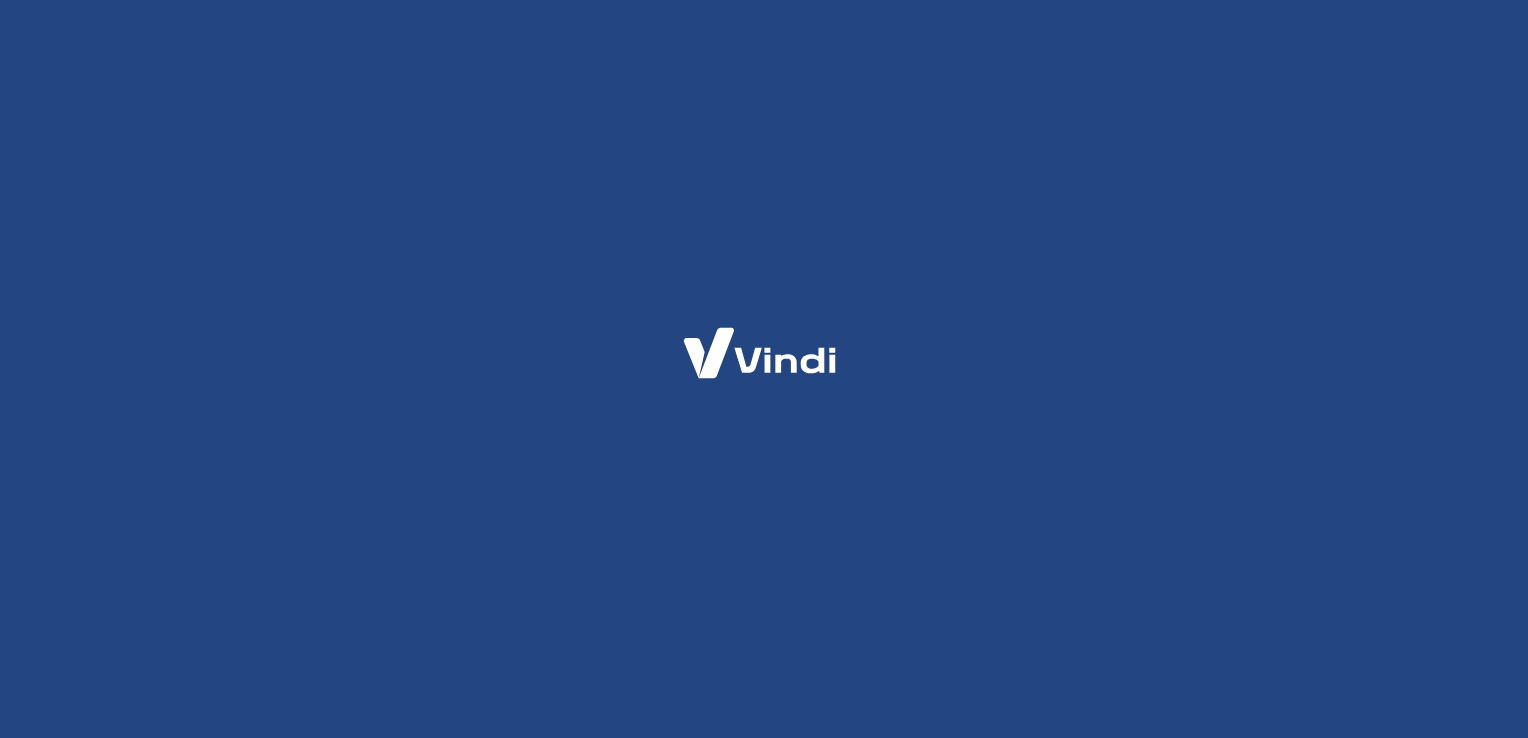 scroll, scrollTop: 0, scrollLeft: 0, axis: both 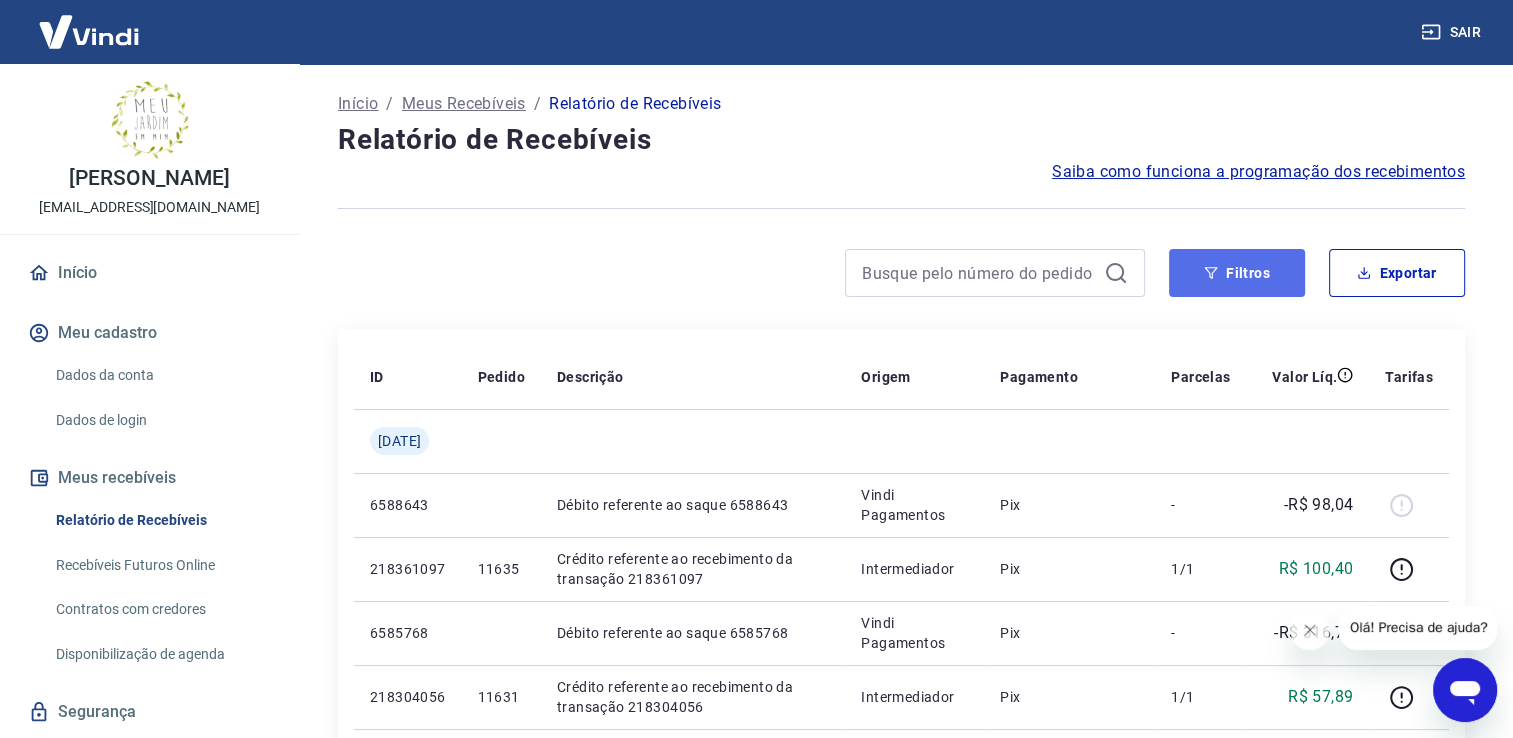 click 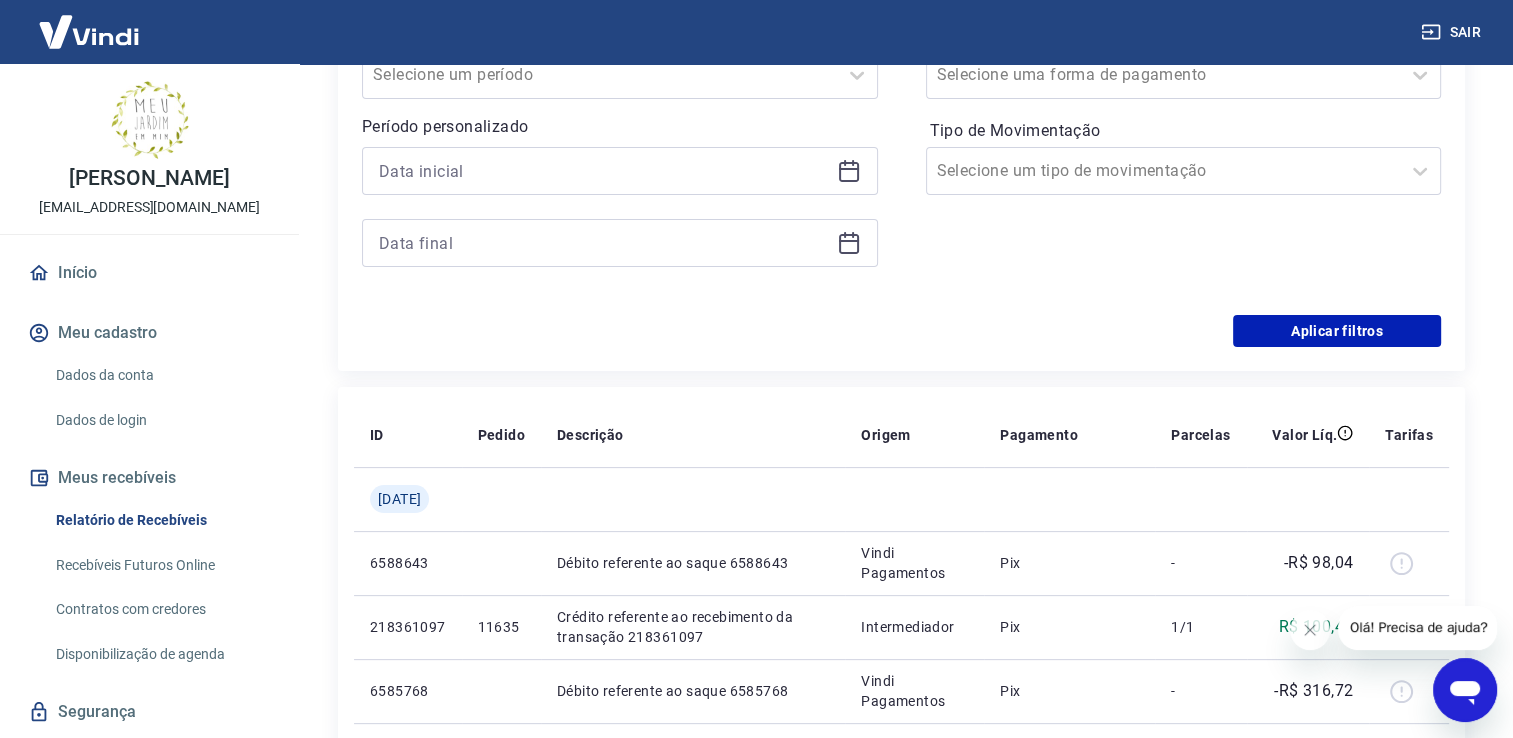 scroll, scrollTop: 387, scrollLeft: 0, axis: vertical 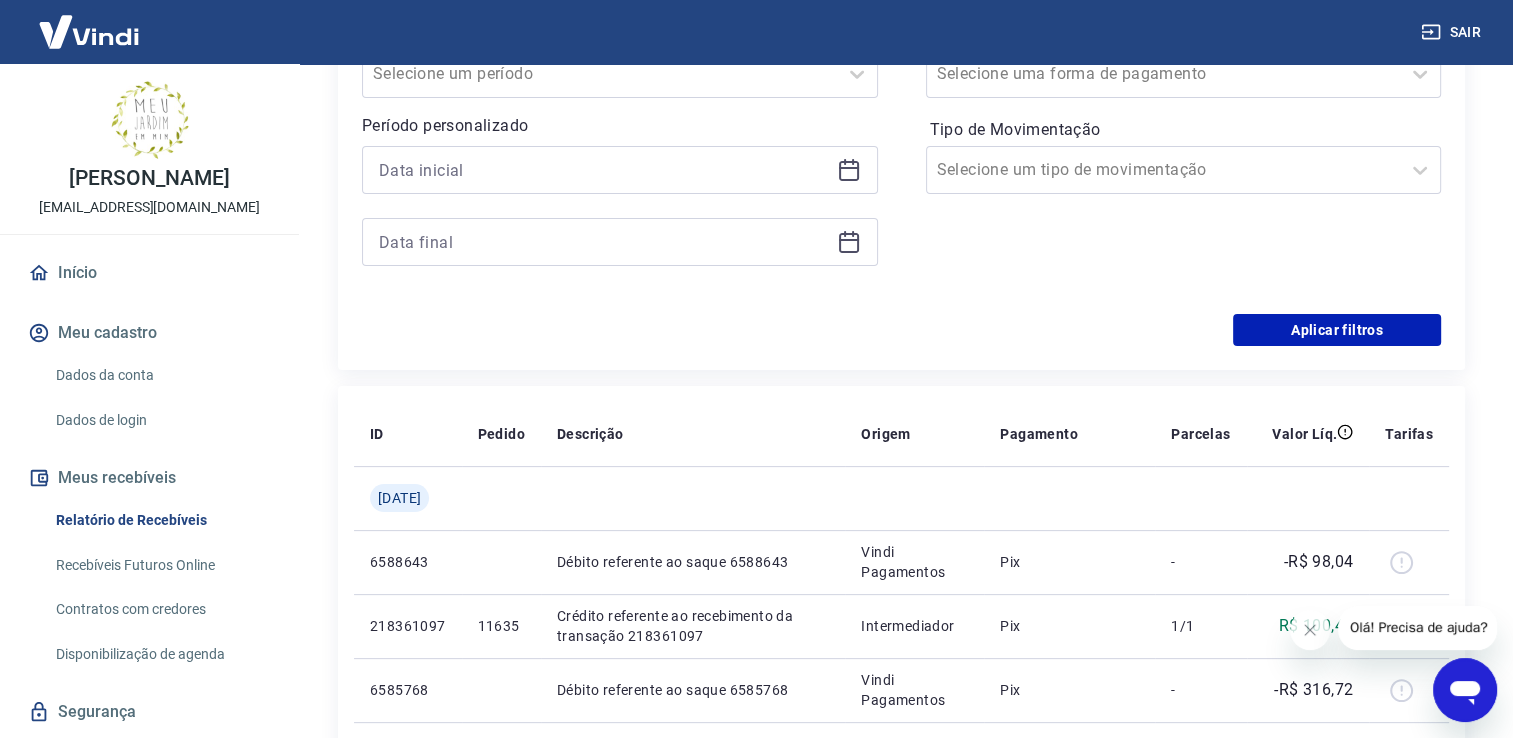 click 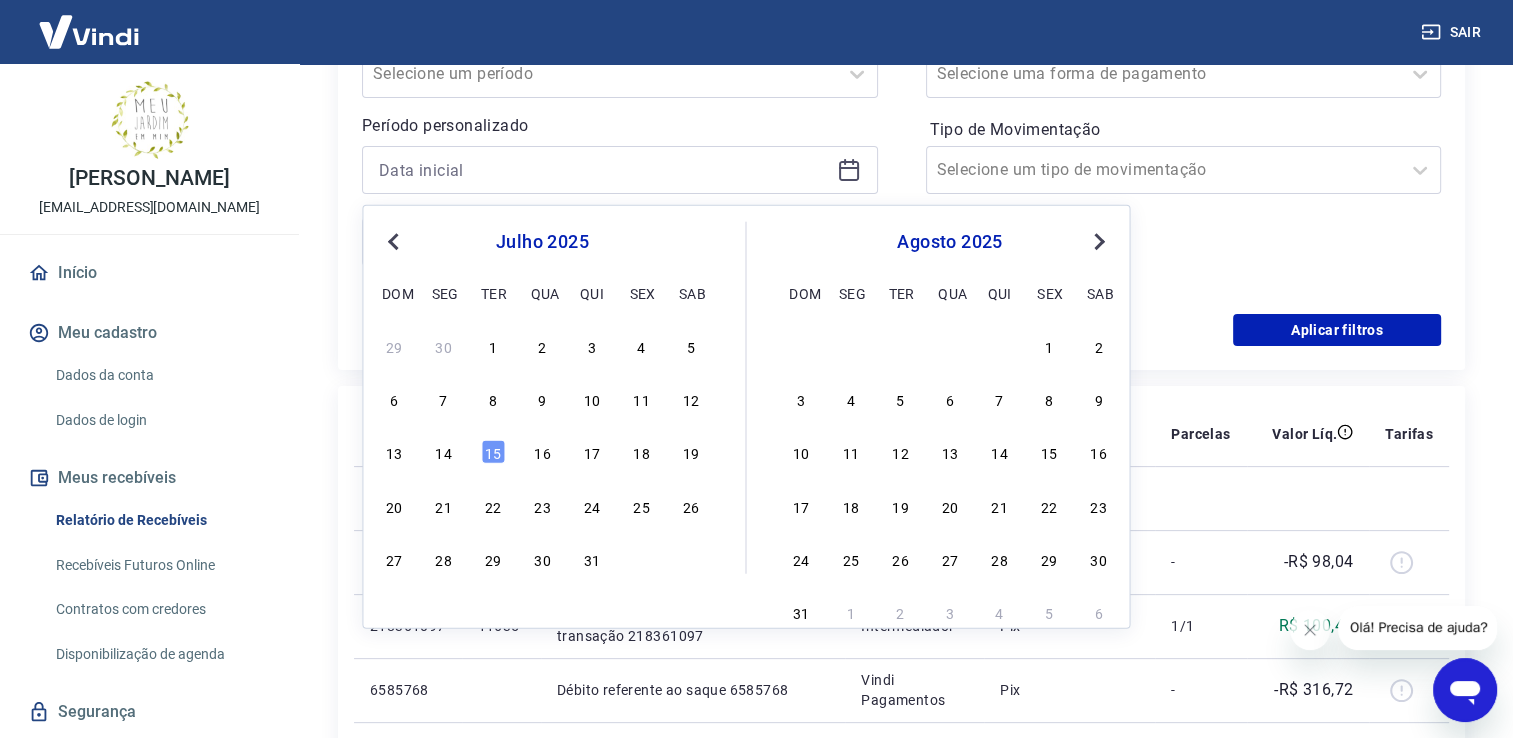 click on "Previous Month" at bounding box center [393, 242] 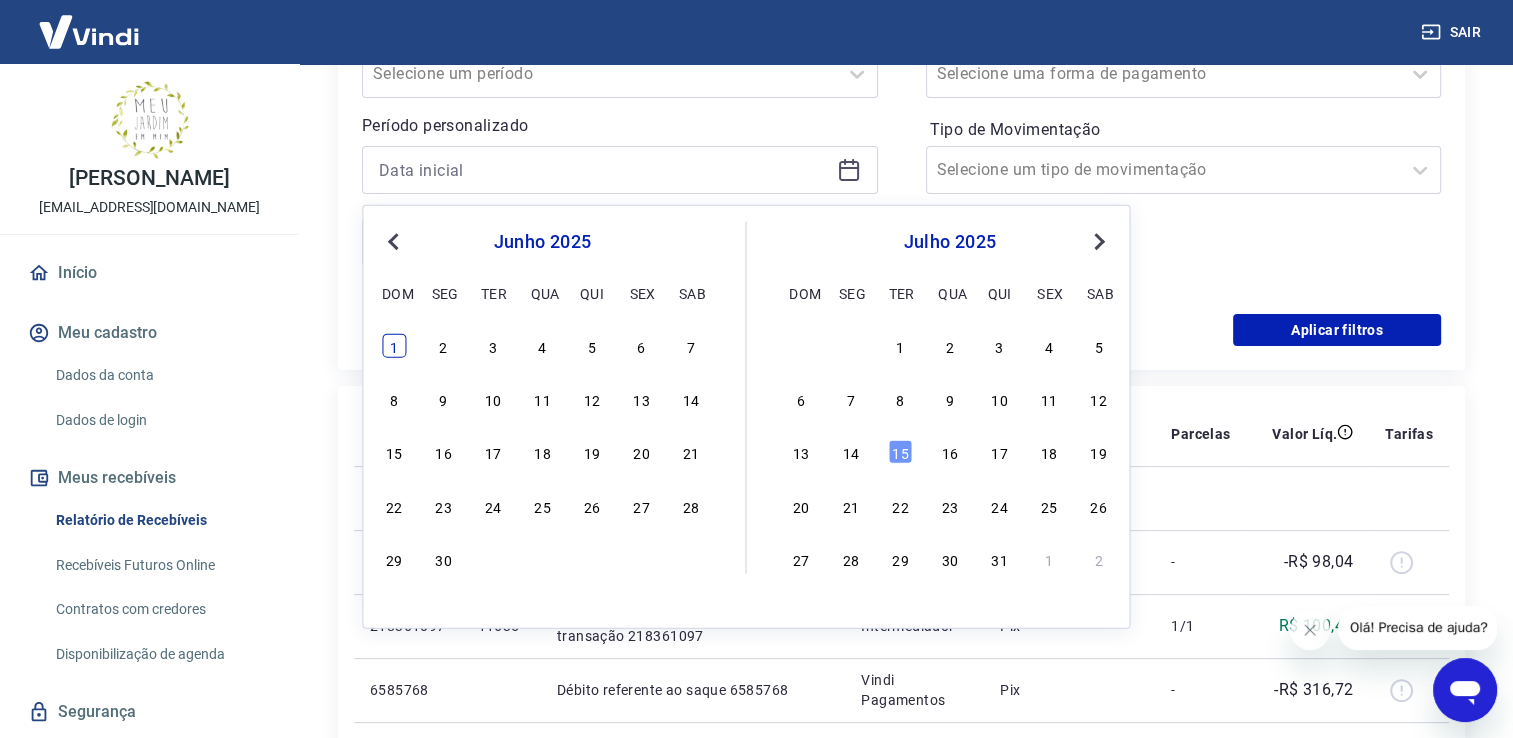 click on "1" at bounding box center (394, 346) 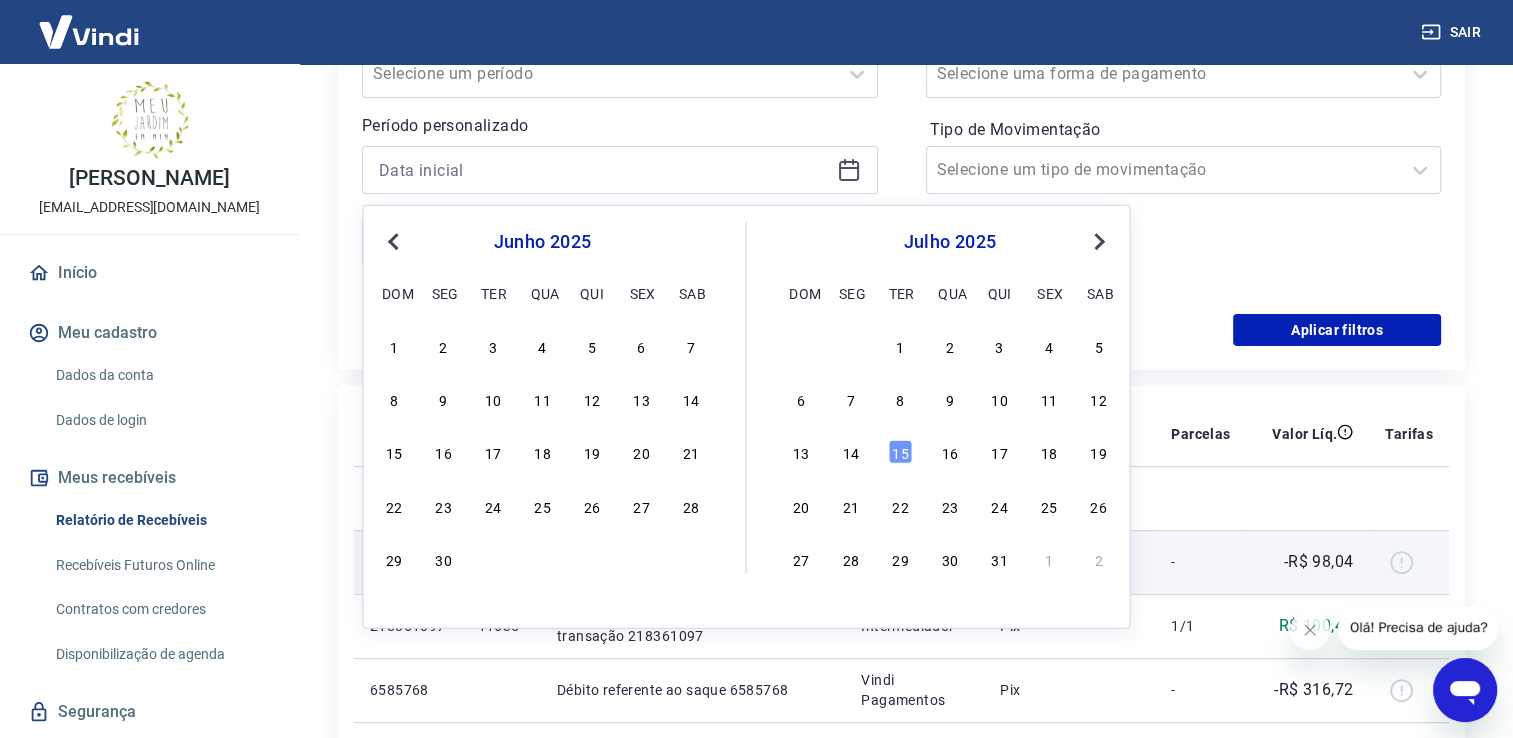type on "[DATE]" 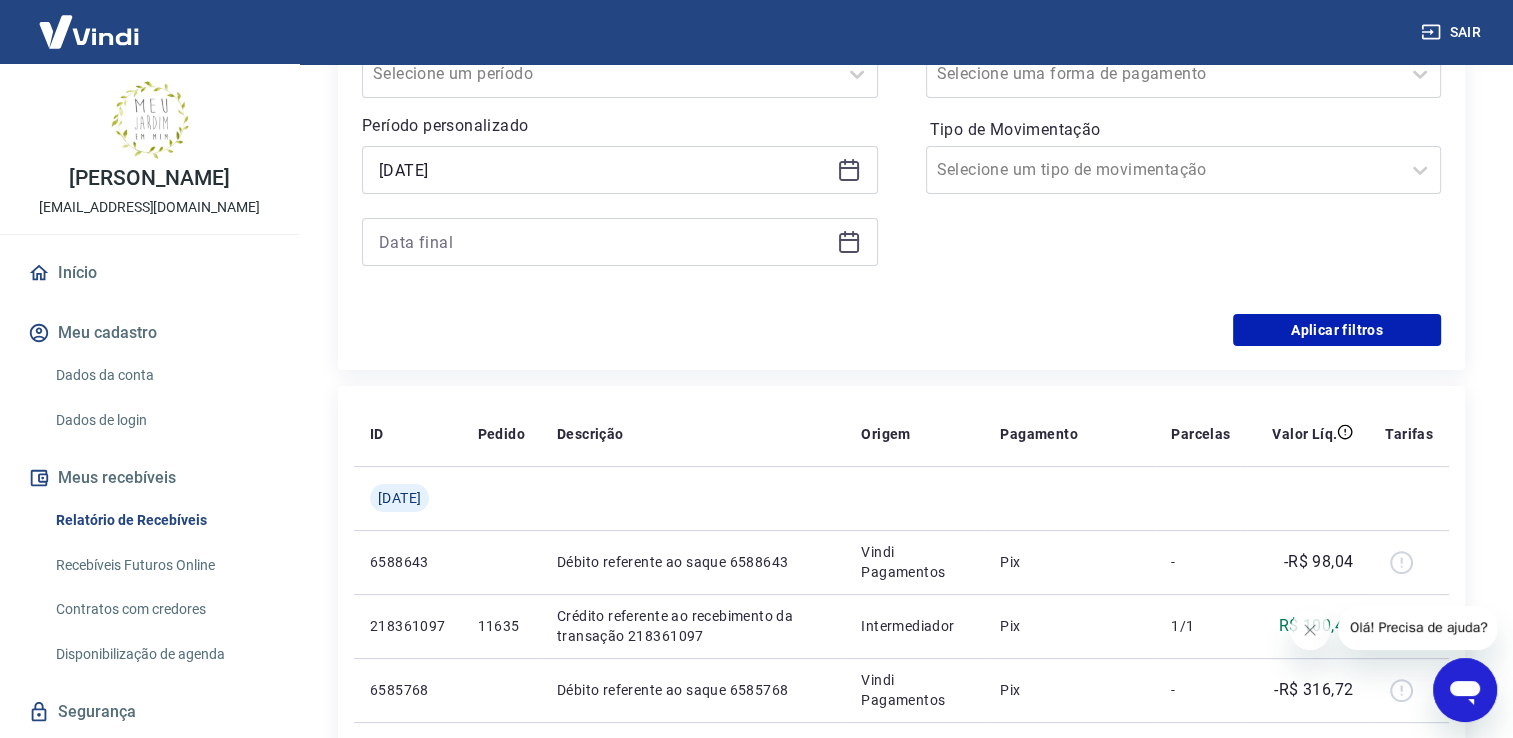 click 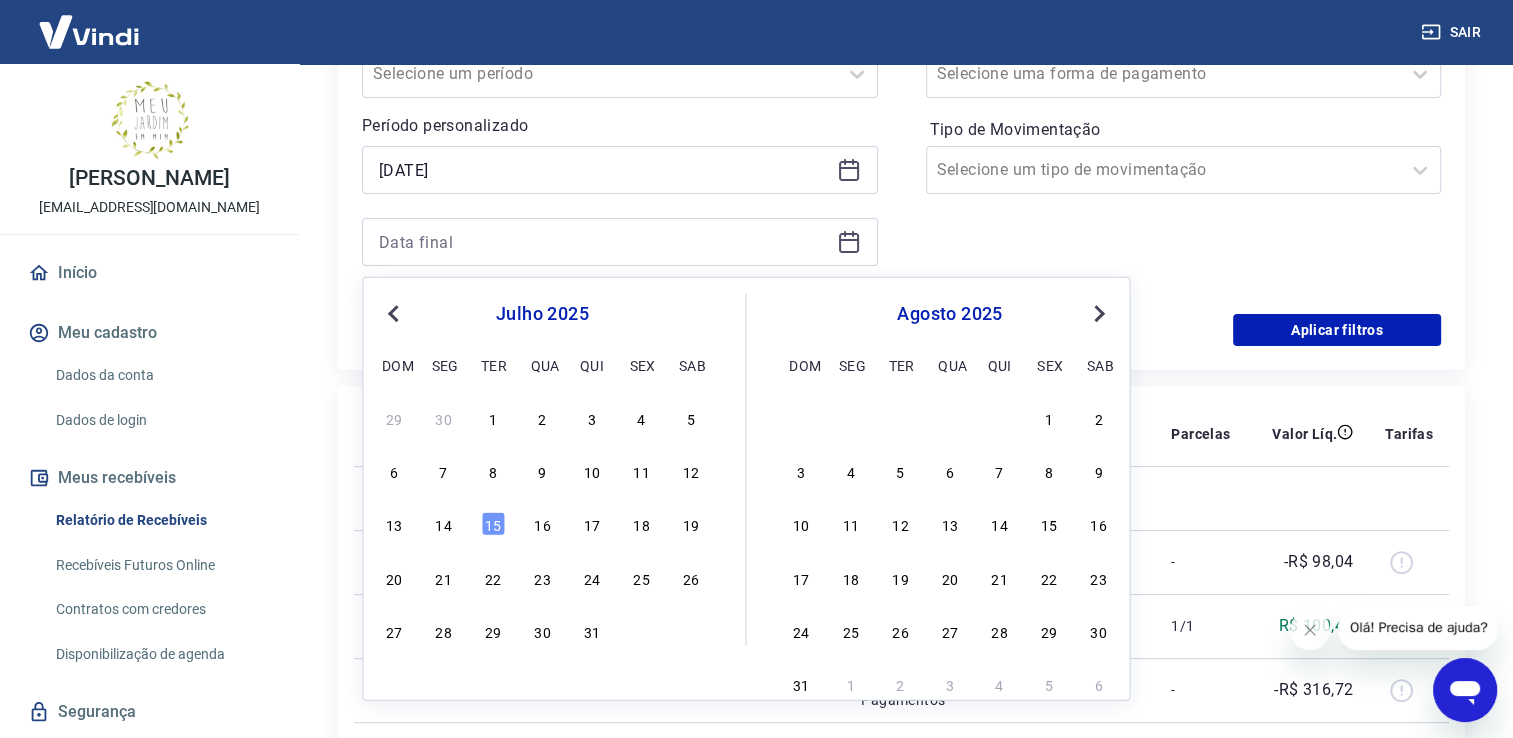 click on "Previous Month" at bounding box center (393, 314) 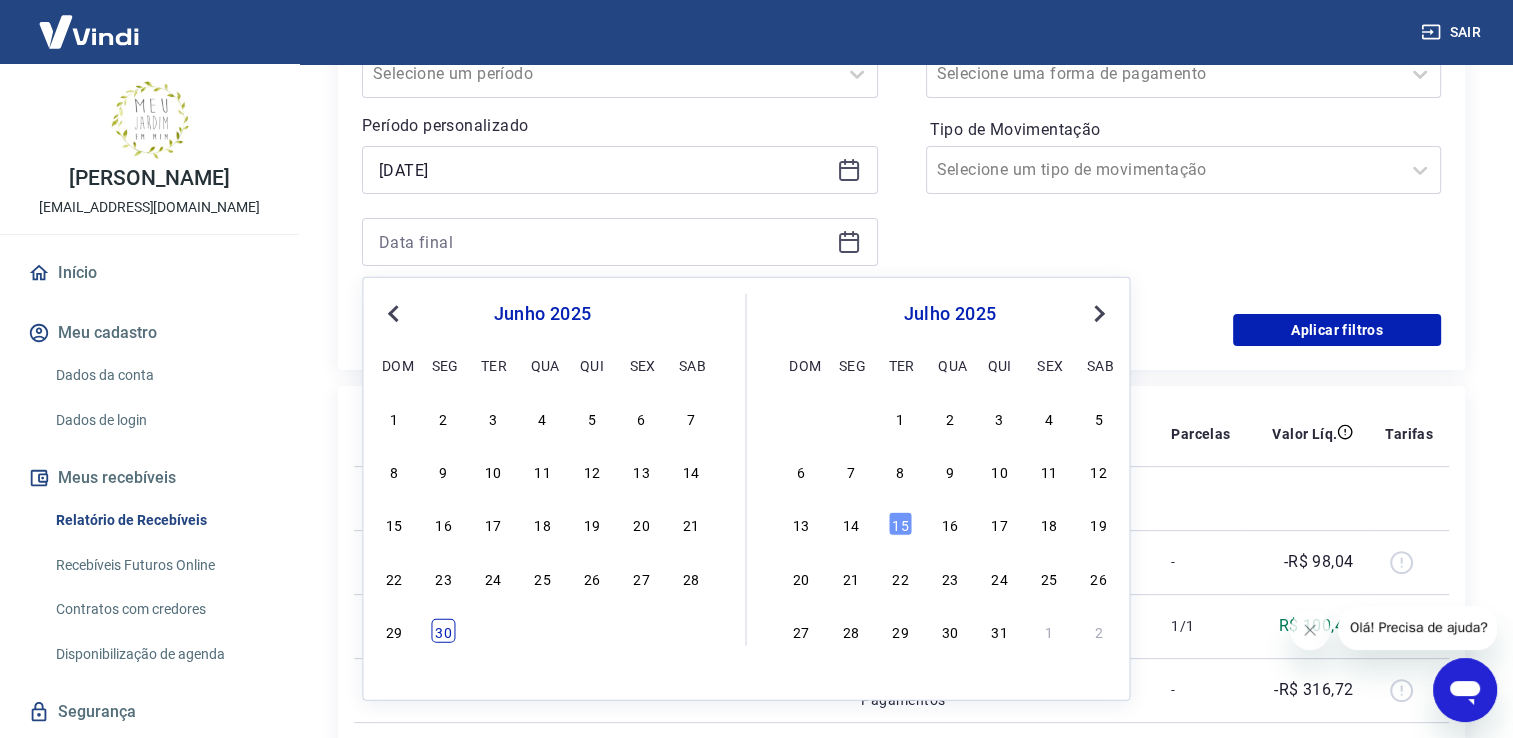 click on "30" at bounding box center [444, 631] 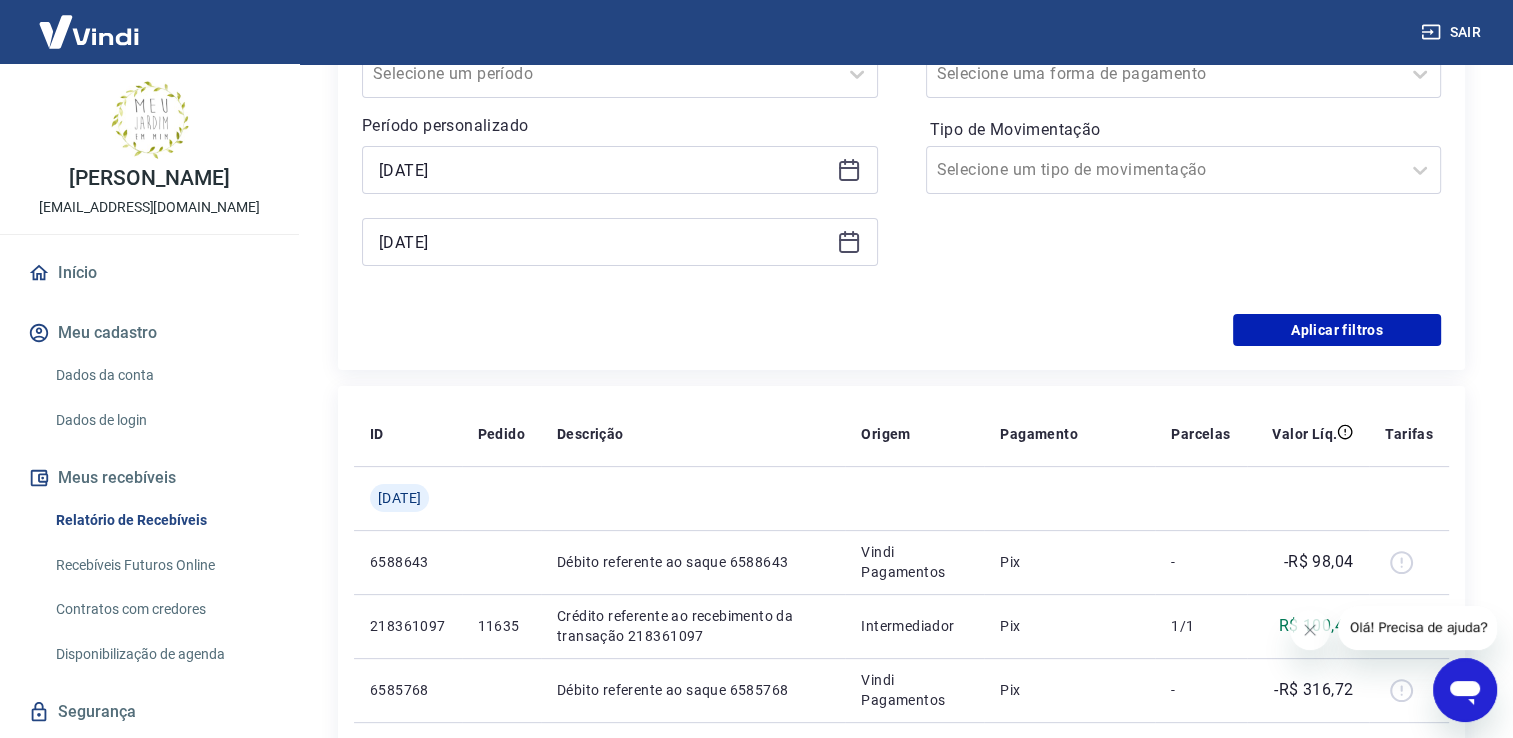 click on "Aplicar filtros" at bounding box center [901, 330] 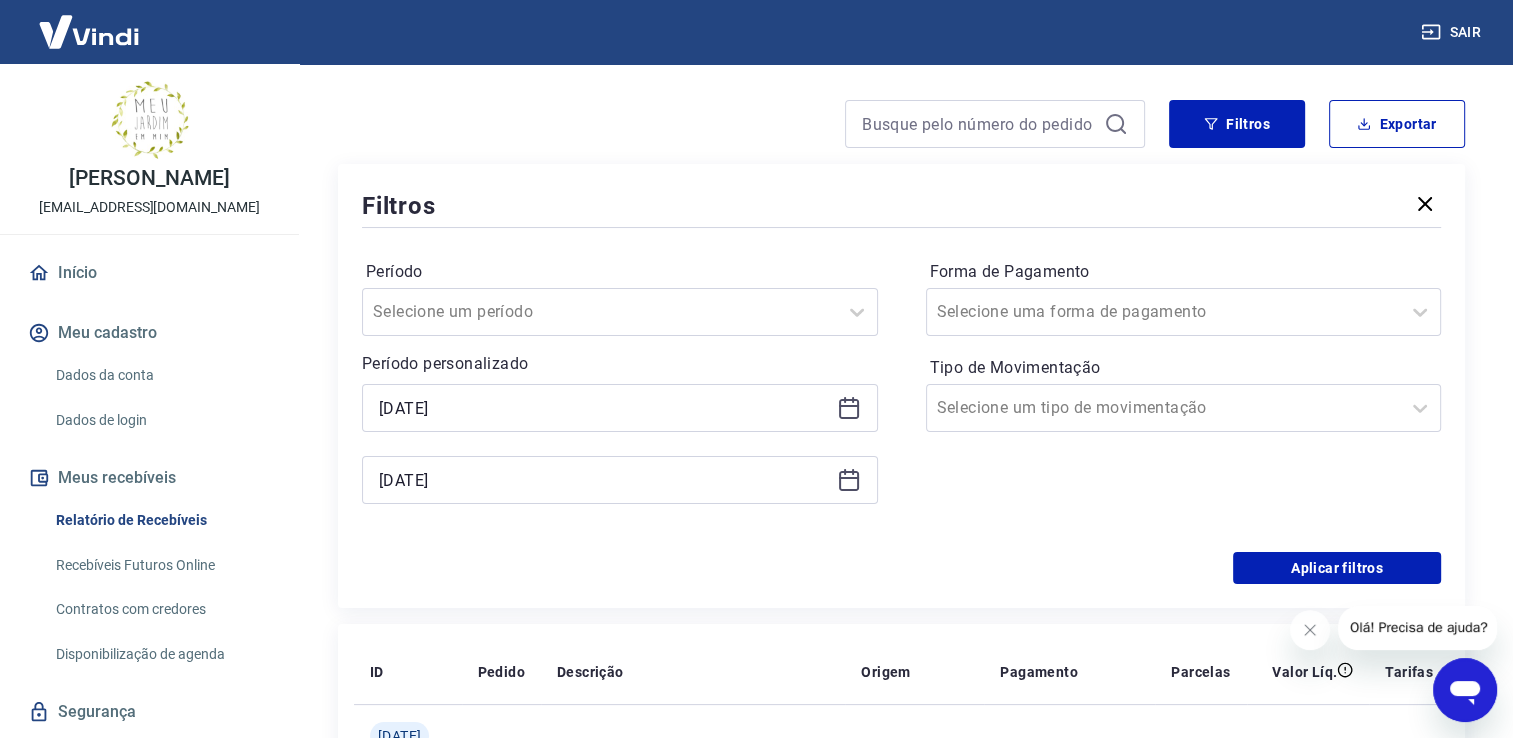 scroll, scrollTop: 150, scrollLeft: 0, axis: vertical 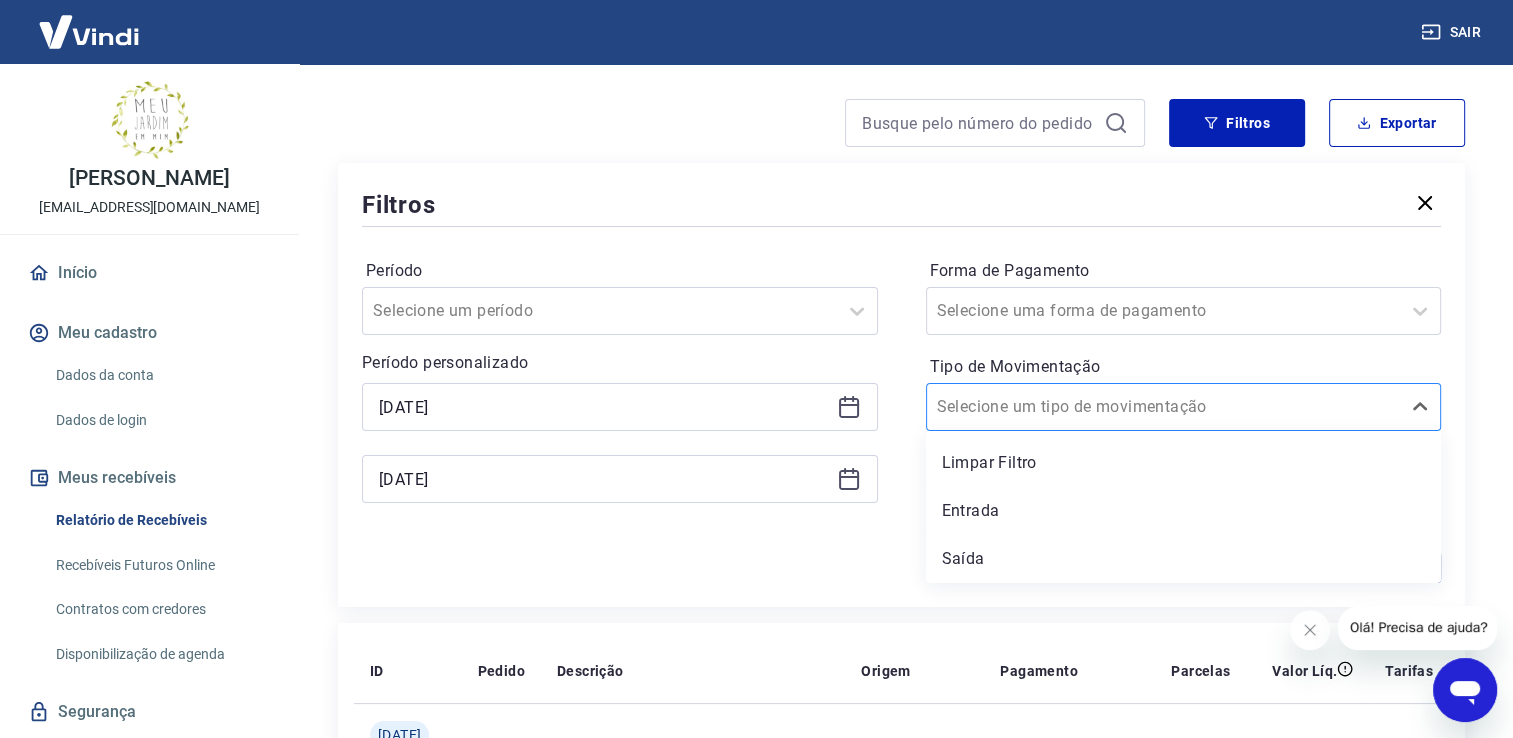 click at bounding box center (1164, 407) 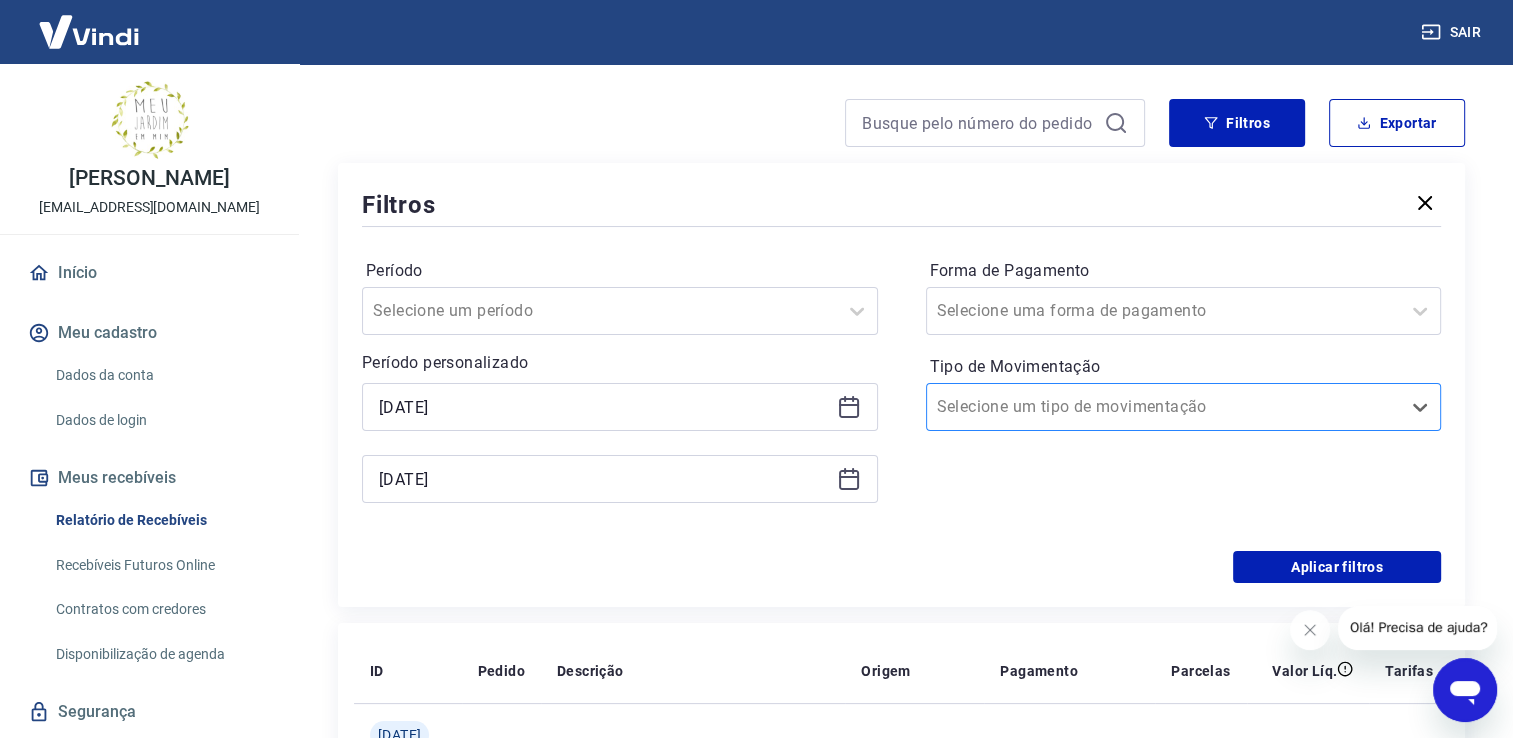 click at bounding box center (1164, 407) 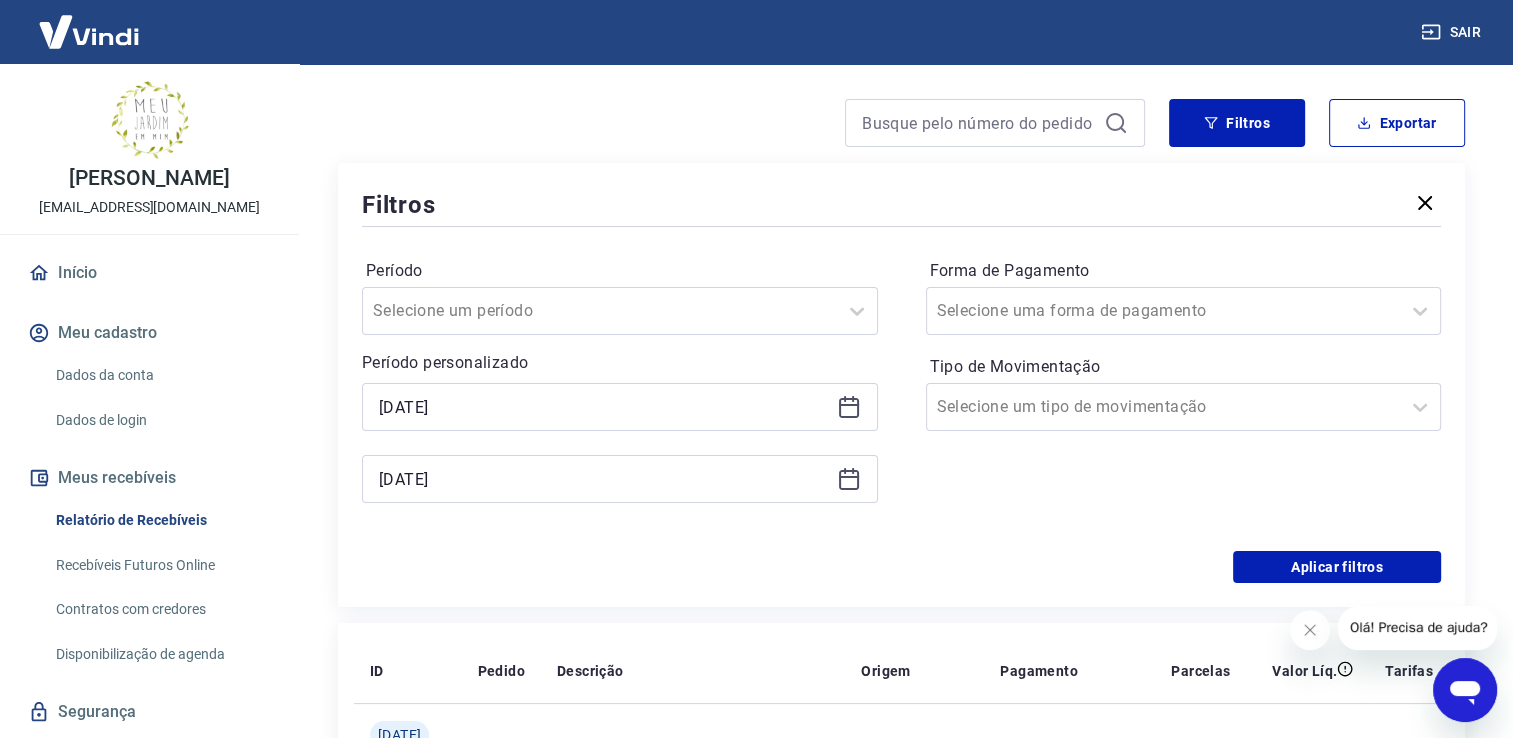 click on "Período Selecione um período Período personalizado Selected date: [DATE] [DATE] Selected date: [DATE] [DATE] Forma de Pagamento Selecione uma forma de pagamento Tipo de Movimentação Selecione um tipo de movimentação" at bounding box center [901, 391] 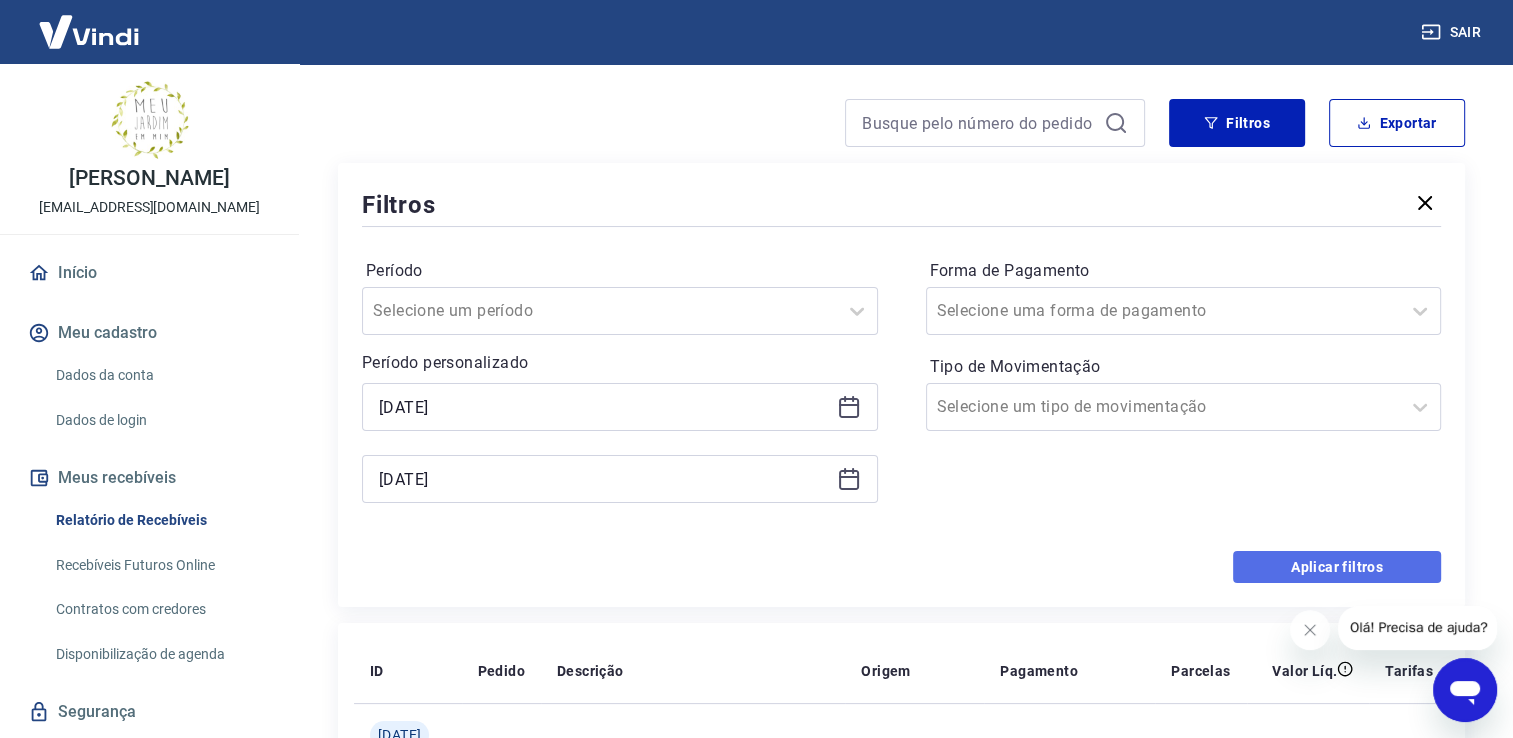 click on "Aplicar filtros" at bounding box center (1337, 567) 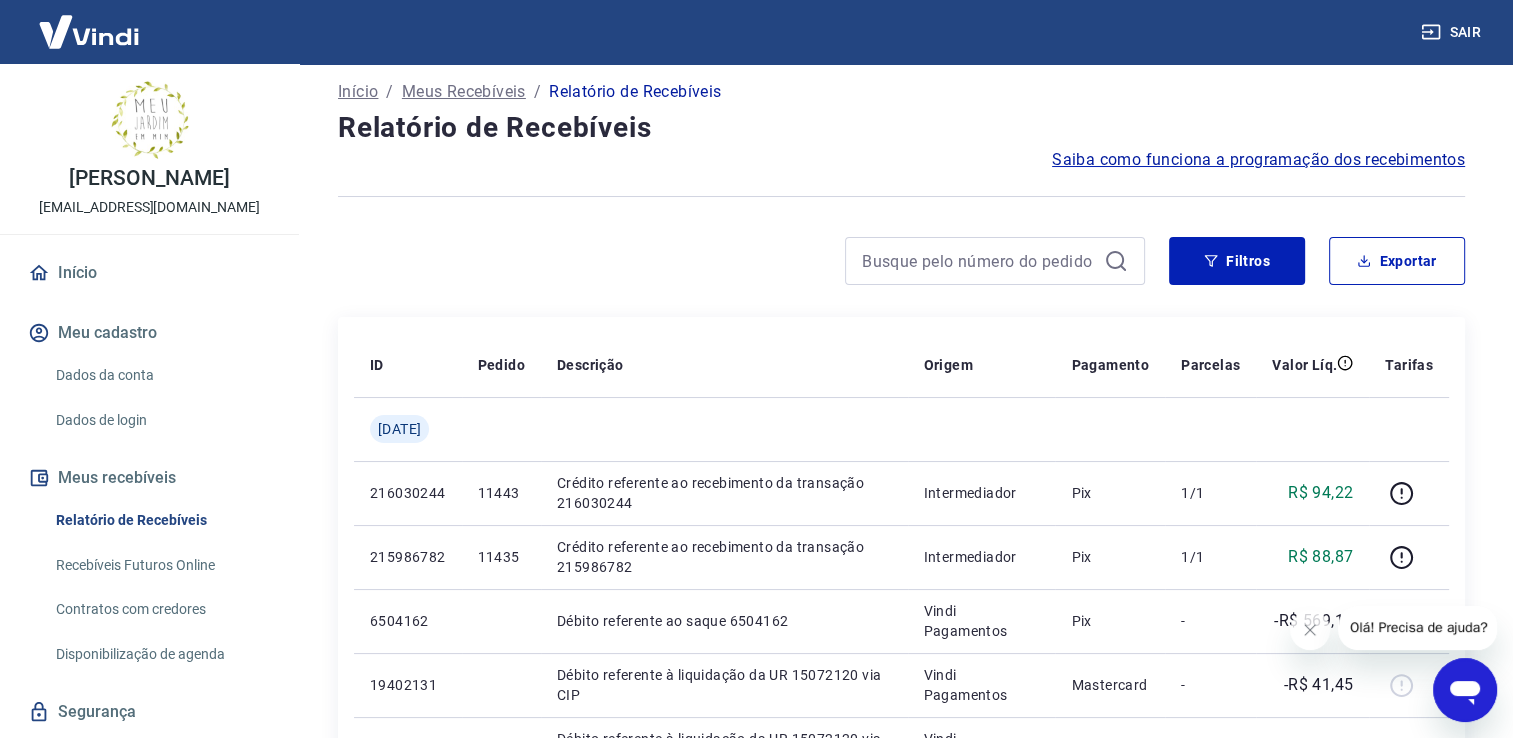 scroll, scrollTop: 0, scrollLeft: 0, axis: both 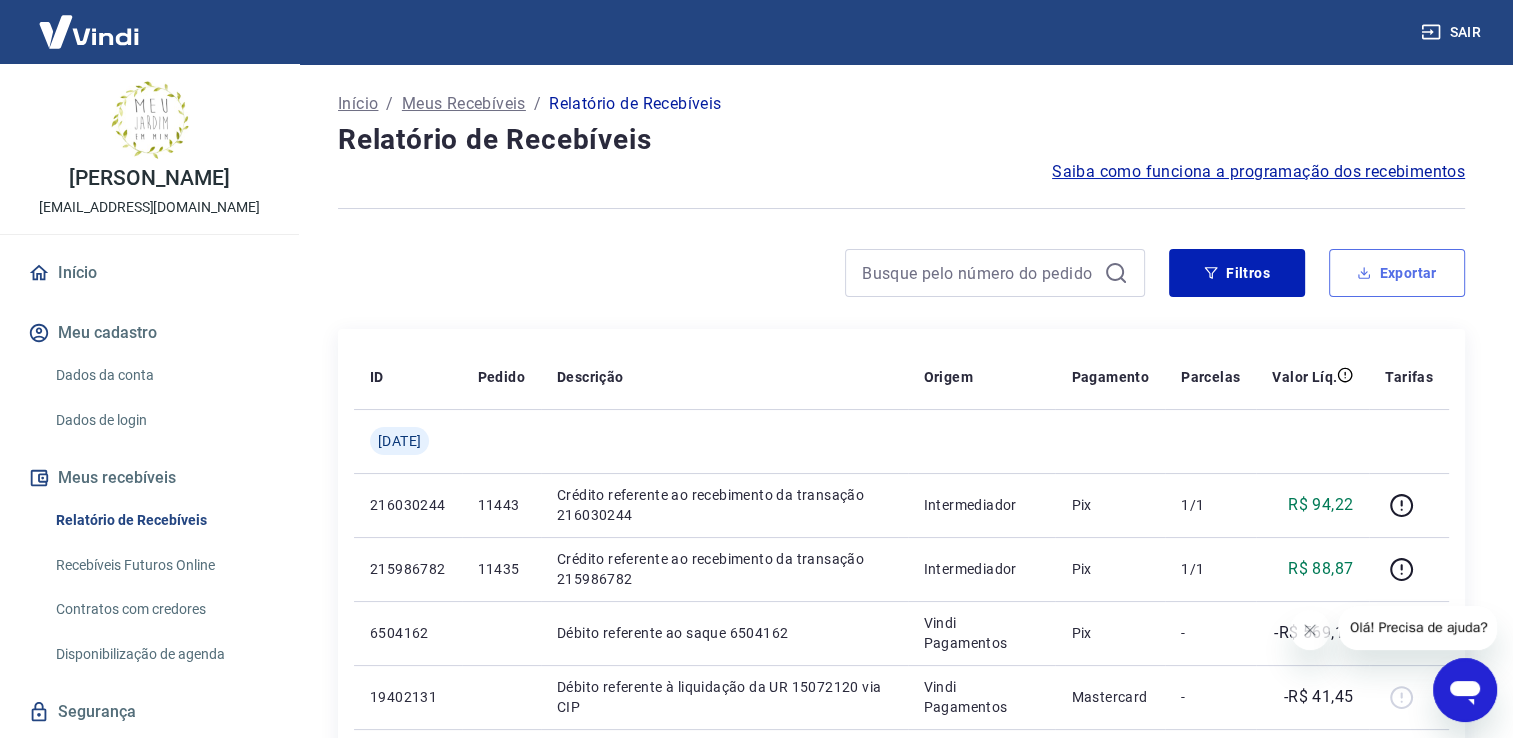 click on "Exportar" at bounding box center (1397, 273) 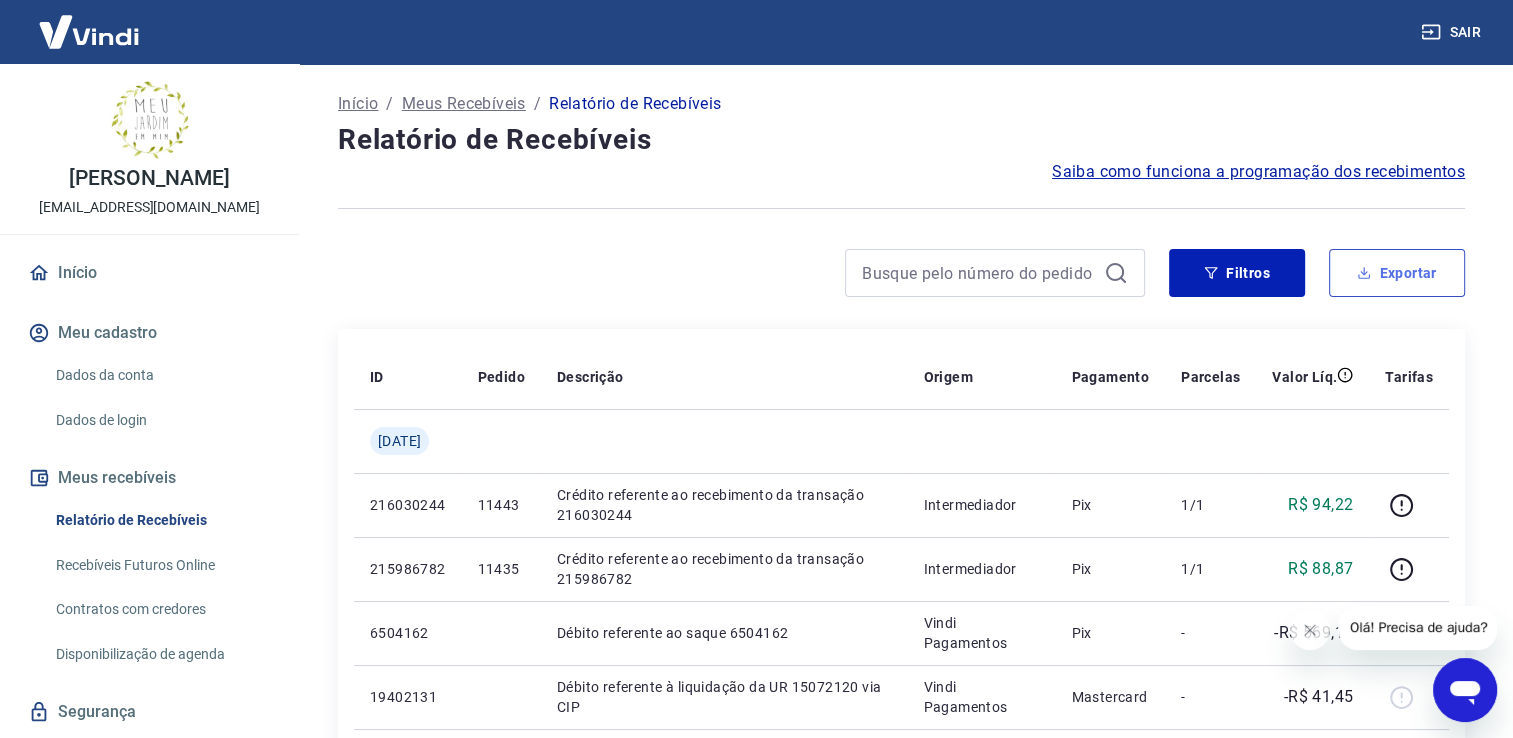 type on "[DATE]" 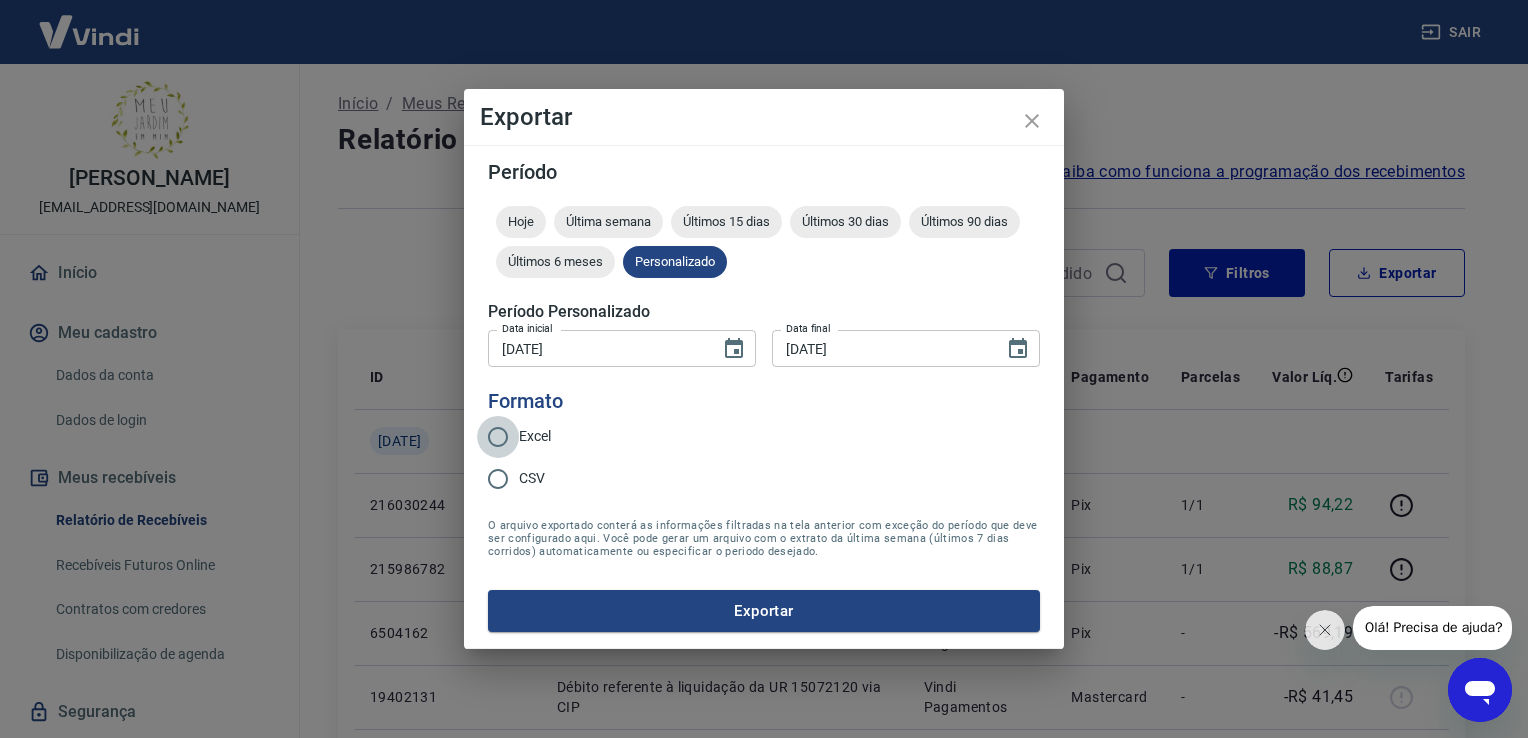 click on "Excel" at bounding box center (498, 437) 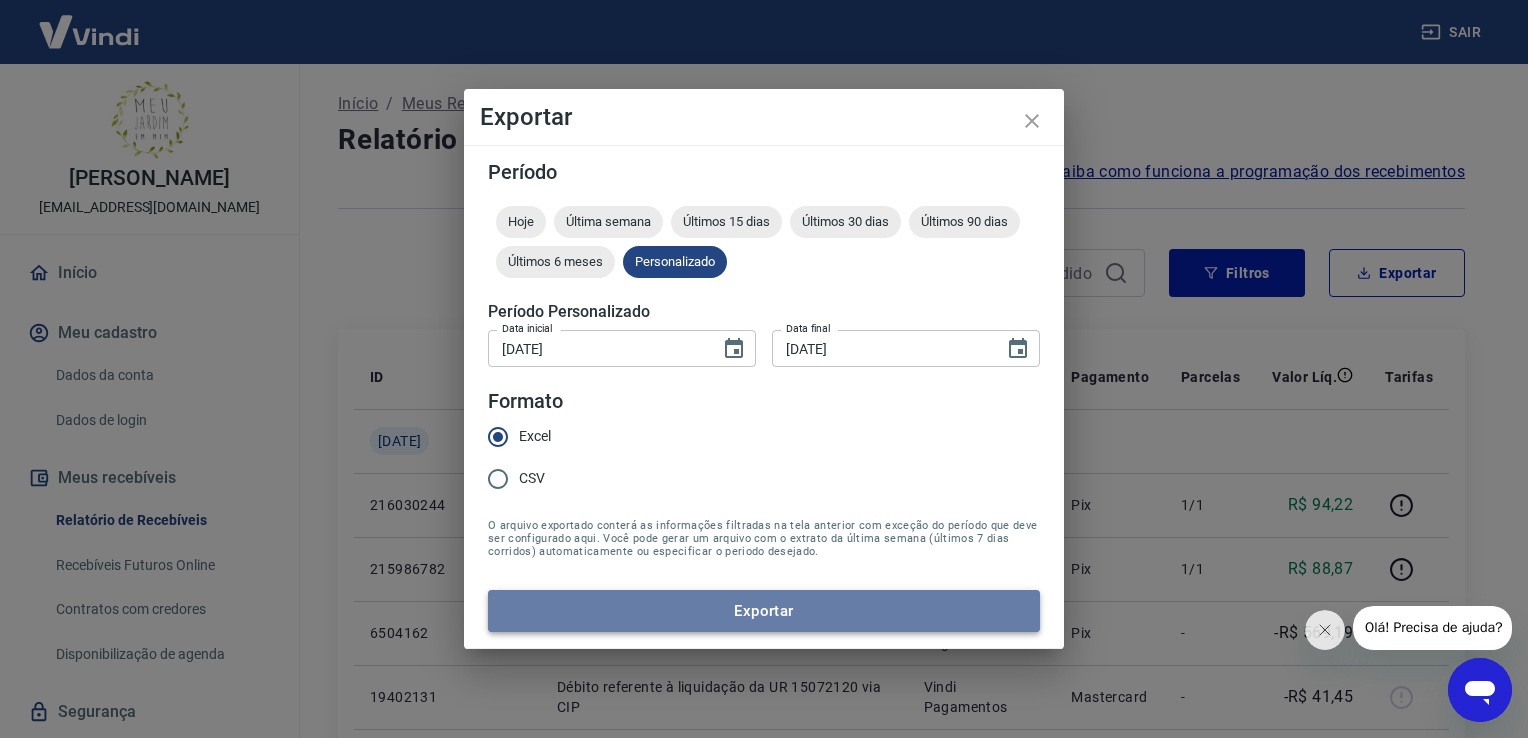 click on "Exportar" at bounding box center [764, 611] 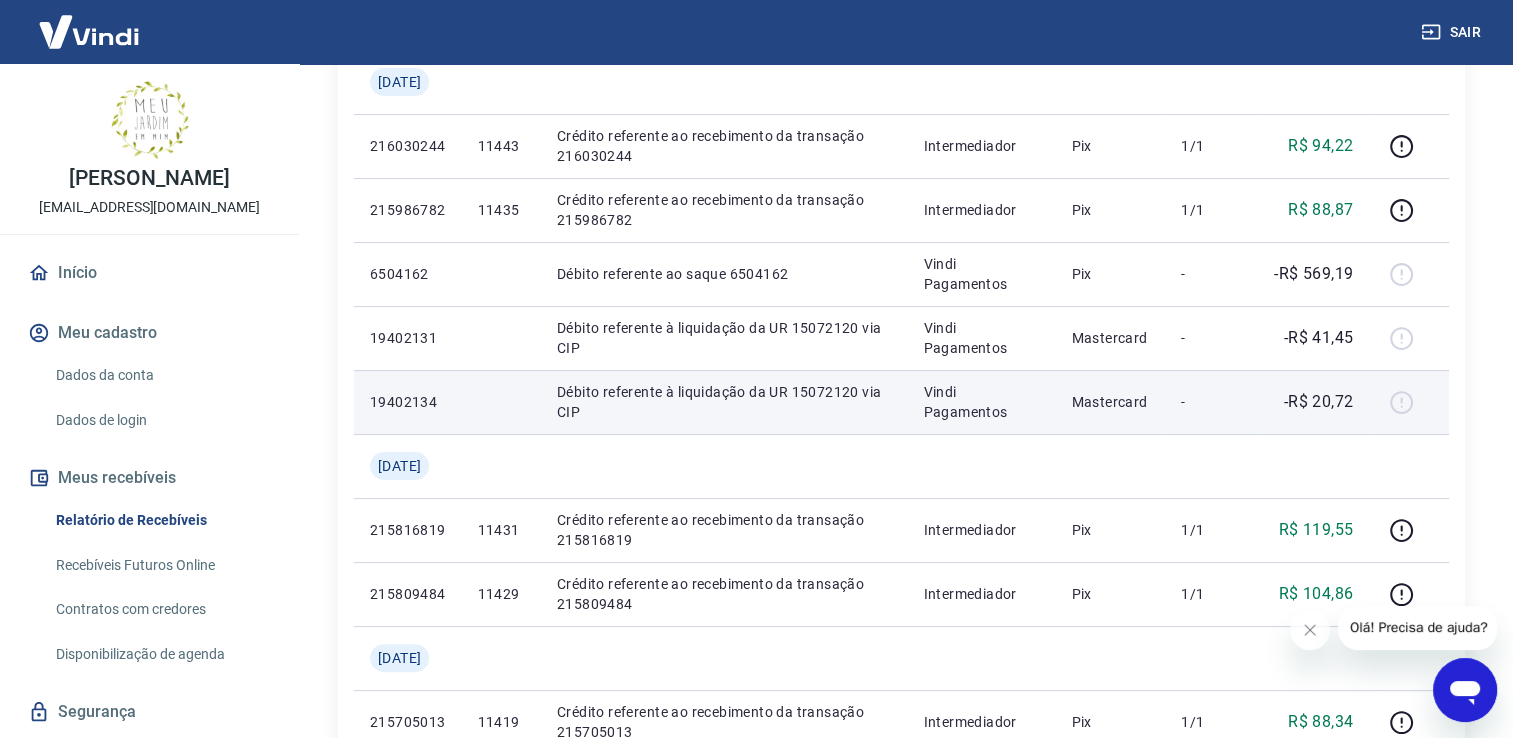 scroll, scrollTop: 356, scrollLeft: 0, axis: vertical 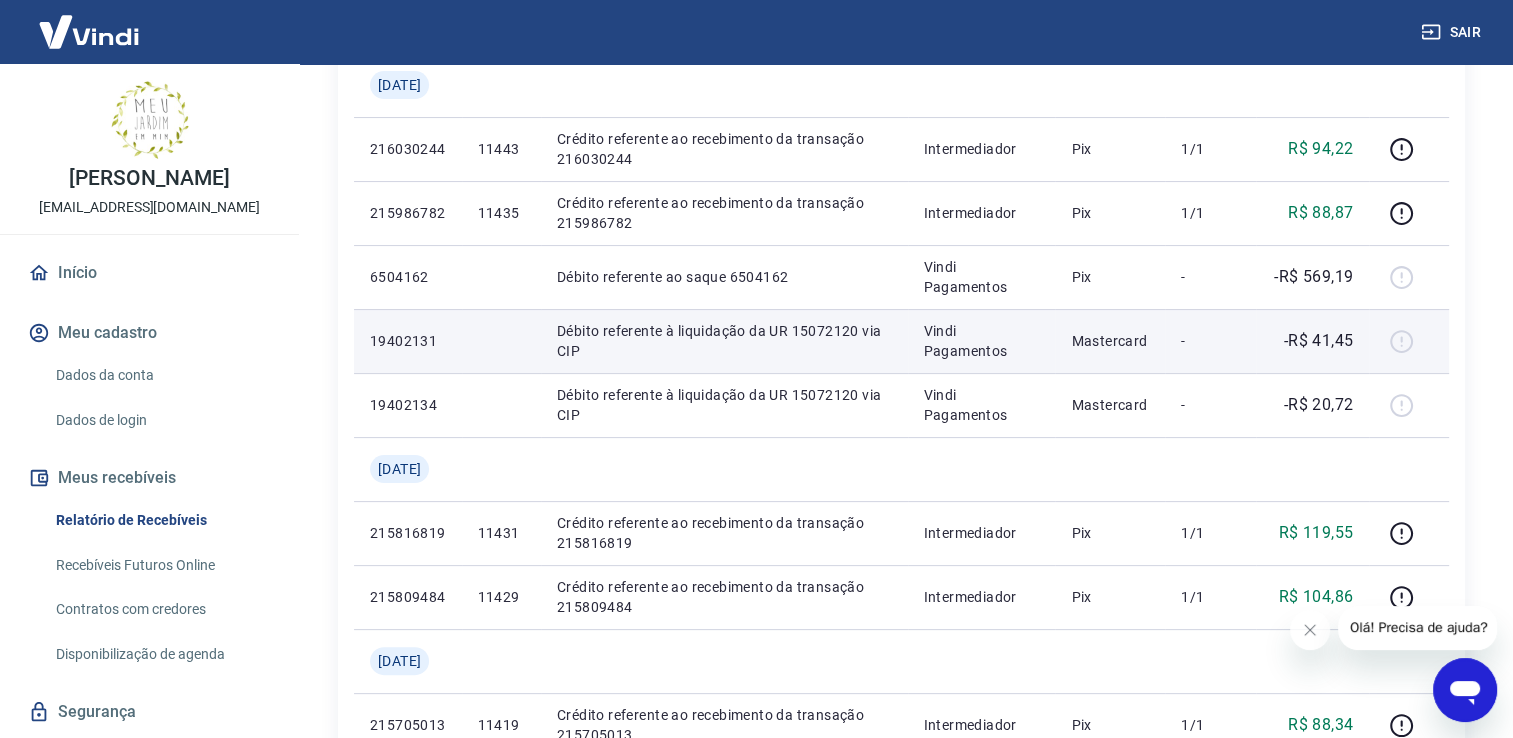 click on "Débito referente à liquidação da UR 15072120 via CIP" at bounding box center (724, 341) 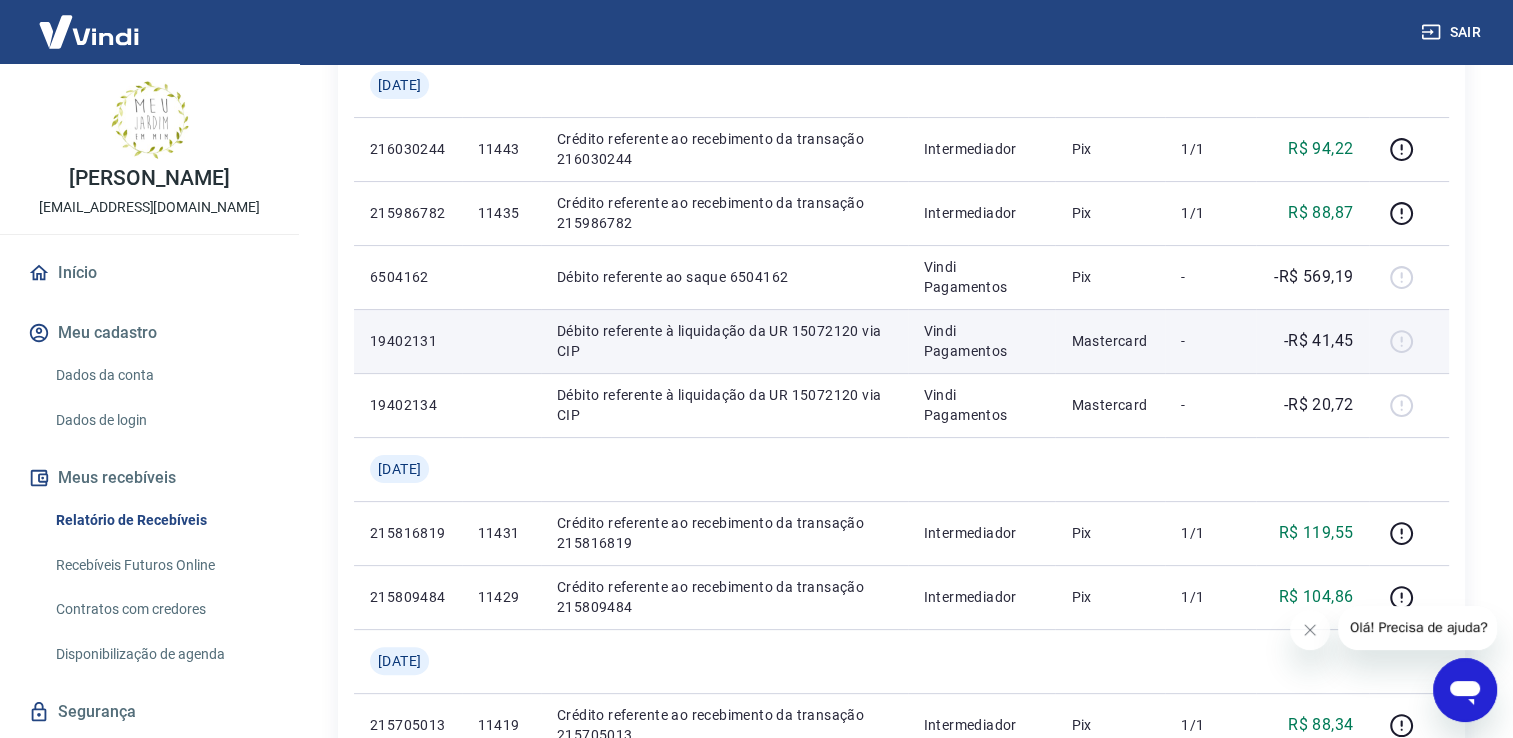 click at bounding box center (1409, 341) 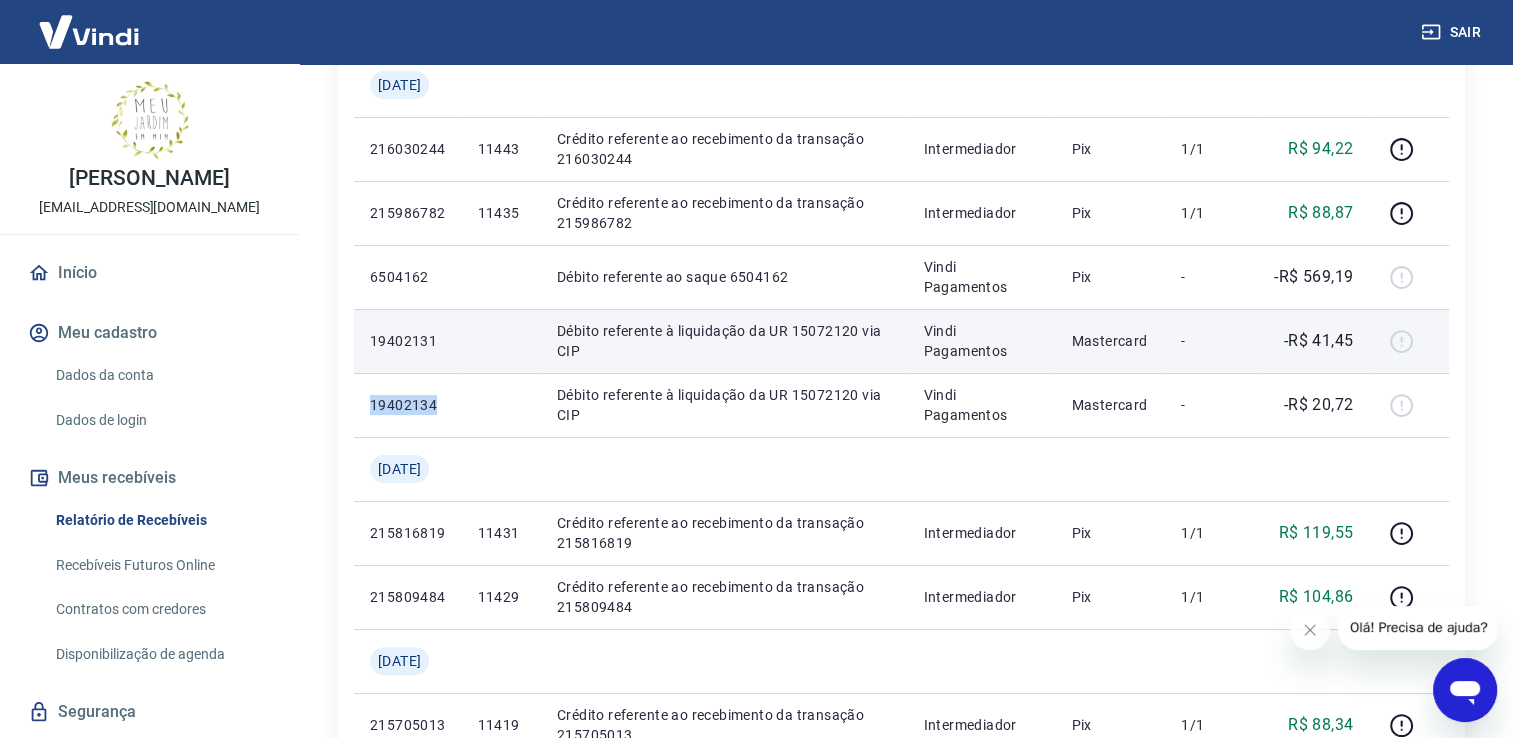 click at bounding box center (1409, 341) 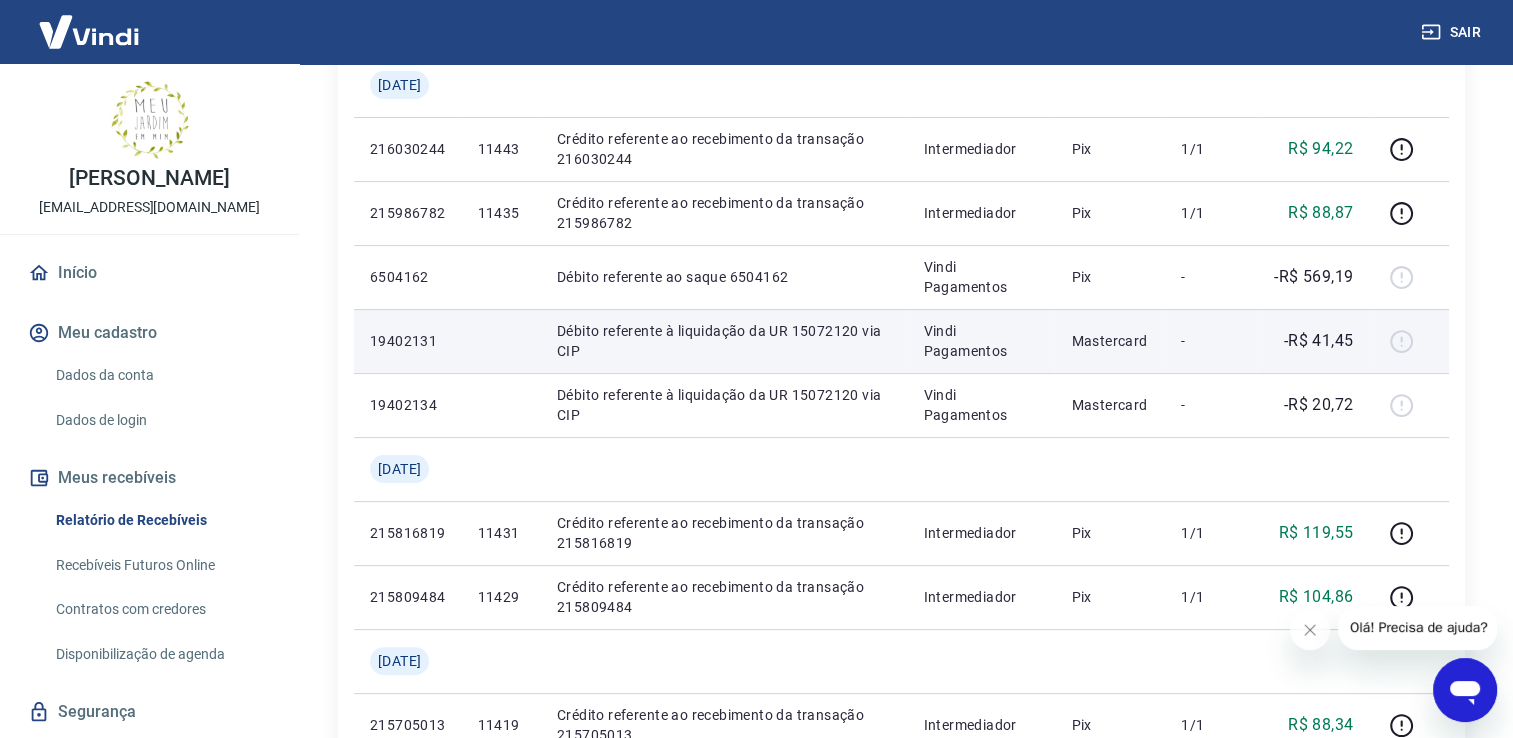 click on "Vindi Pagamentos" at bounding box center [982, 341] 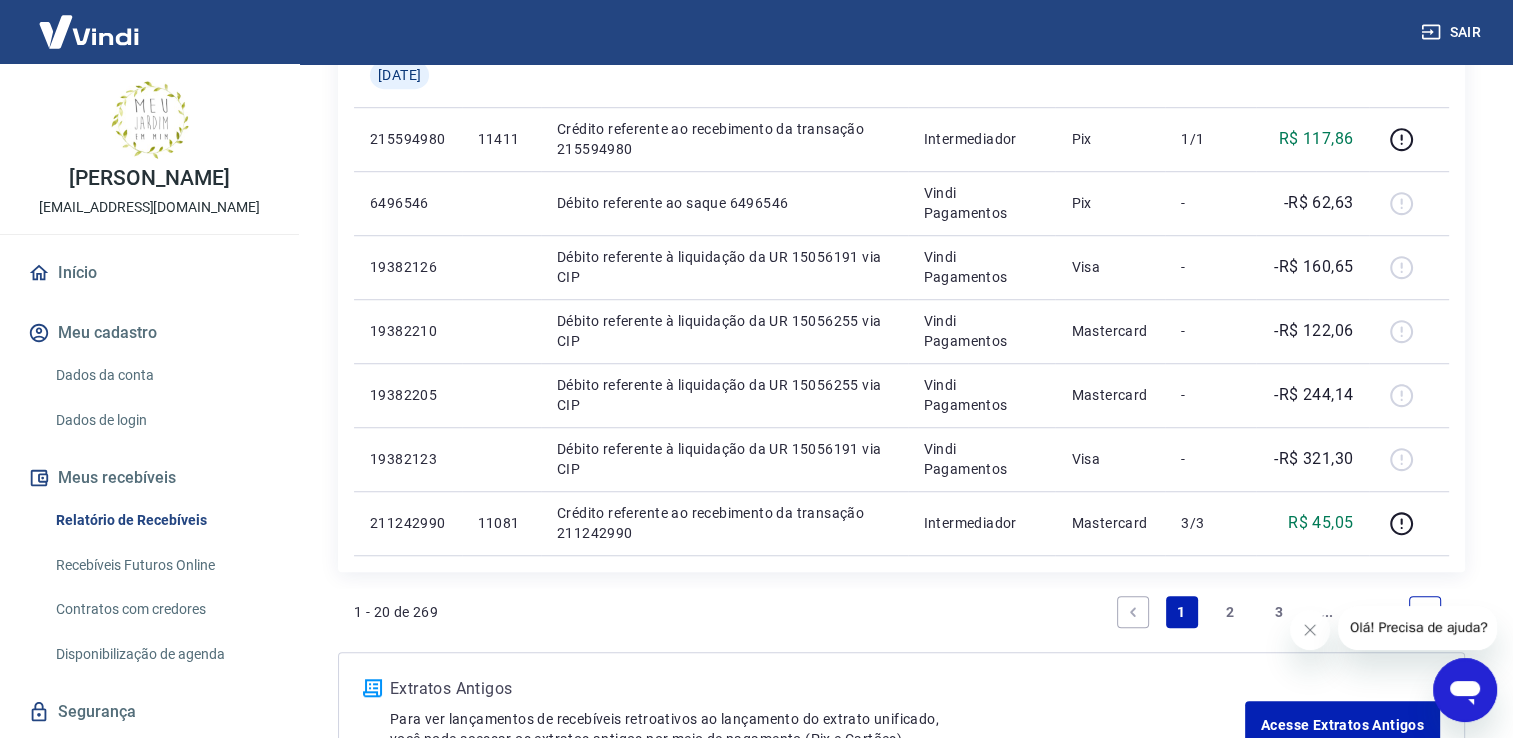 scroll, scrollTop: 1391, scrollLeft: 0, axis: vertical 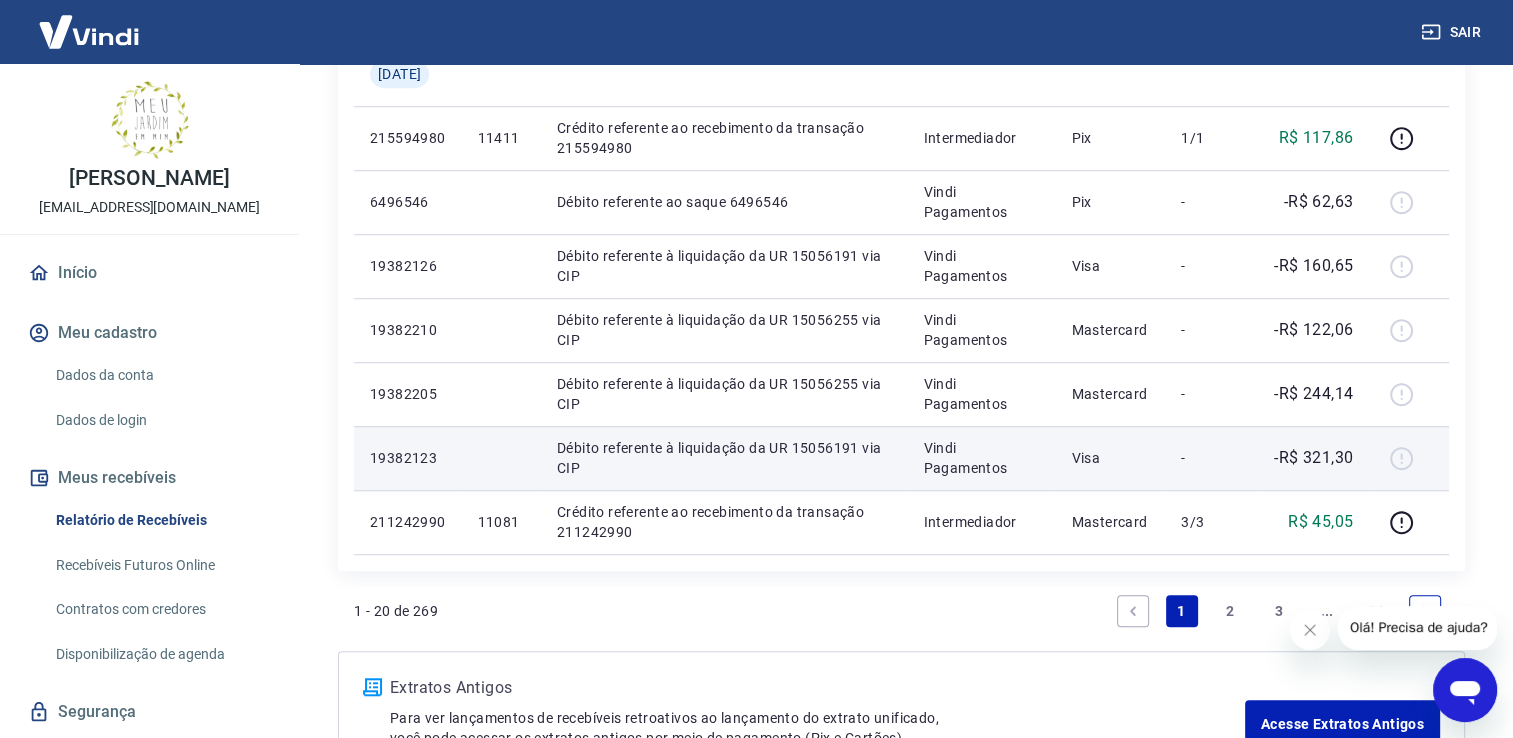 click on "Débito referente à liquidação da UR 15056191 via CIP" at bounding box center (724, 458) 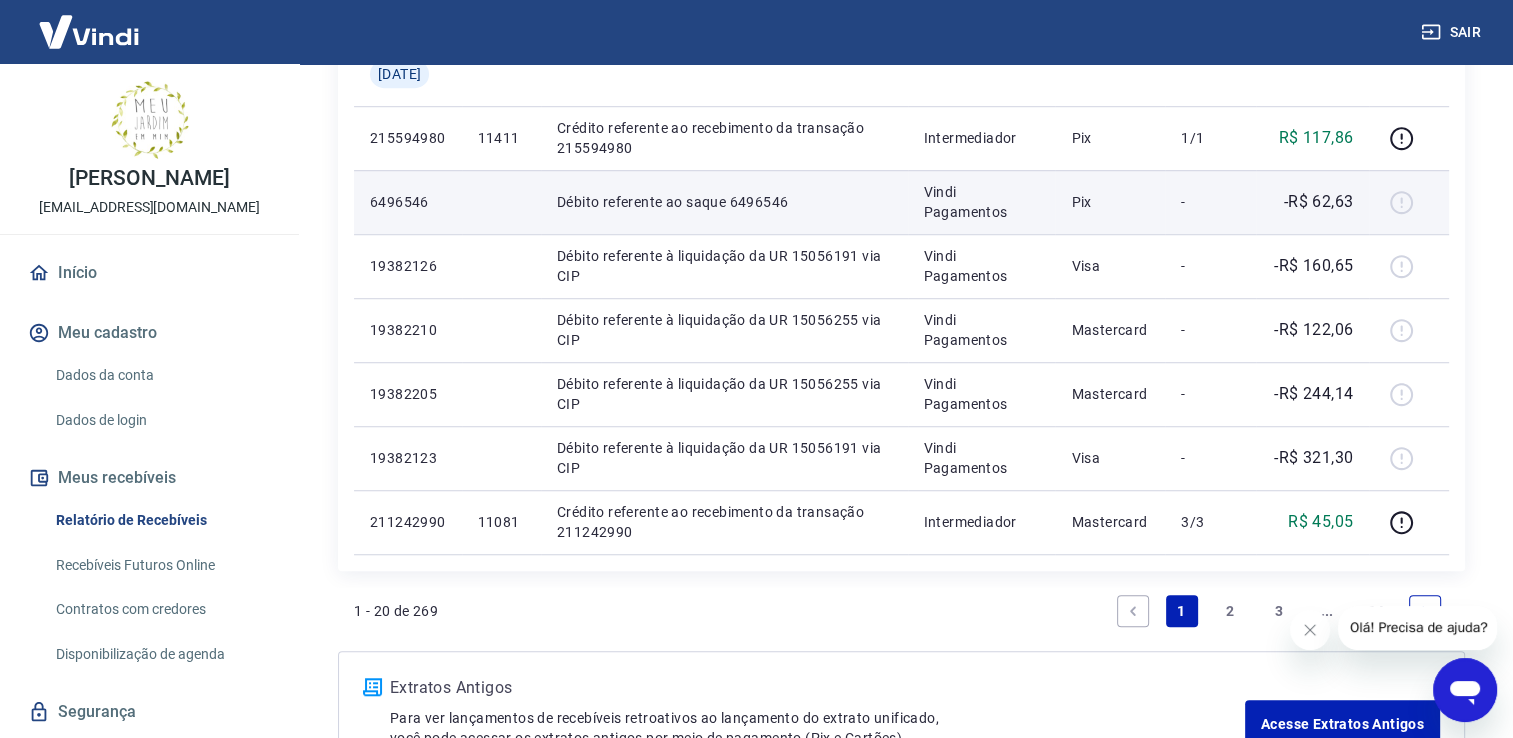 click at bounding box center [1409, 202] 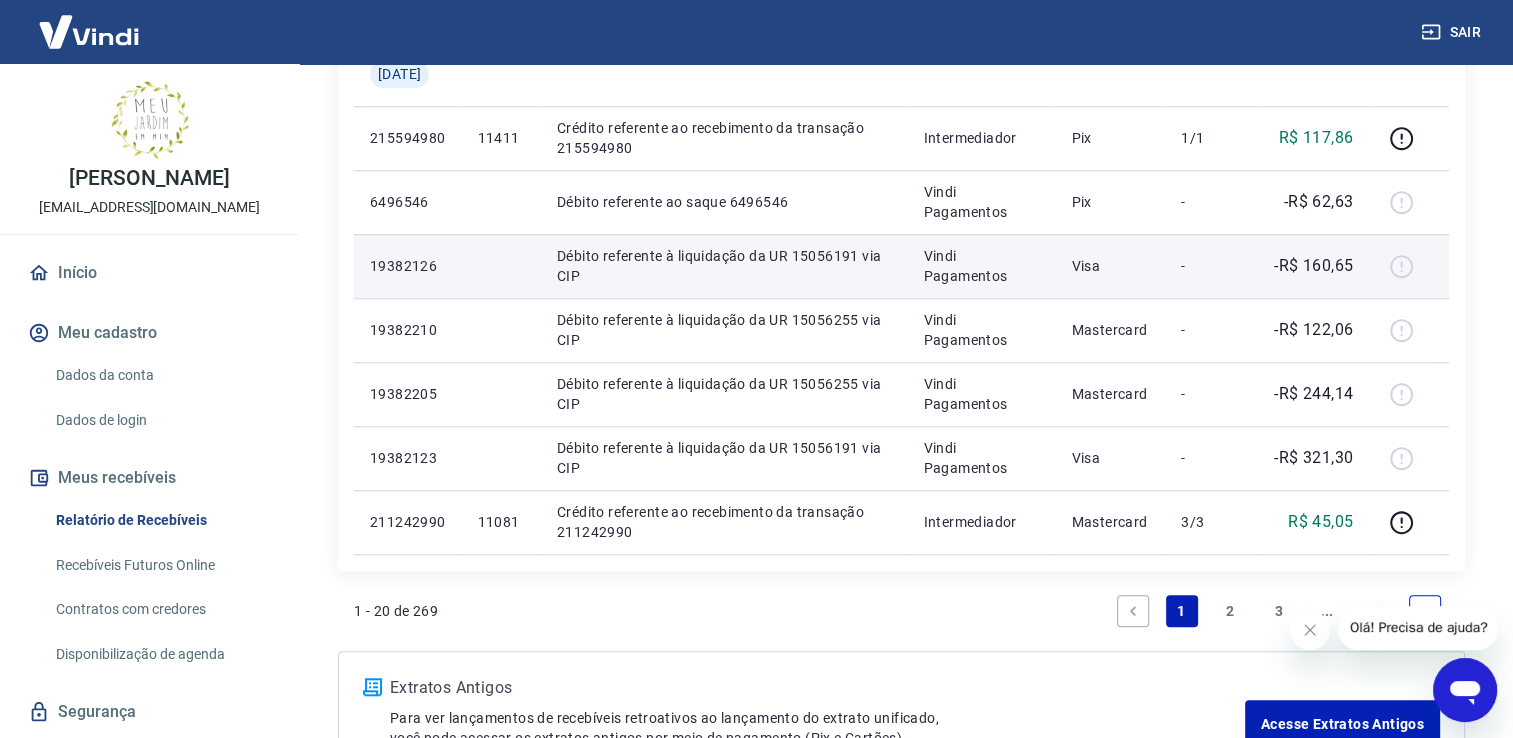 click on "Débito referente à liquidação da UR 15056191 via CIP" at bounding box center (724, 266) 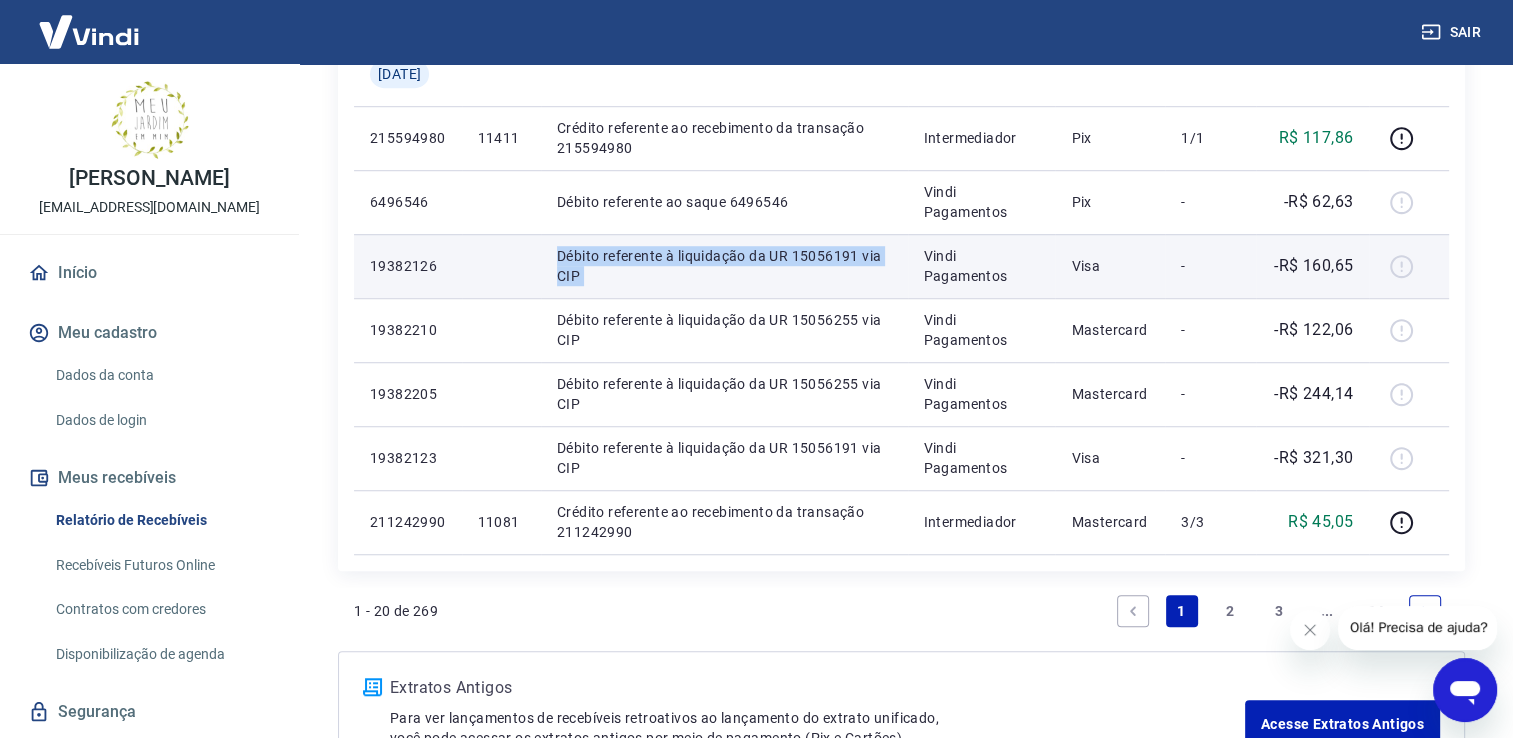 click on "Débito referente à liquidação da UR 15056191 via CIP" at bounding box center (724, 266) 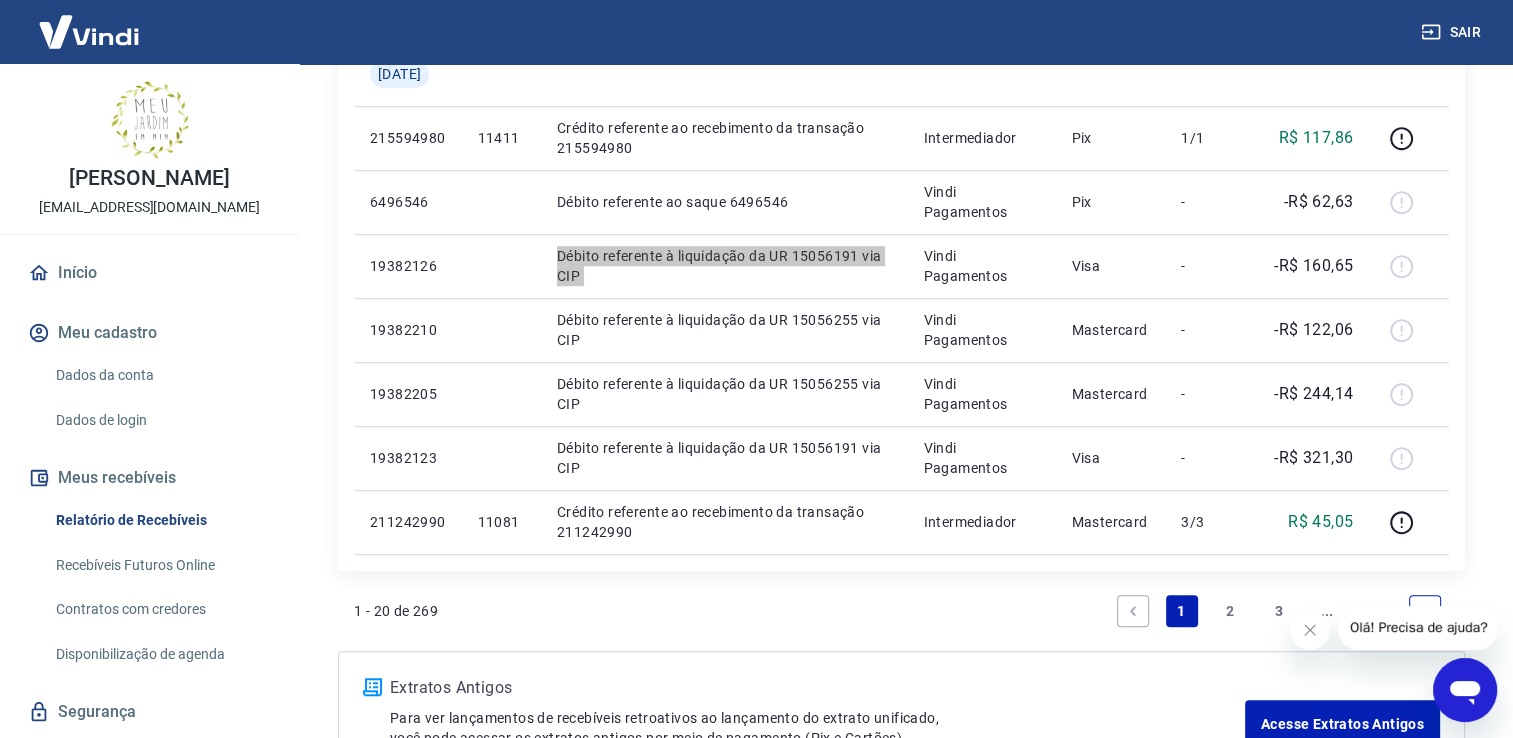 click 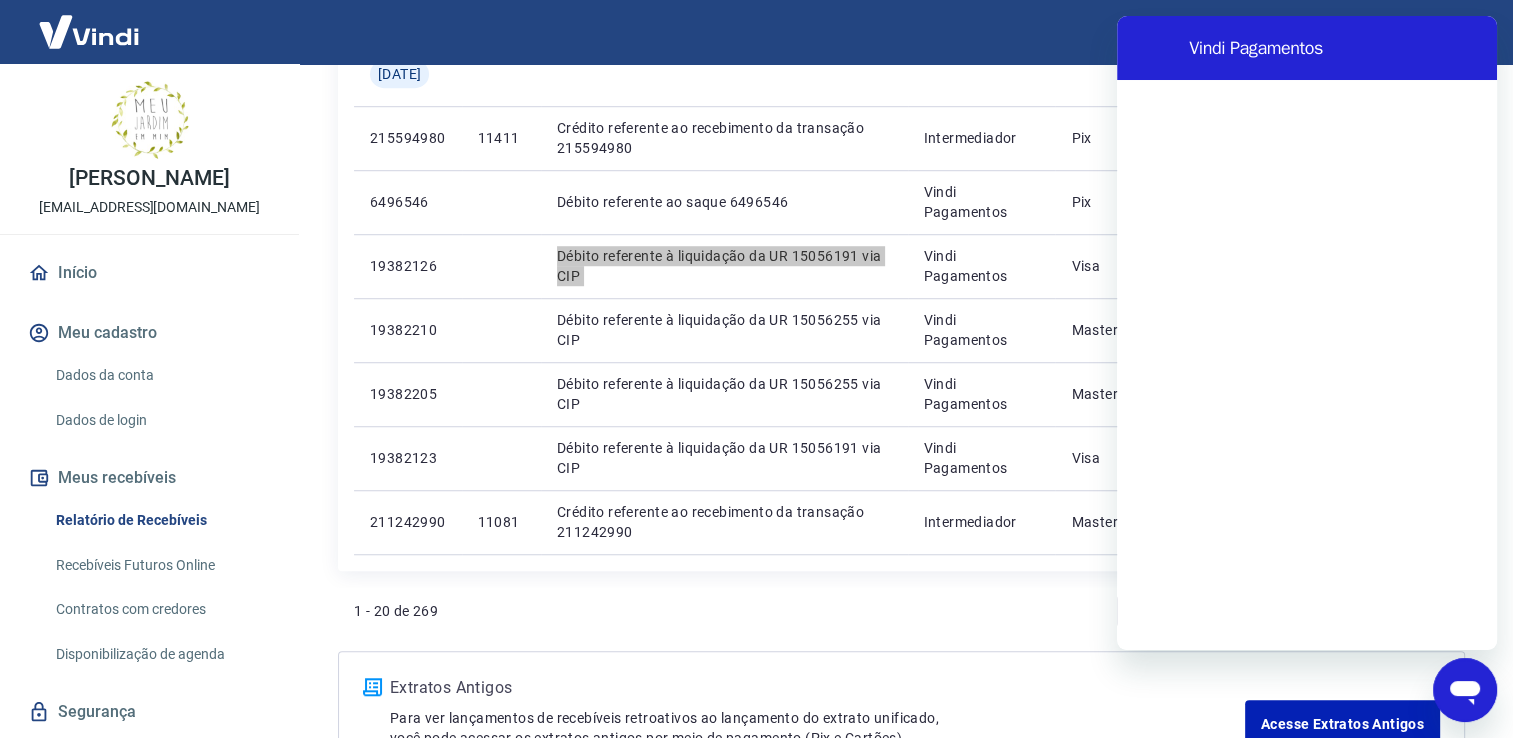 scroll, scrollTop: 0, scrollLeft: 0, axis: both 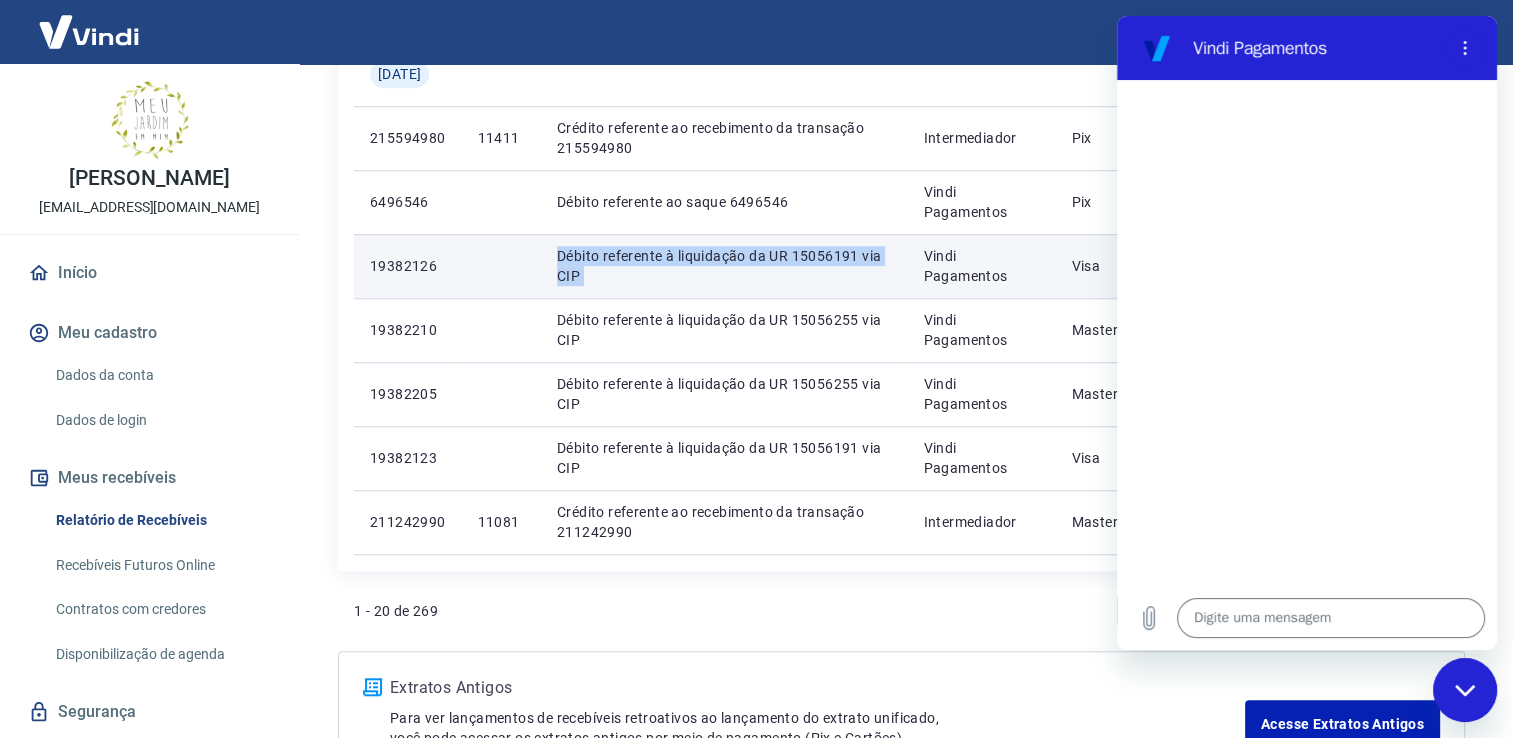 copy on "Débito referente à liquidação da UR 15056191 via CIP" 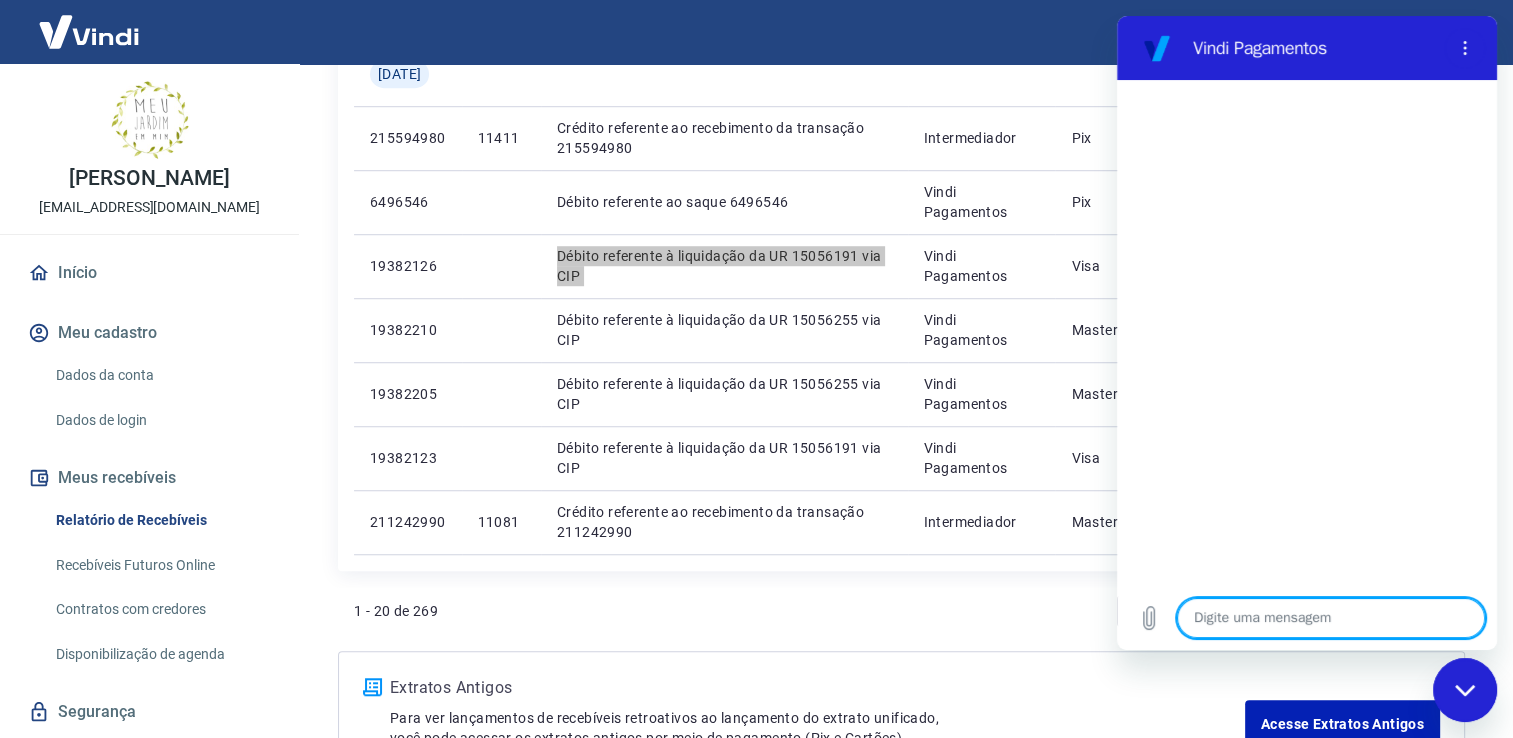 click at bounding box center (1331, 618) 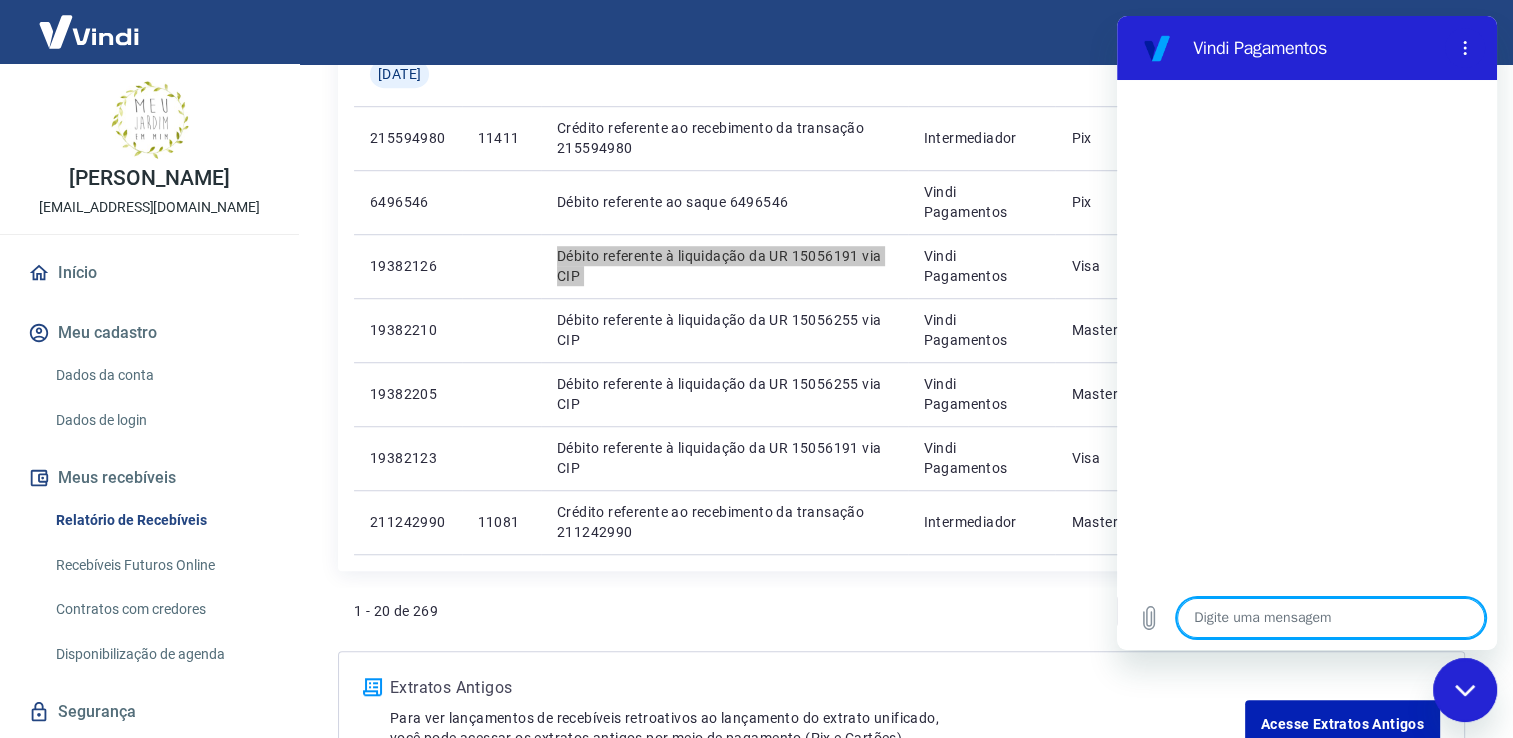 type on "Débito referente à liquidação da UR 15056191 via CIP" 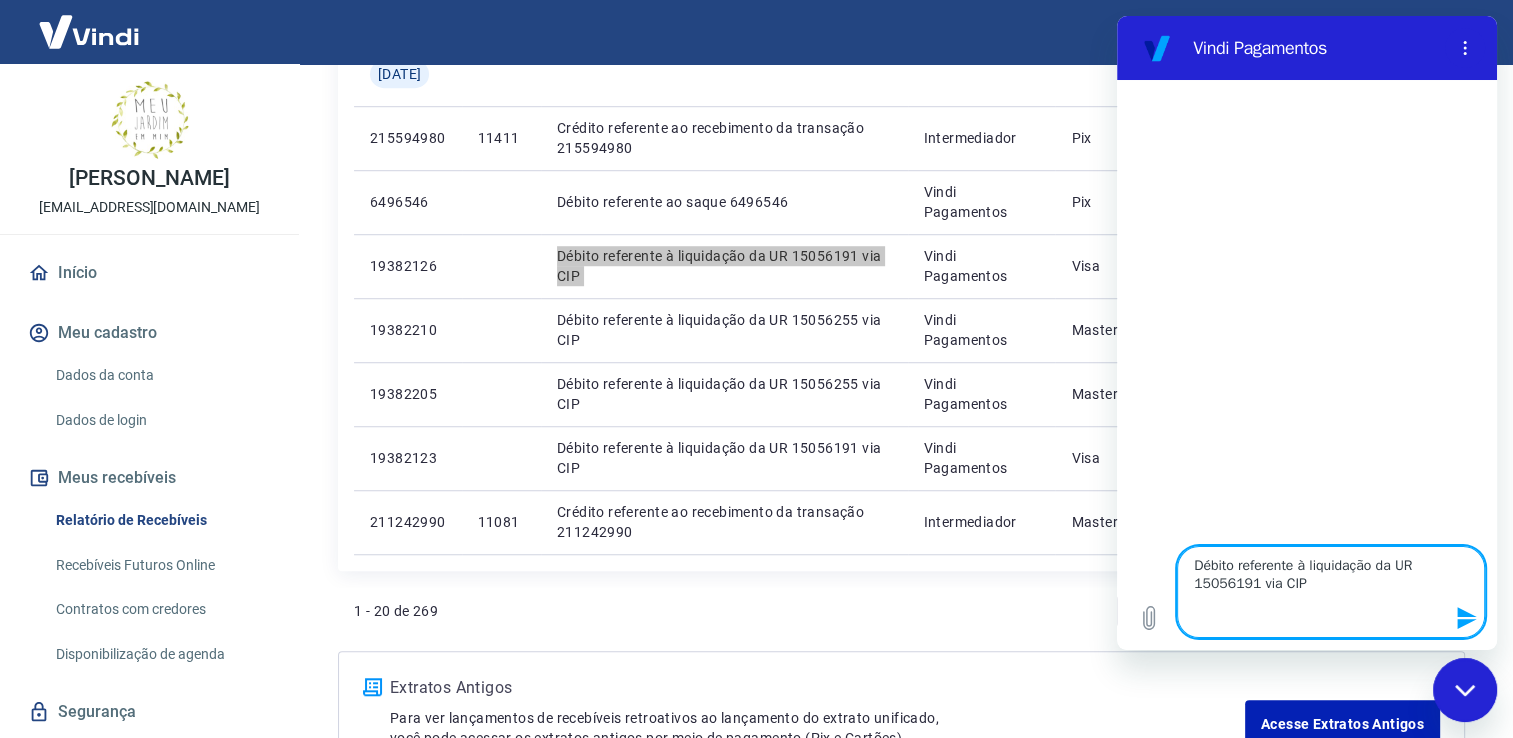 type 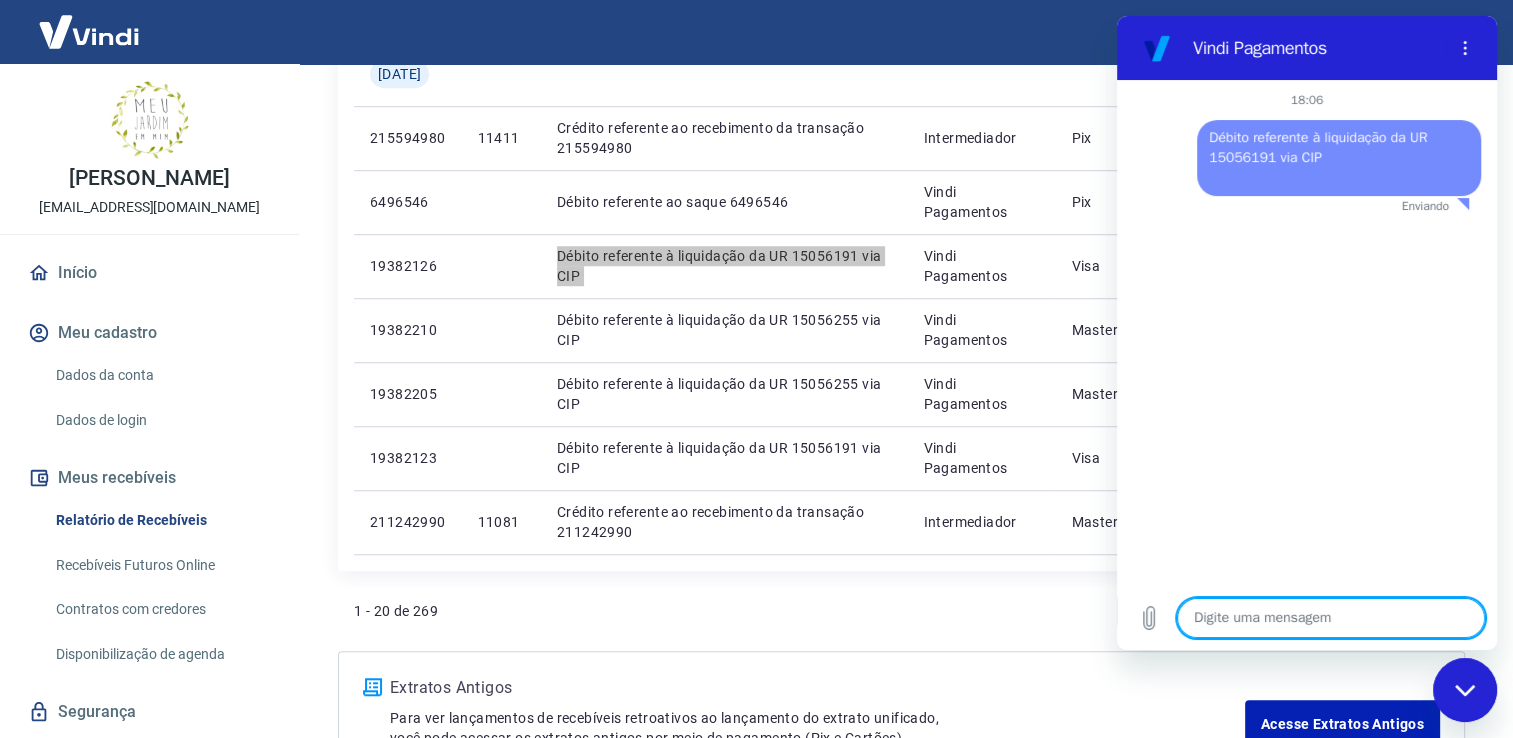 type on "x" 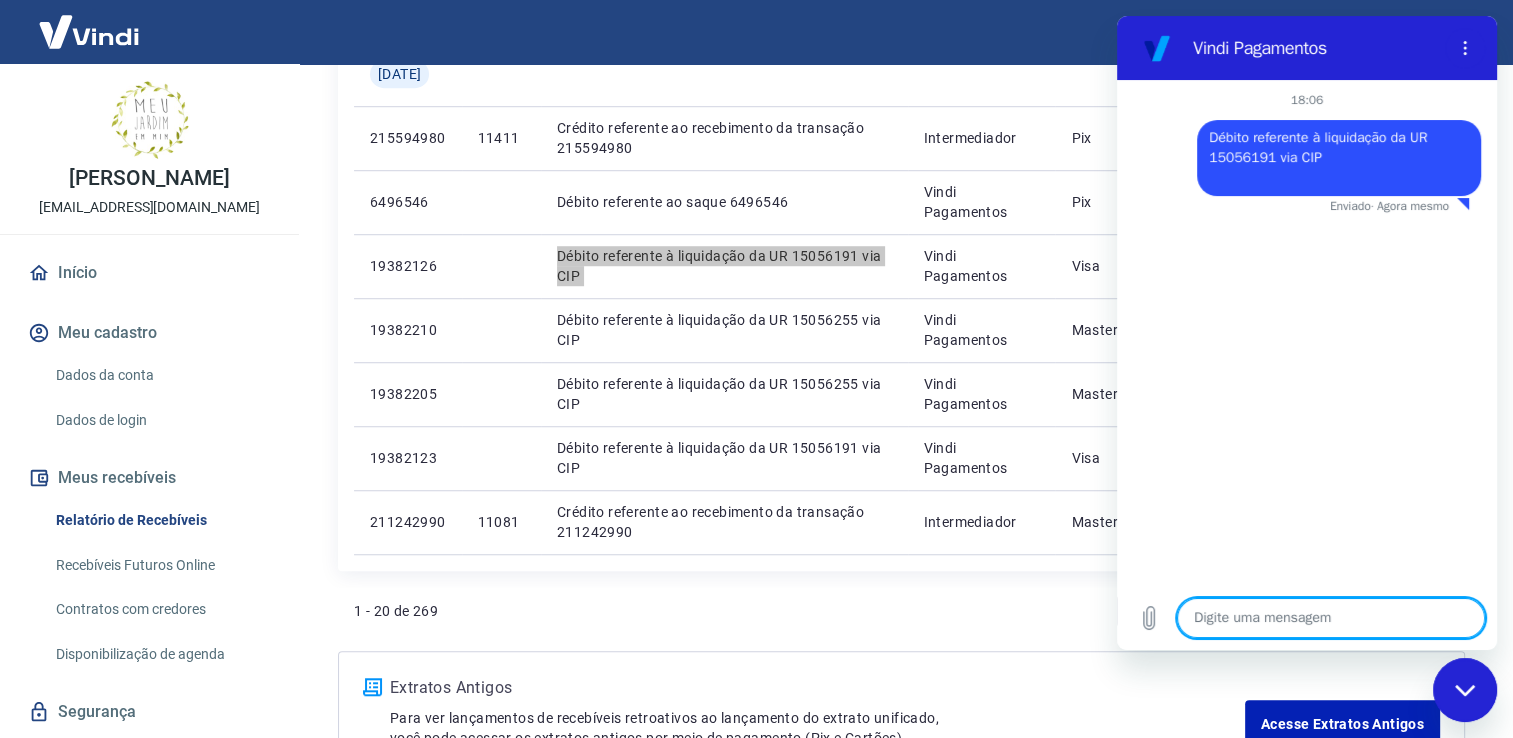 type on "o" 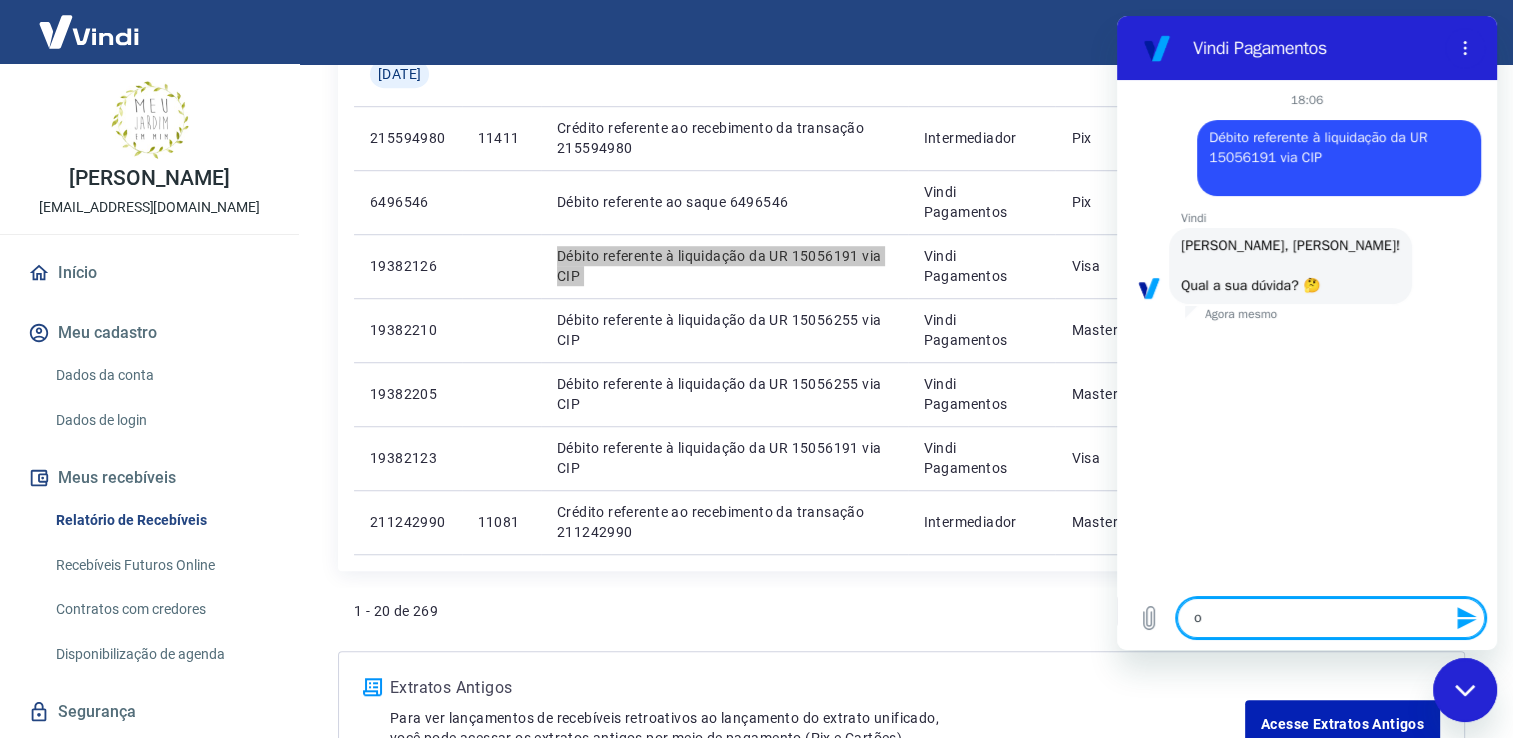 type on "o" 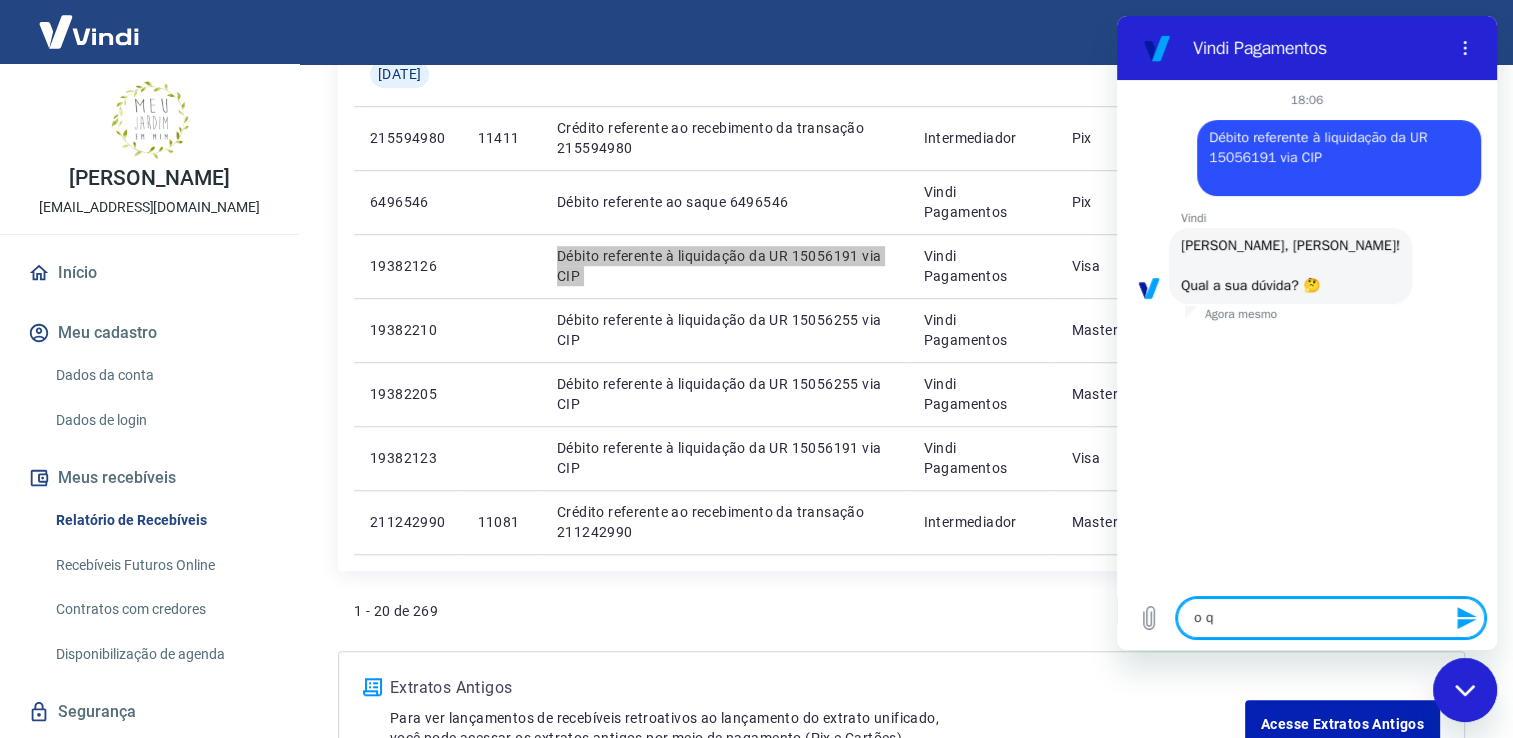 type on "x" 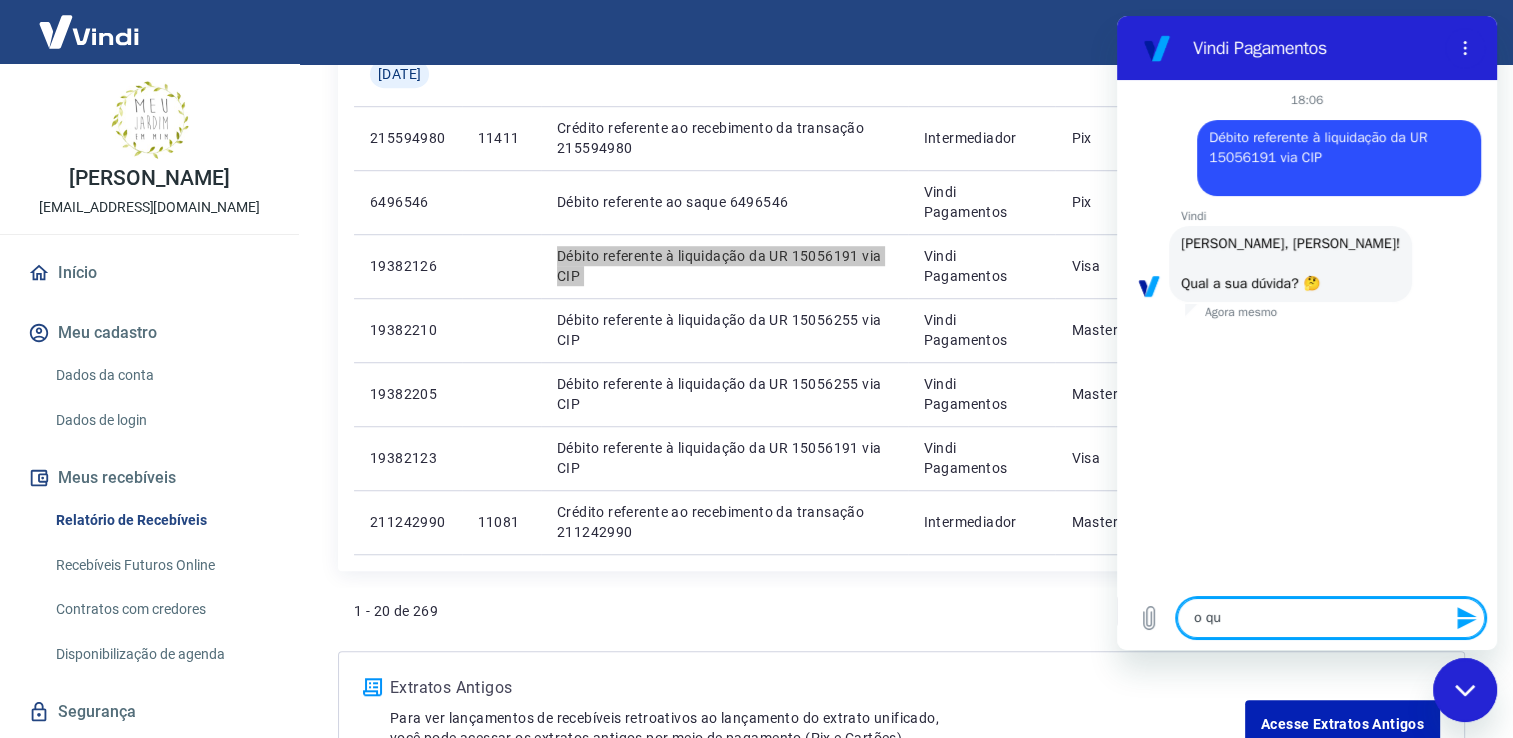 type on "o que" 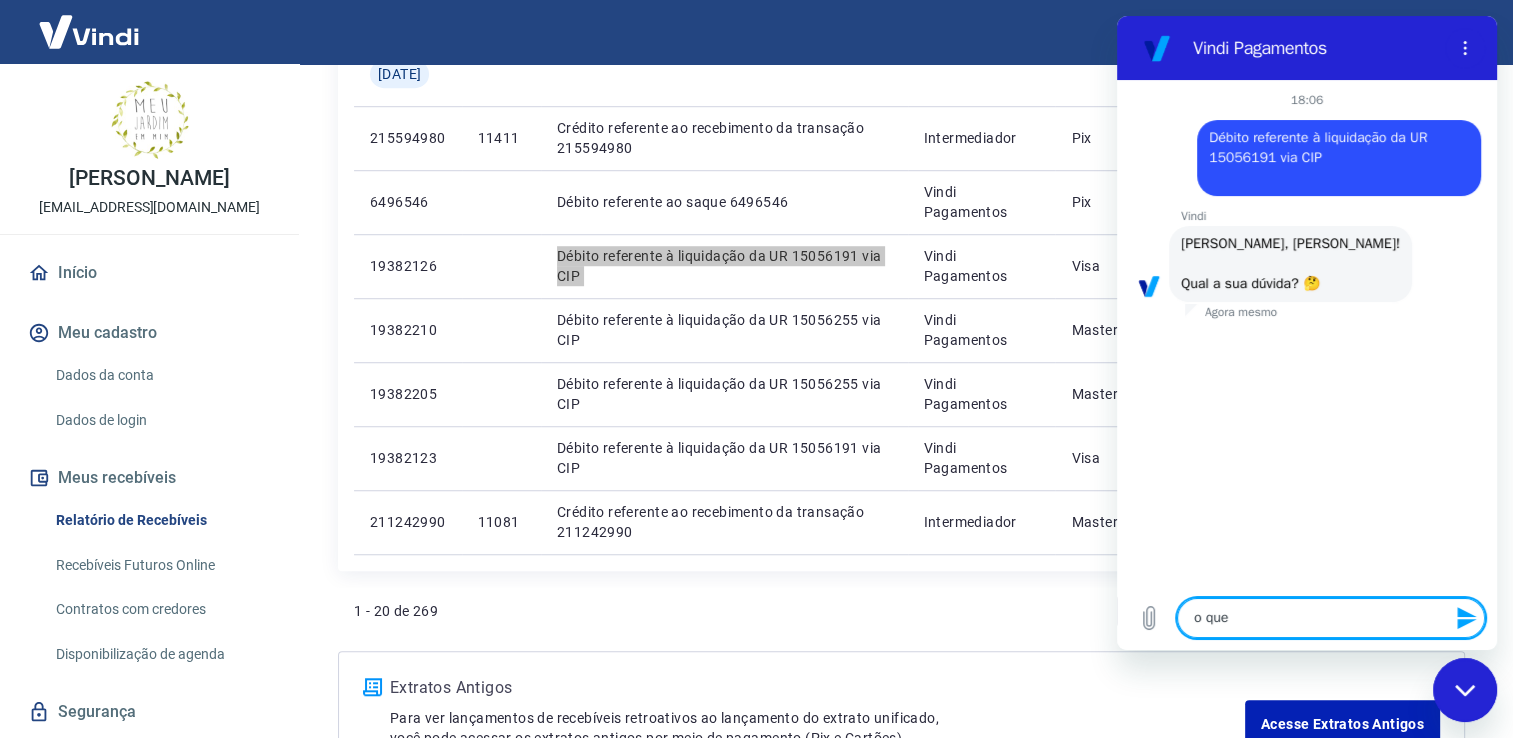 type on "o que" 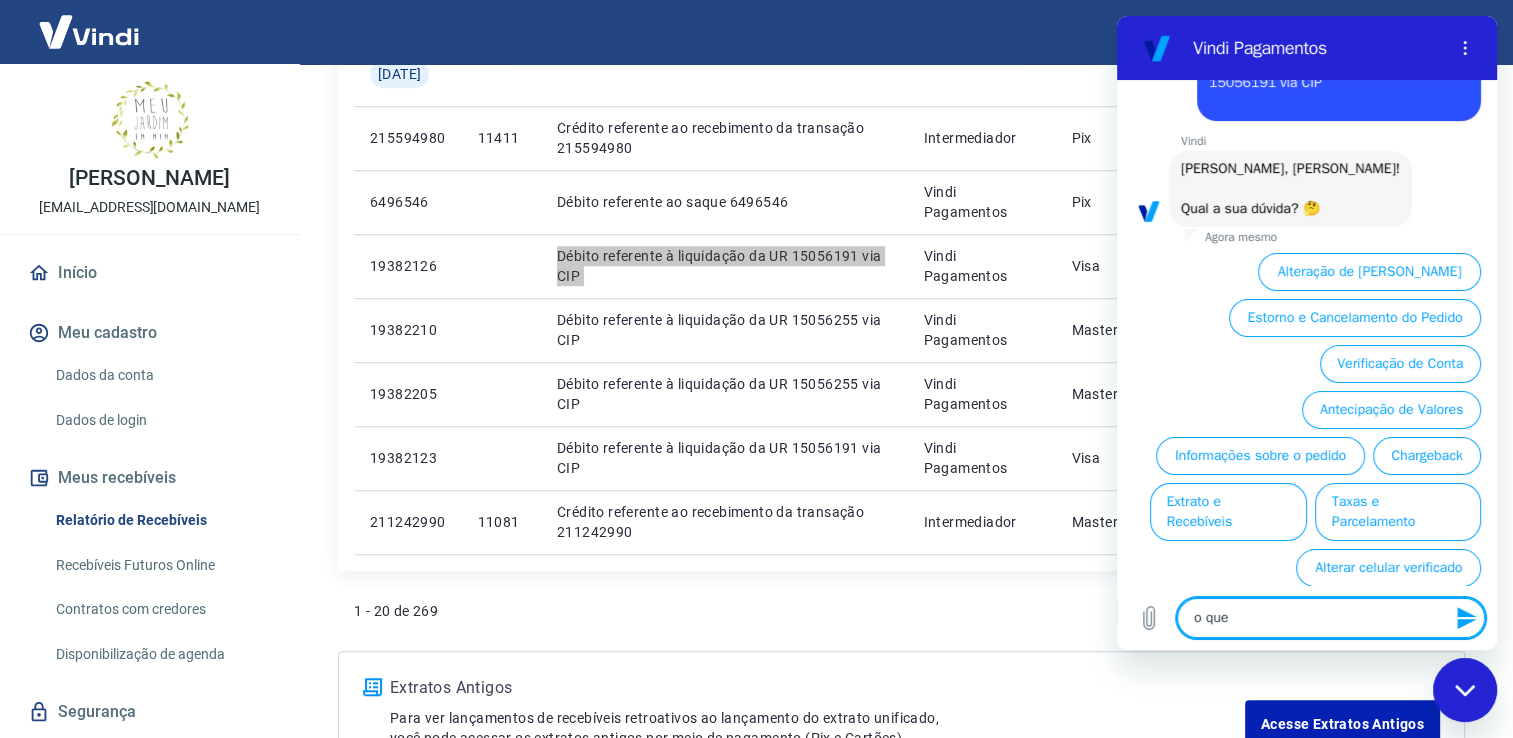 scroll, scrollTop: 123, scrollLeft: 0, axis: vertical 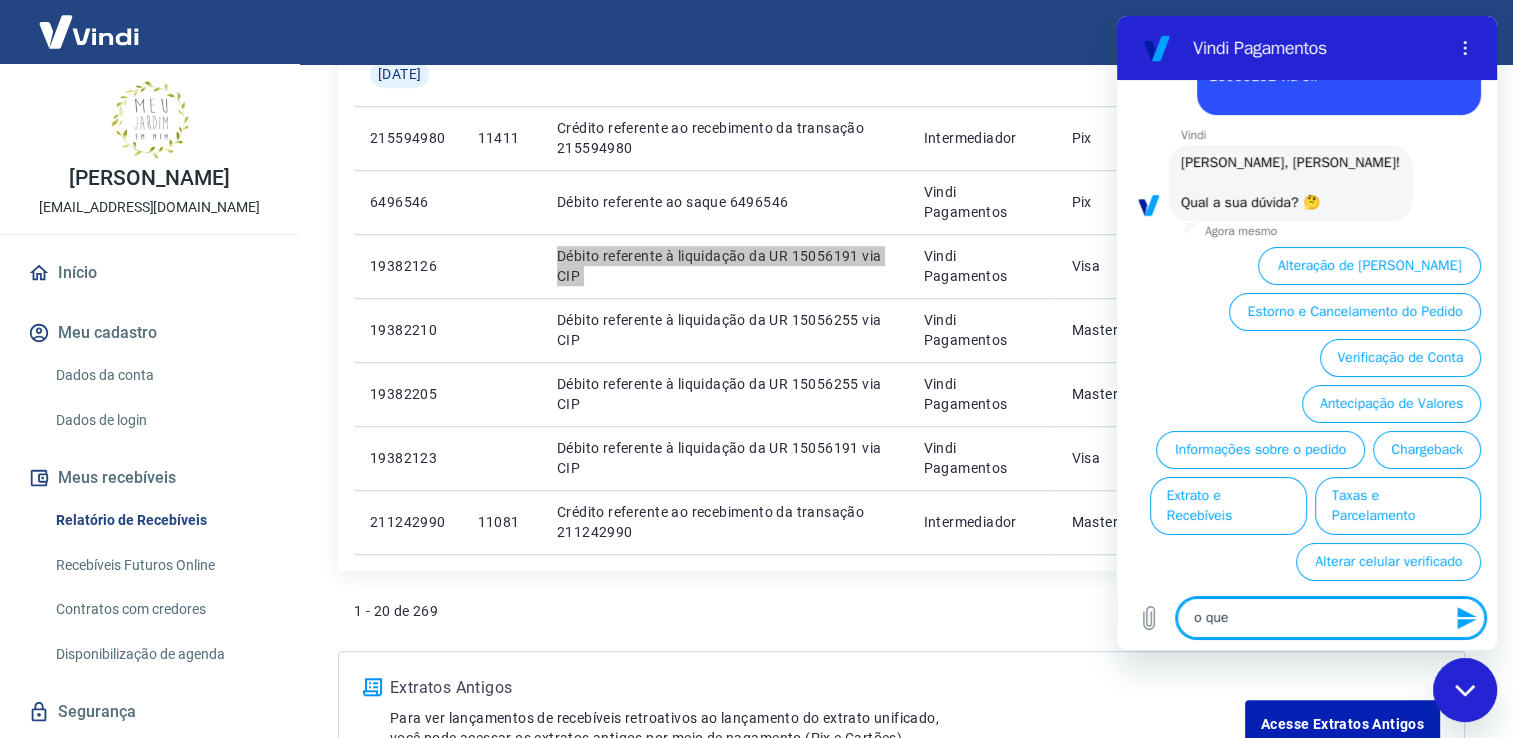 type on "o que" 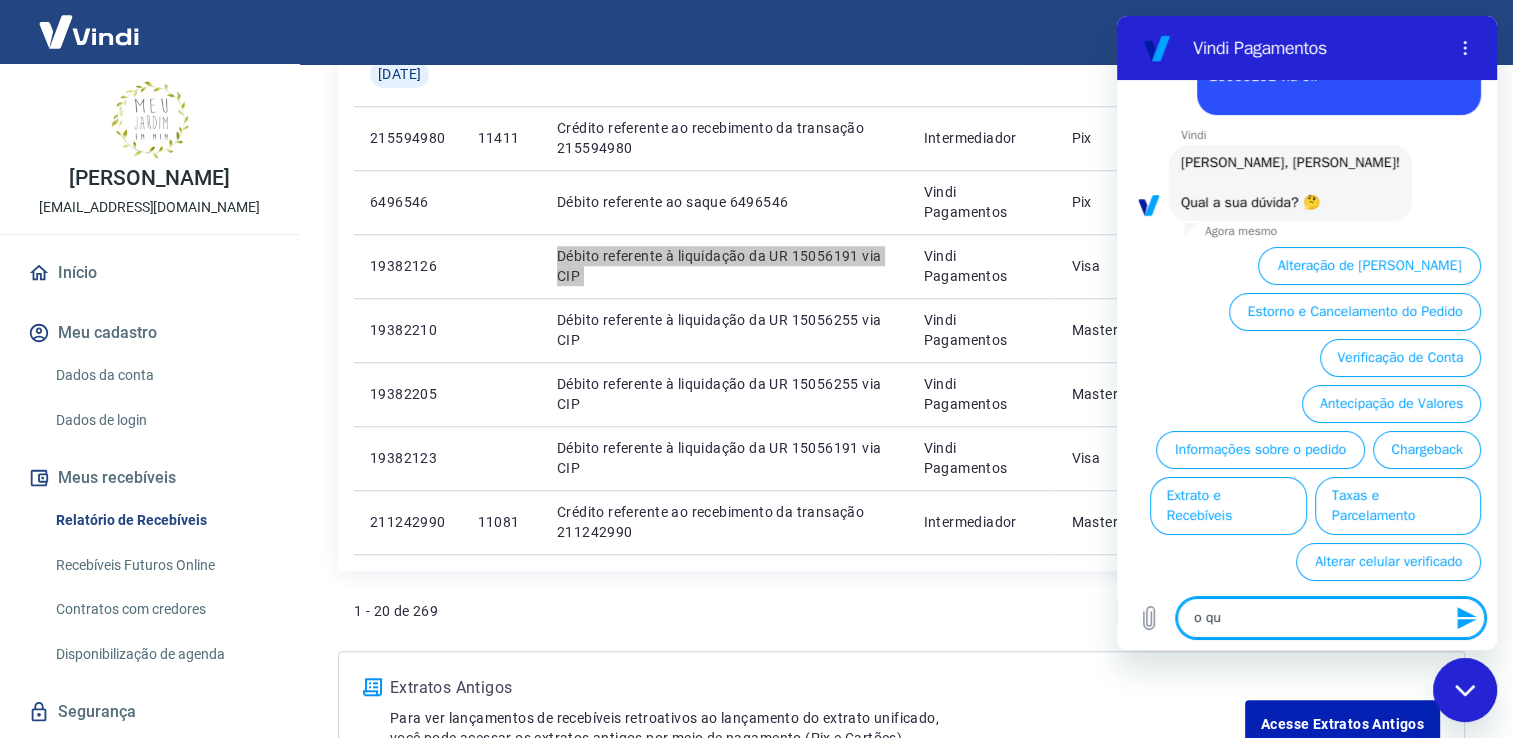type on "o q" 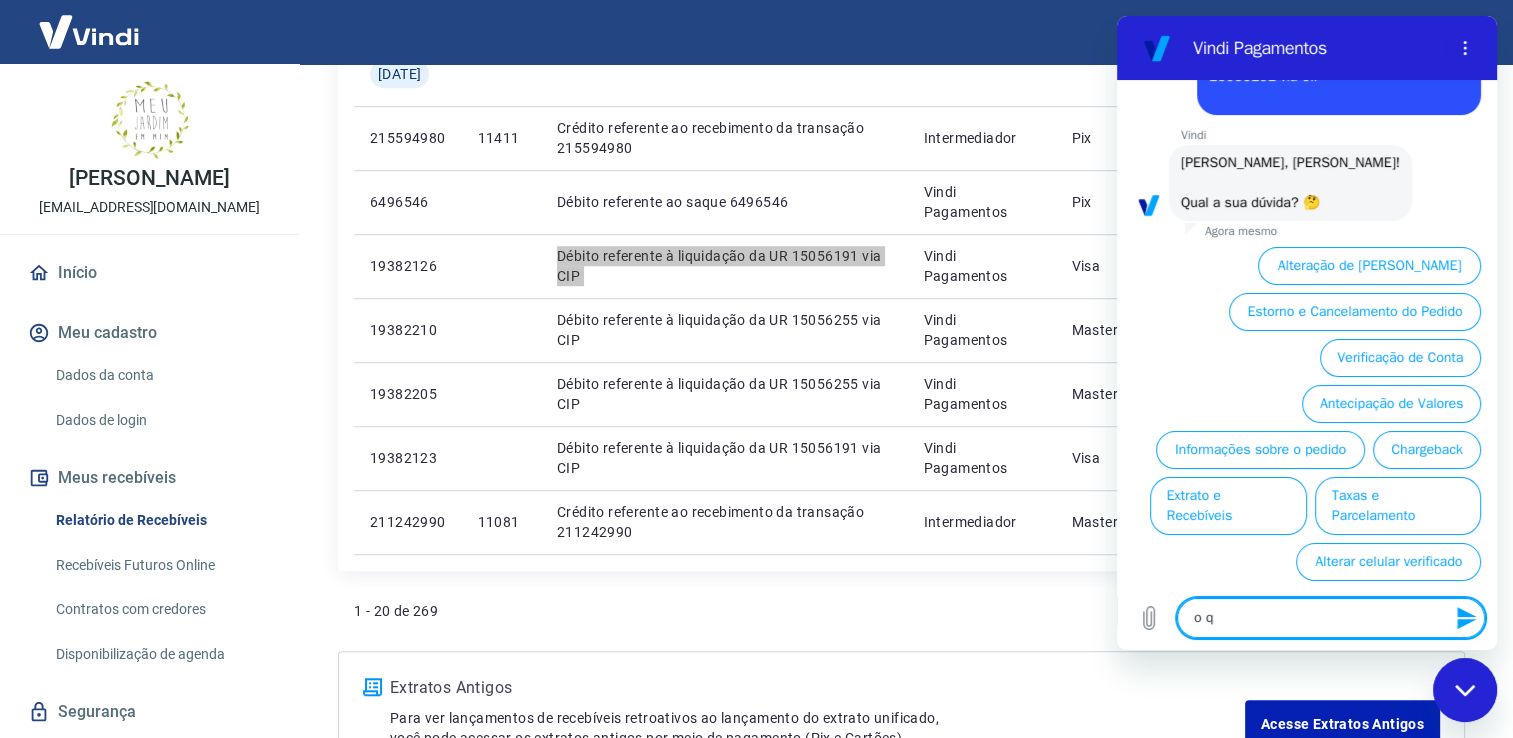 type on "o" 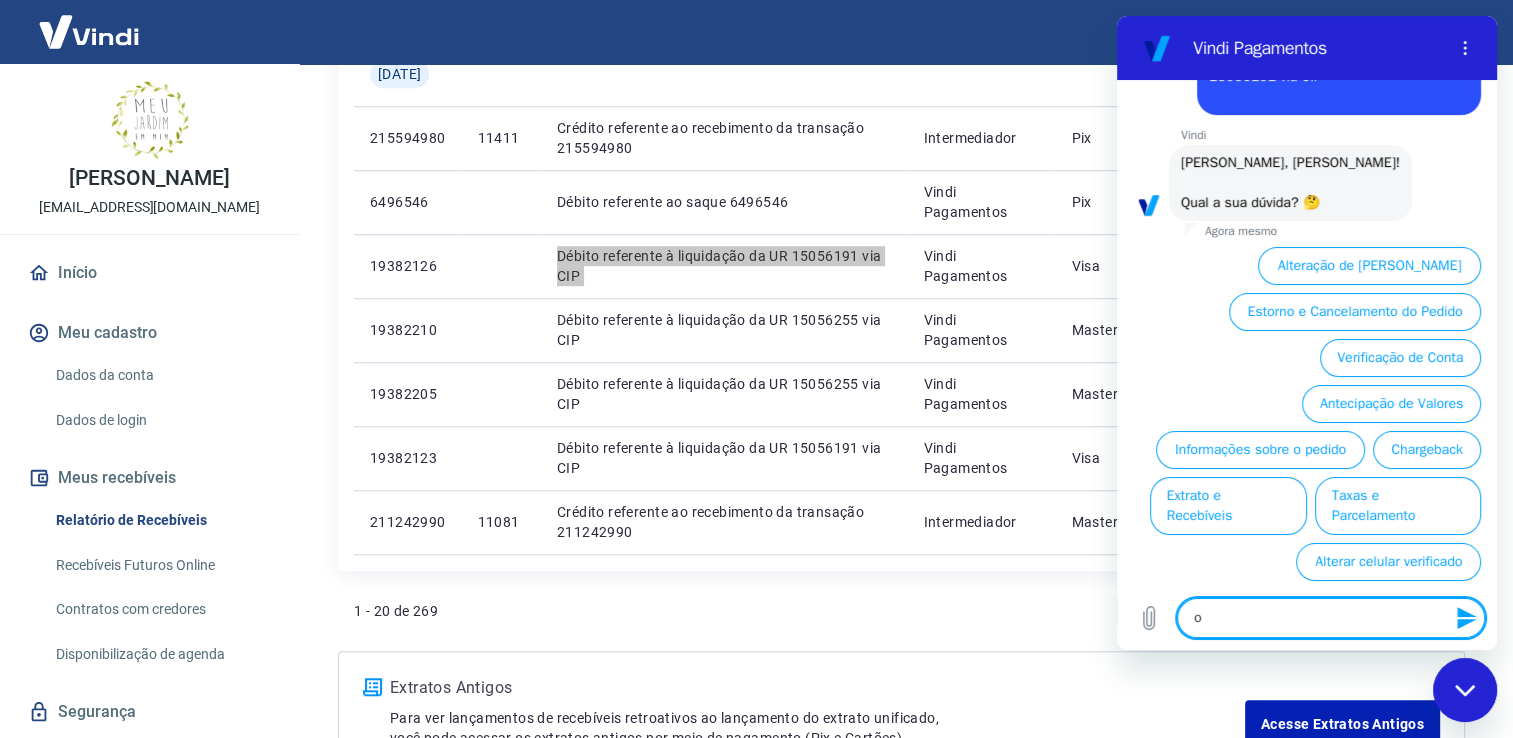type on "o" 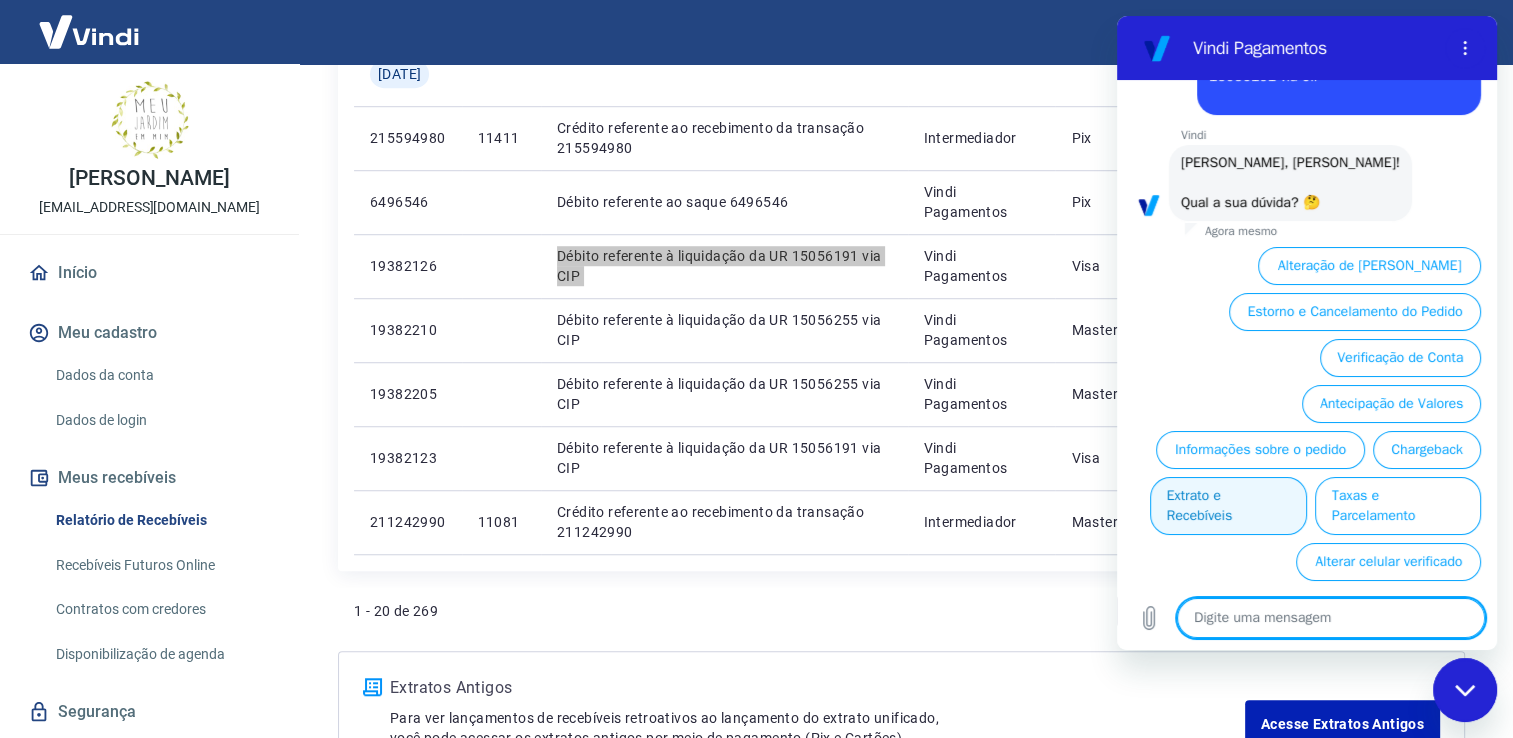 click on "Extrato e Recebíveis" at bounding box center [1228, 506] 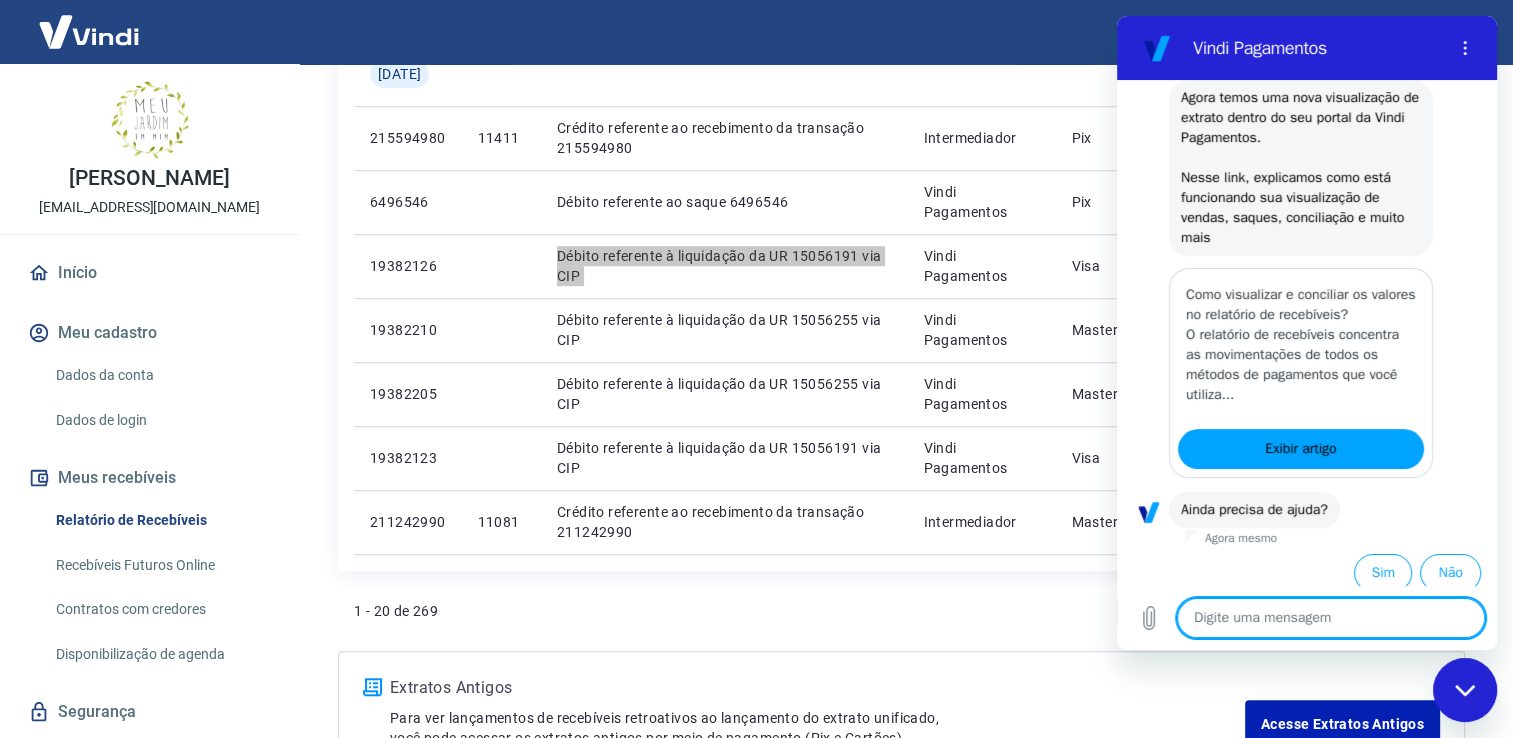 scroll, scrollTop: 349, scrollLeft: 0, axis: vertical 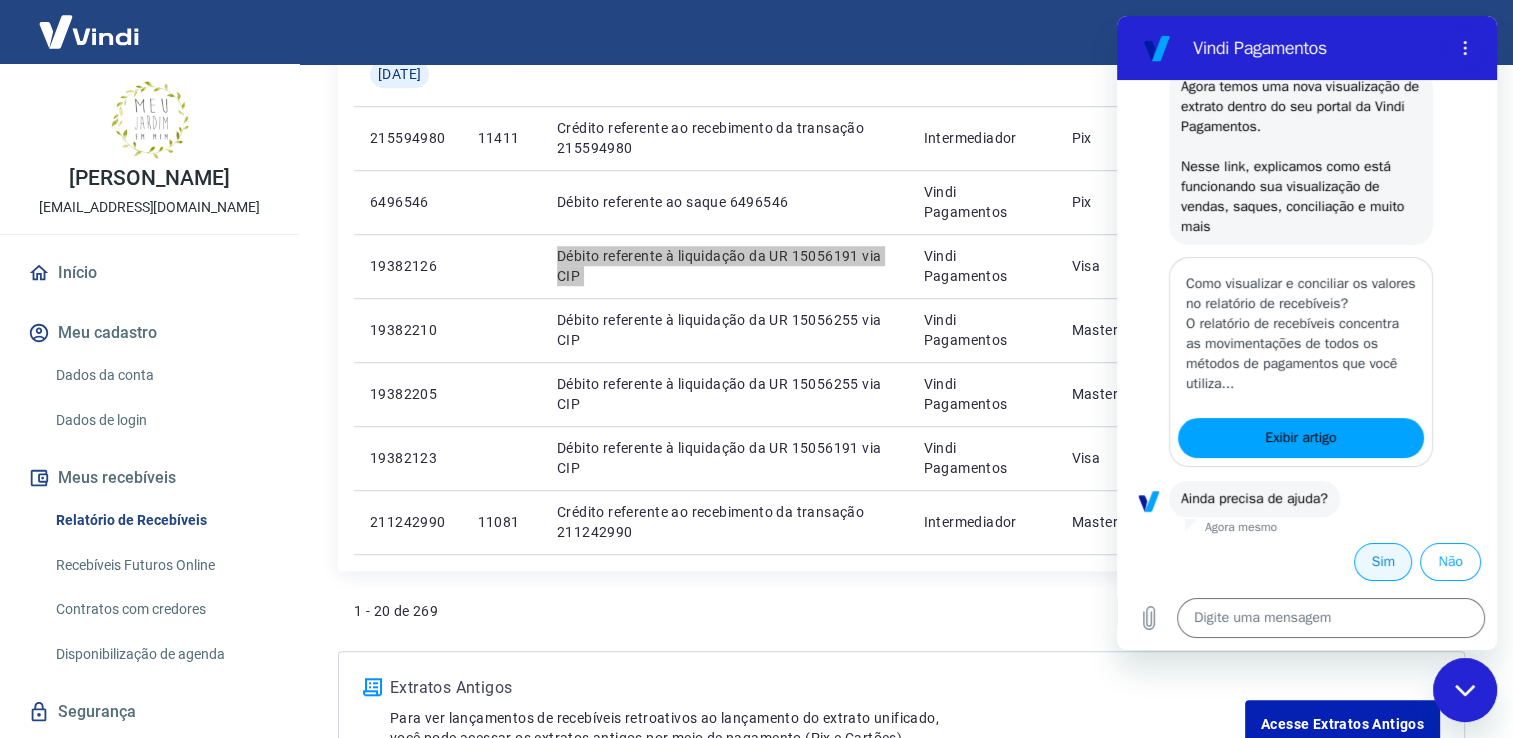 click on "Sim" at bounding box center [1383, 562] 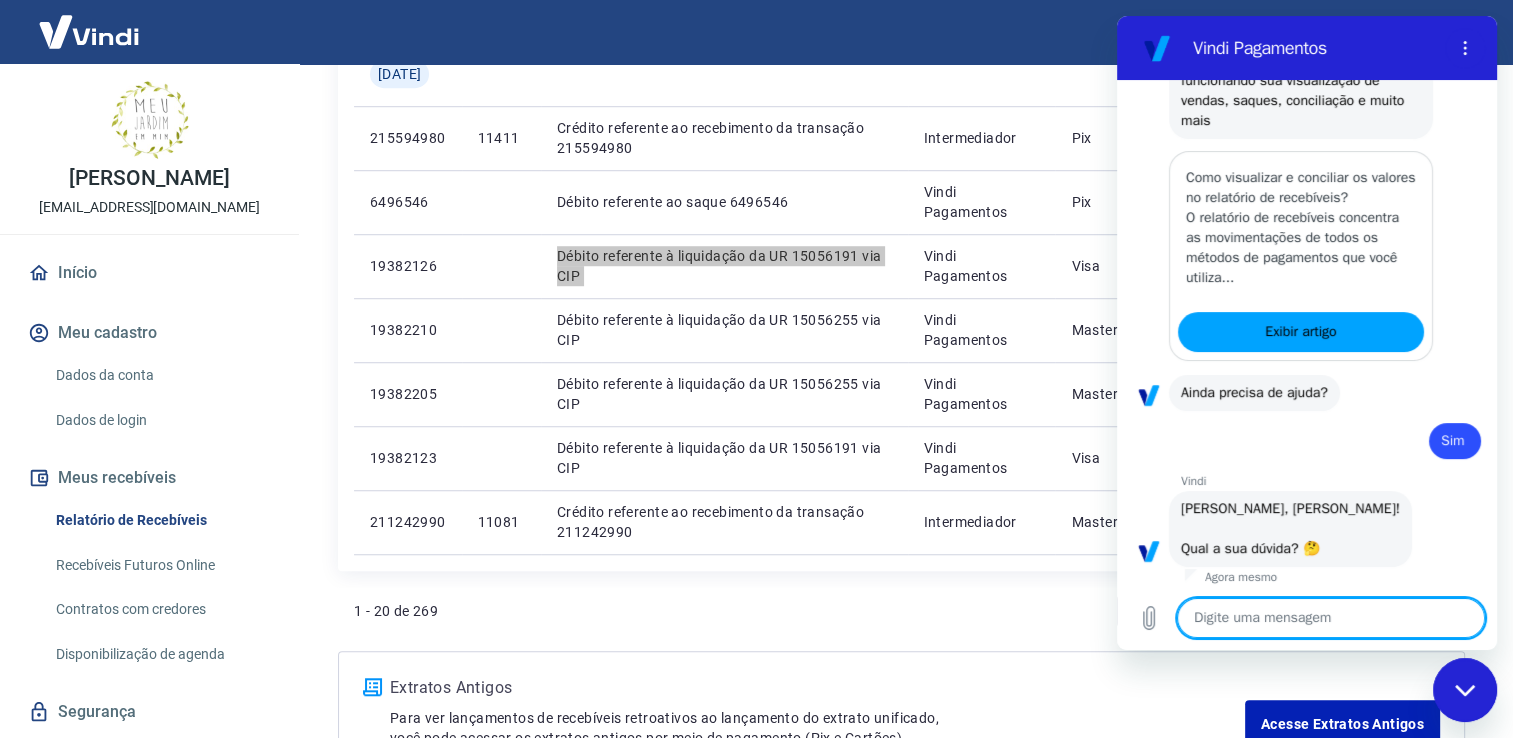 type on "x" 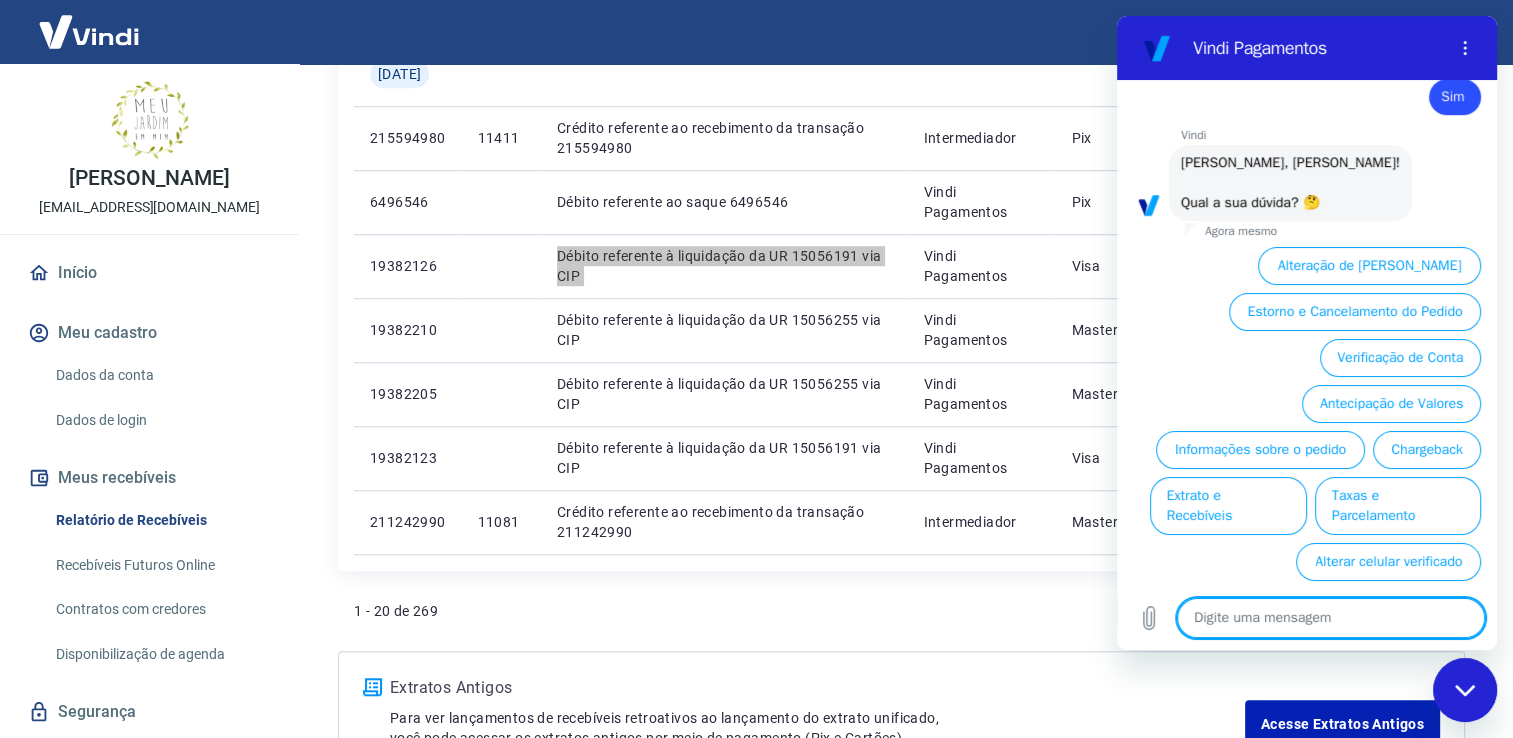 scroll, scrollTop: 843, scrollLeft: 0, axis: vertical 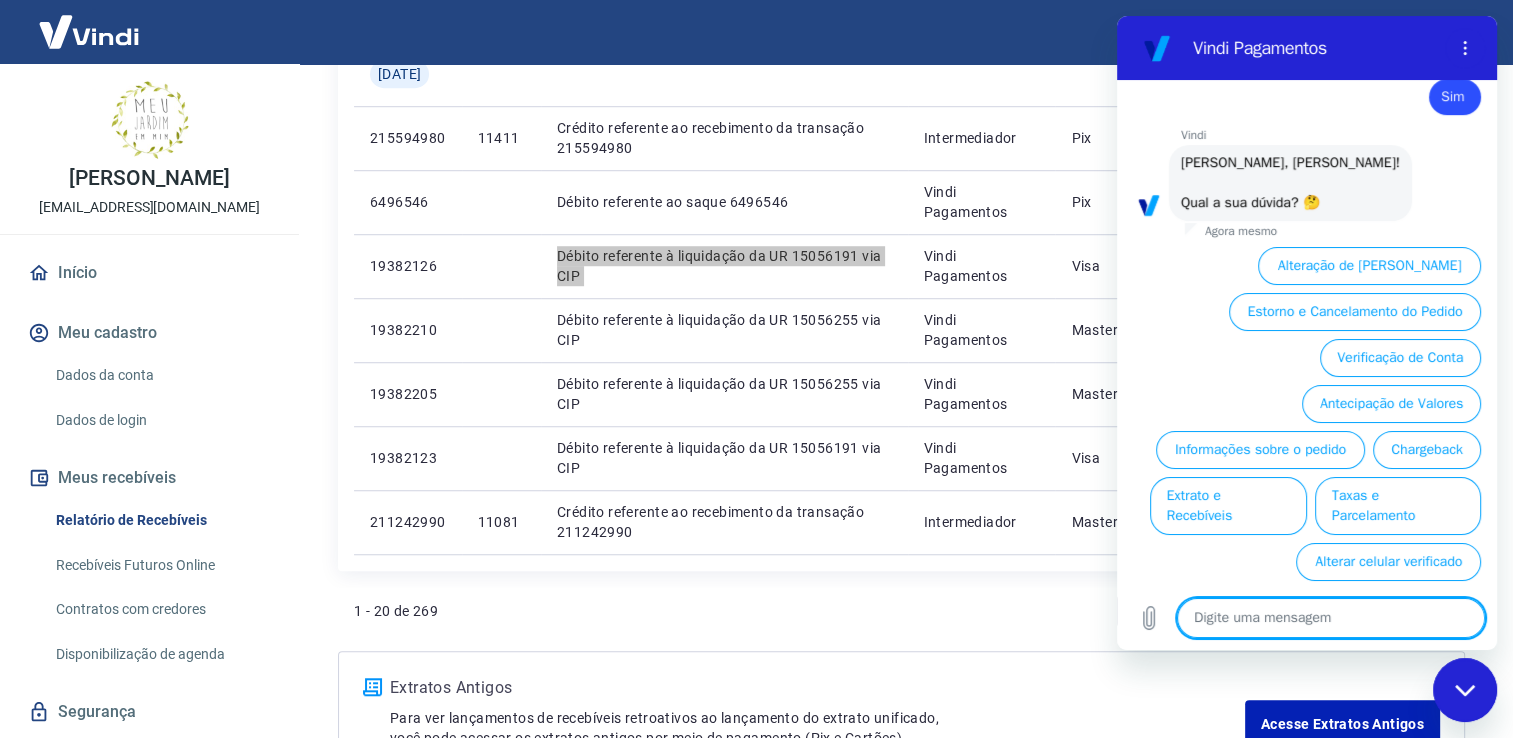 type on "f" 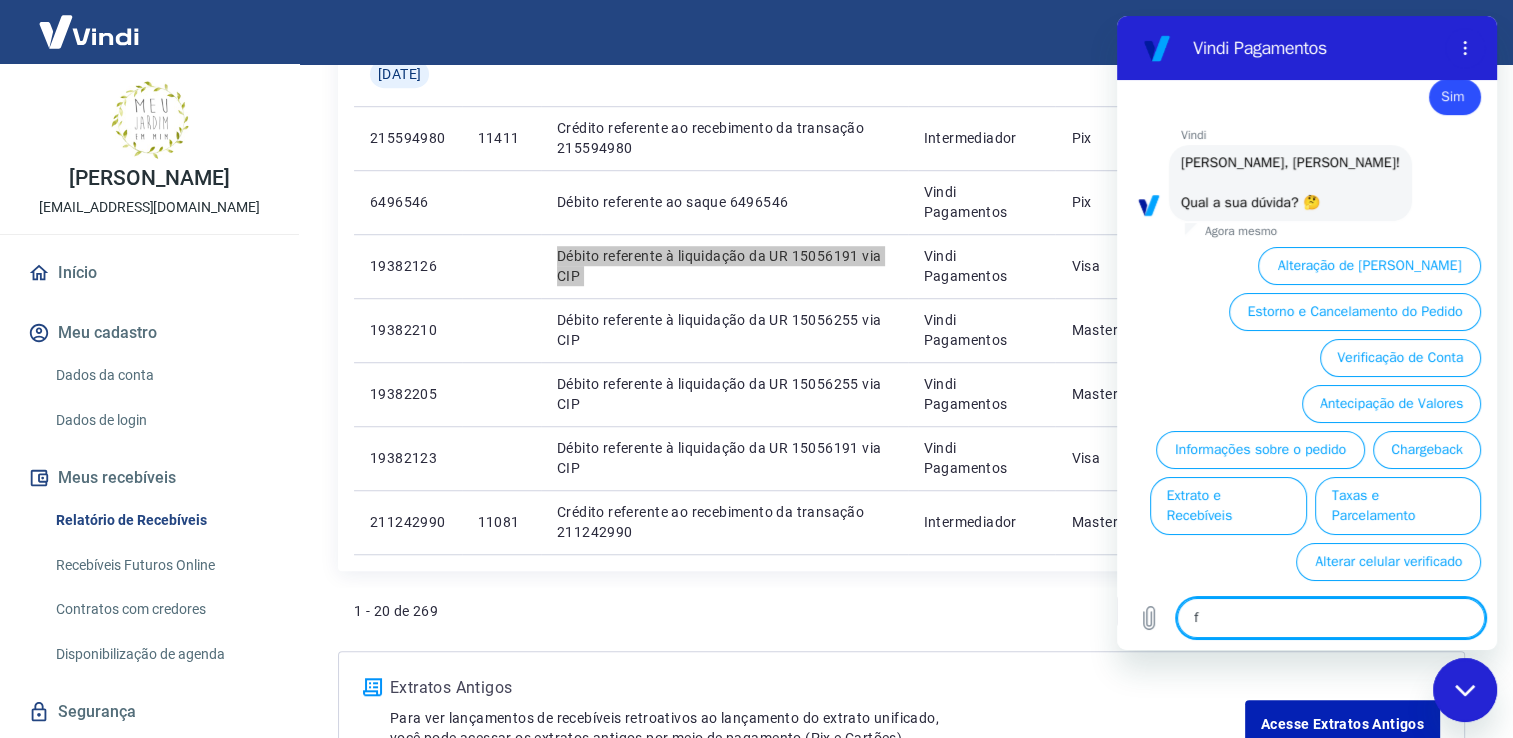 type on "fa" 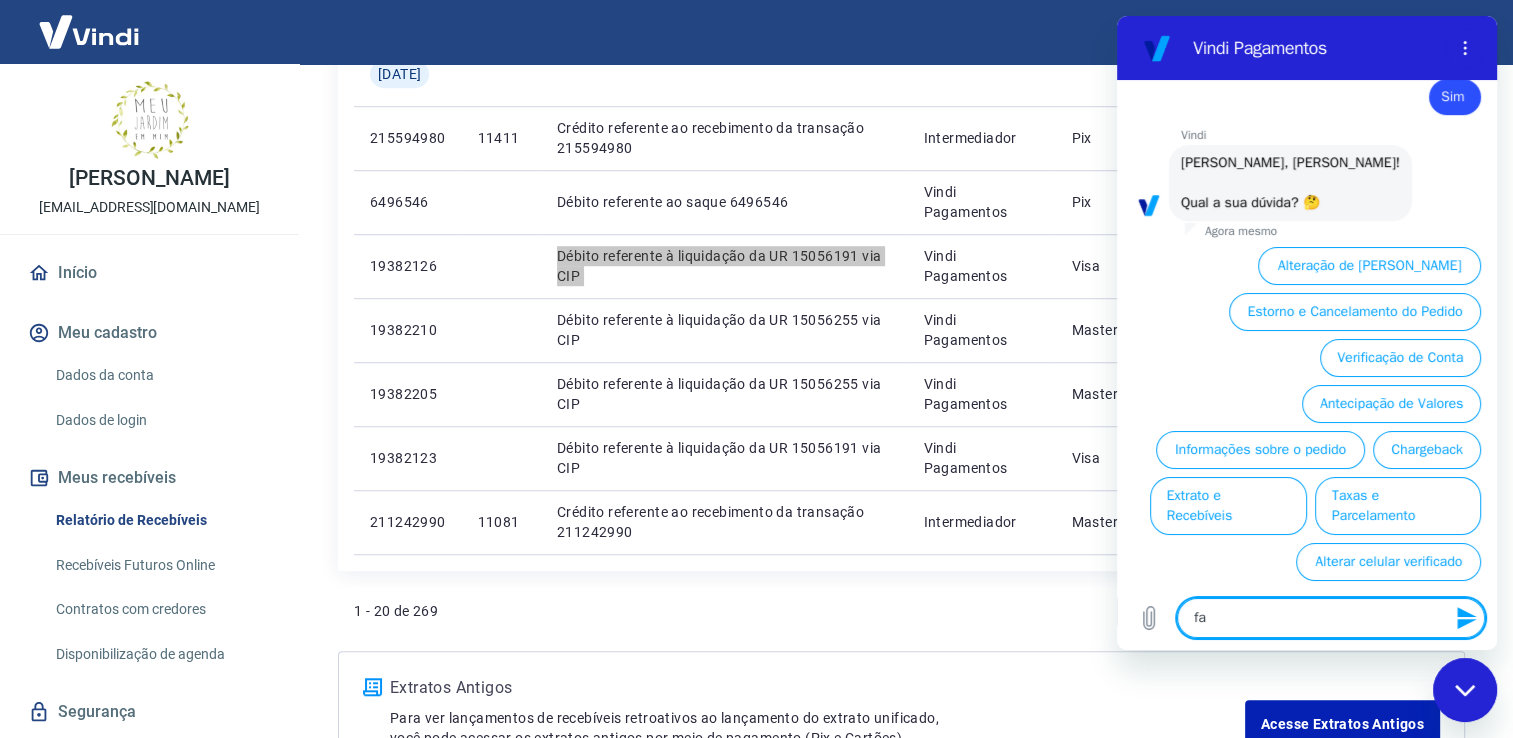 type on "fal" 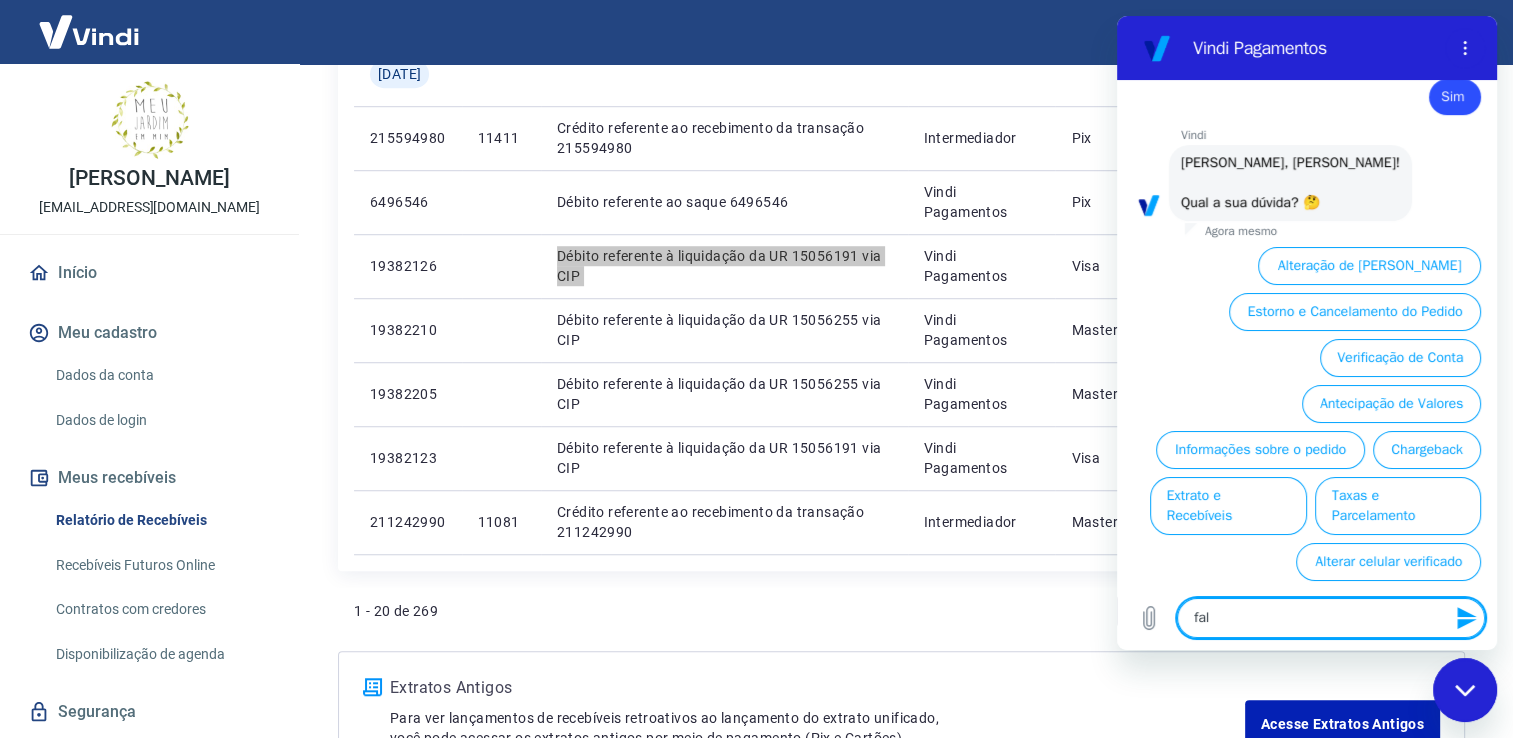 type on "fala" 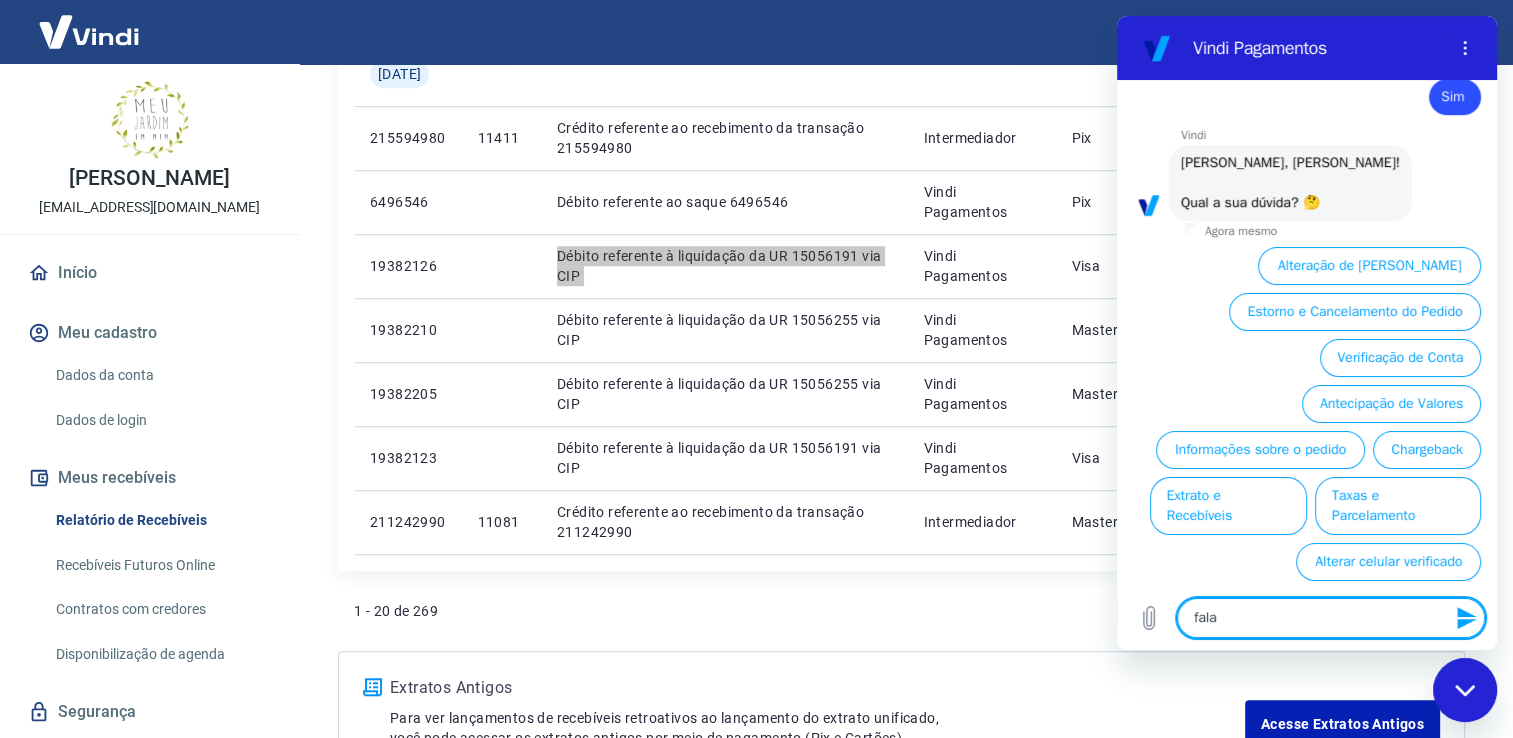 type on "fala" 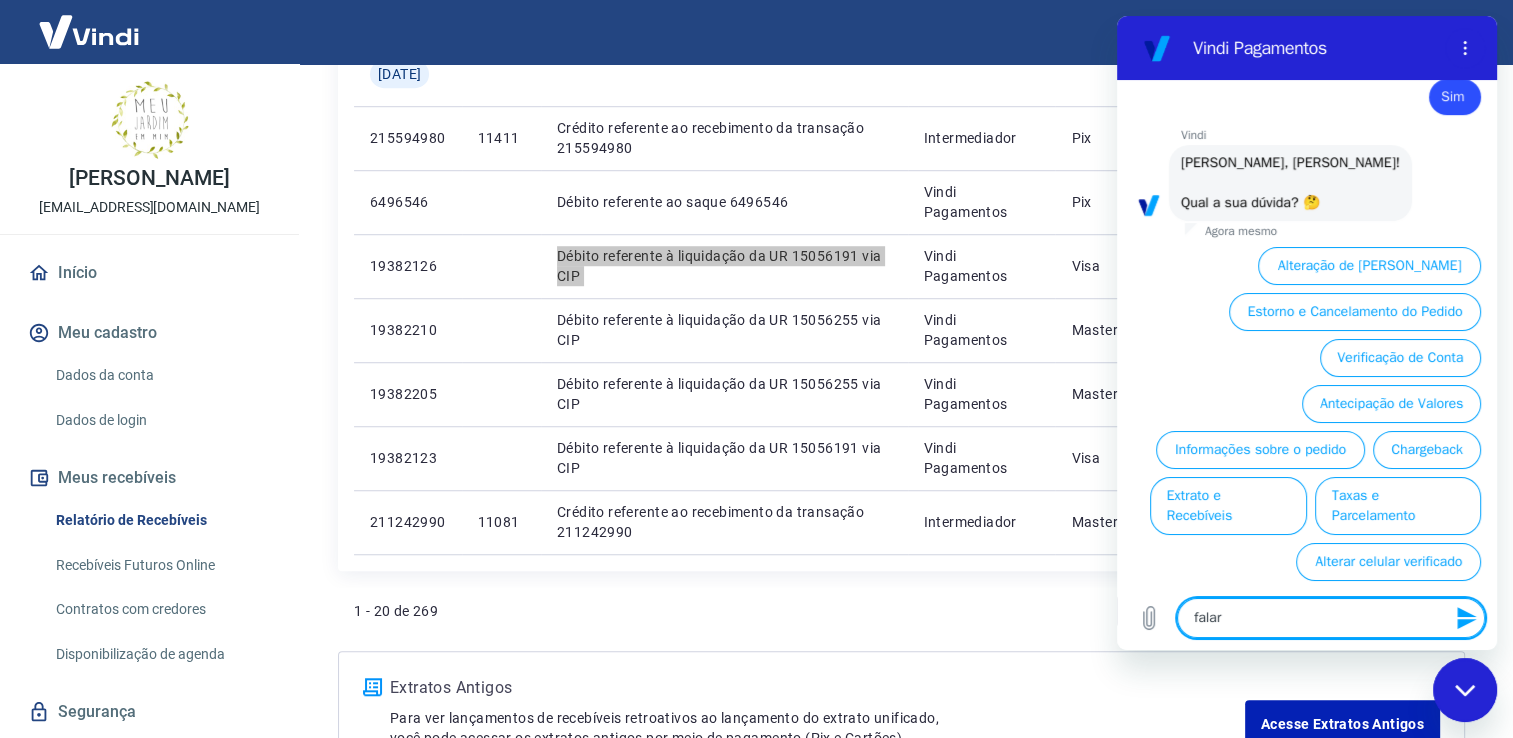 type on "falar" 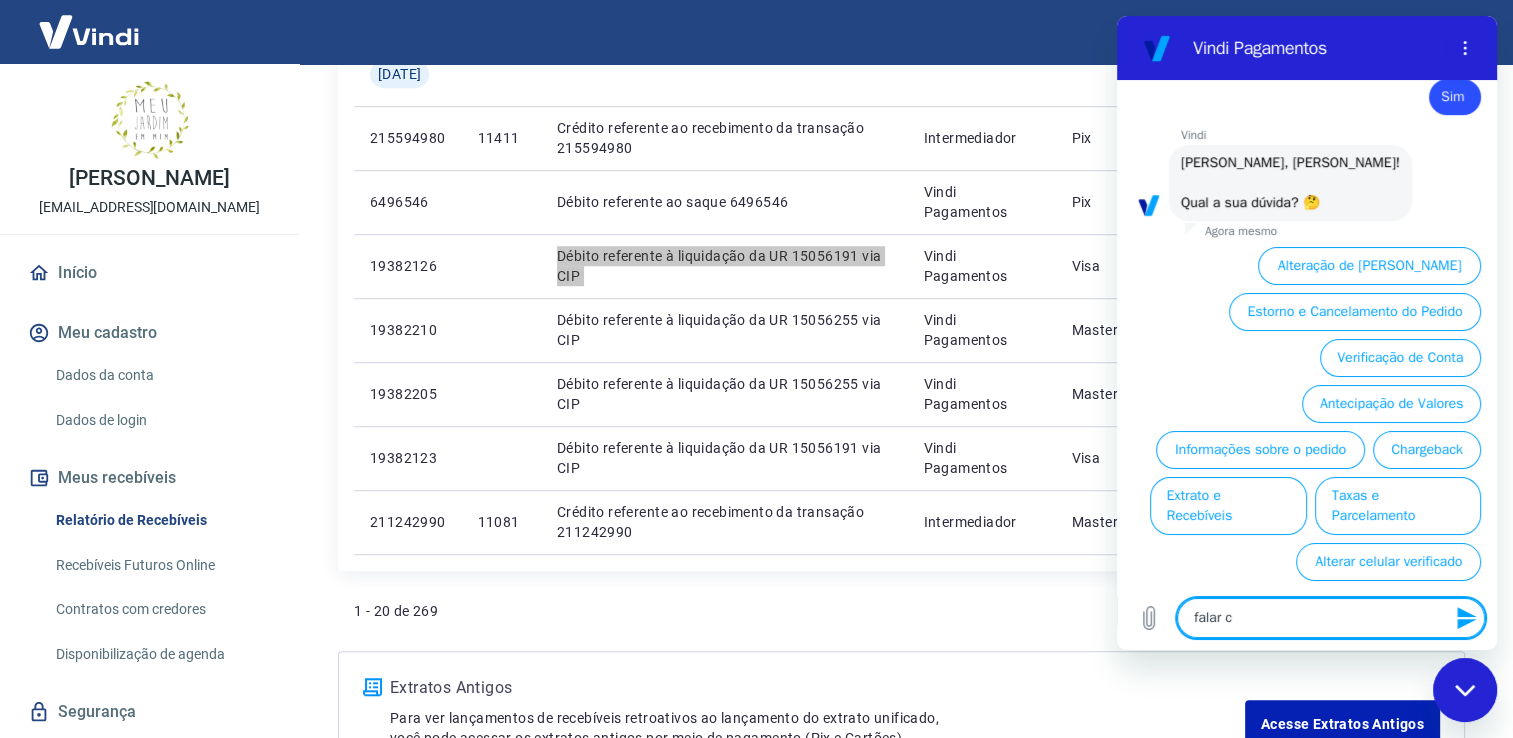 type on "falar co" 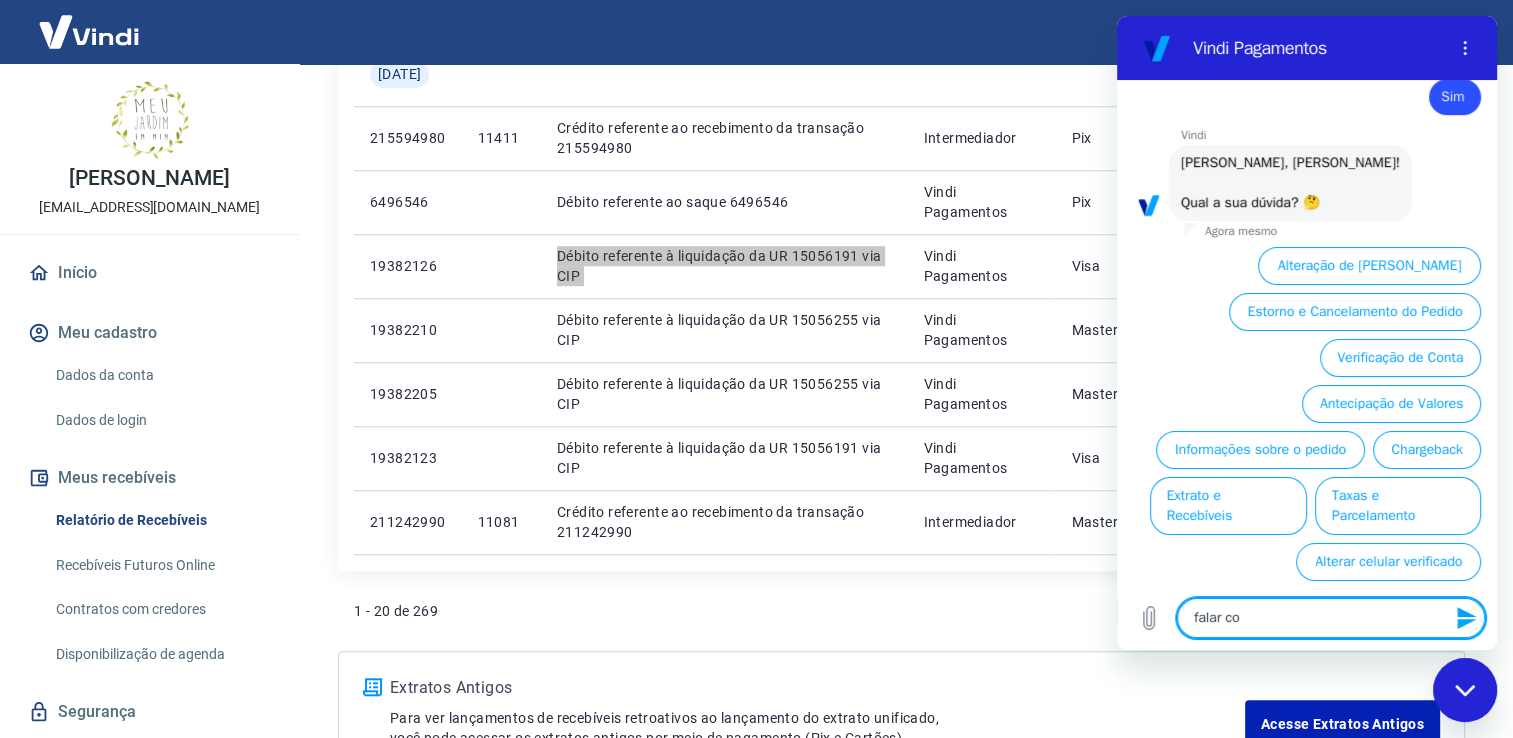type on "falar com" 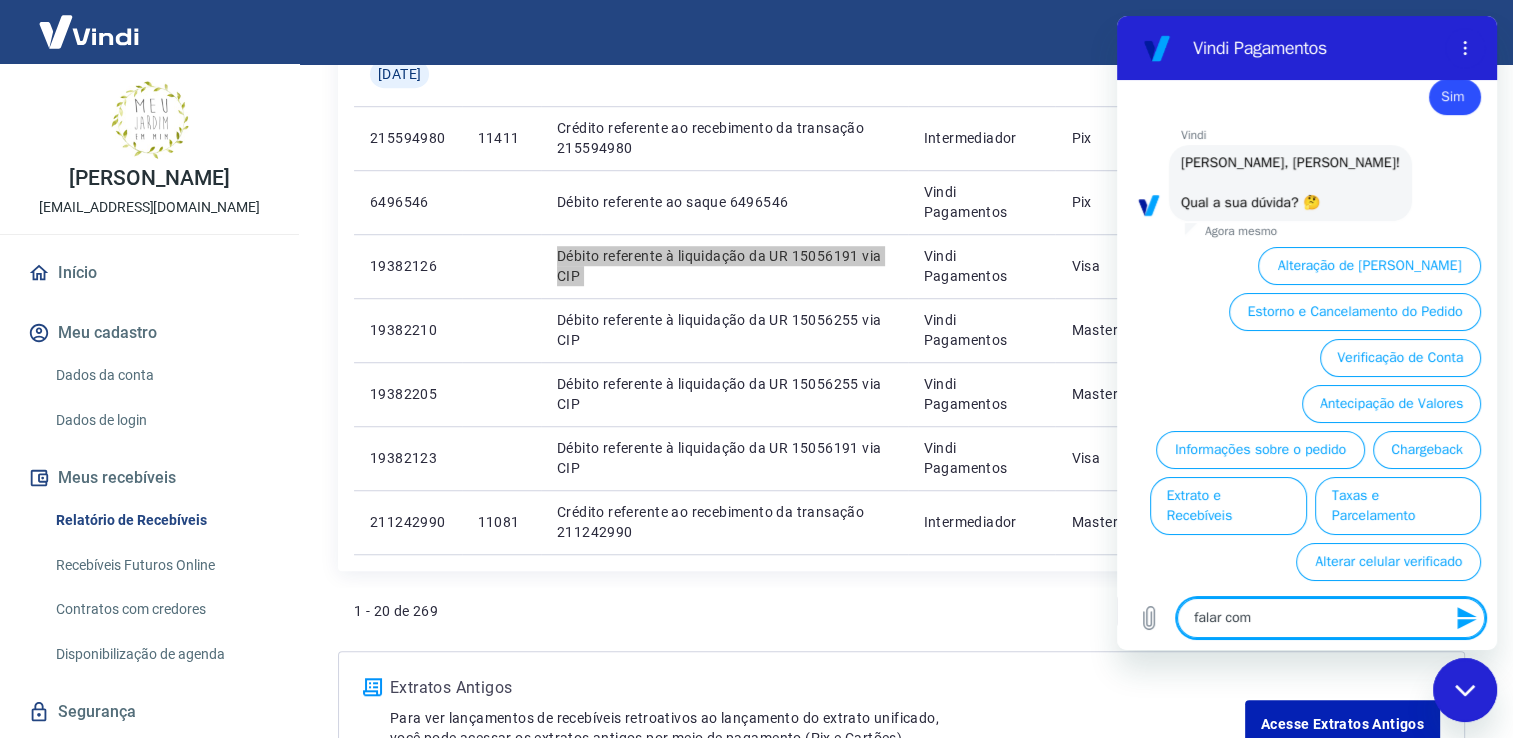 type on "falar com" 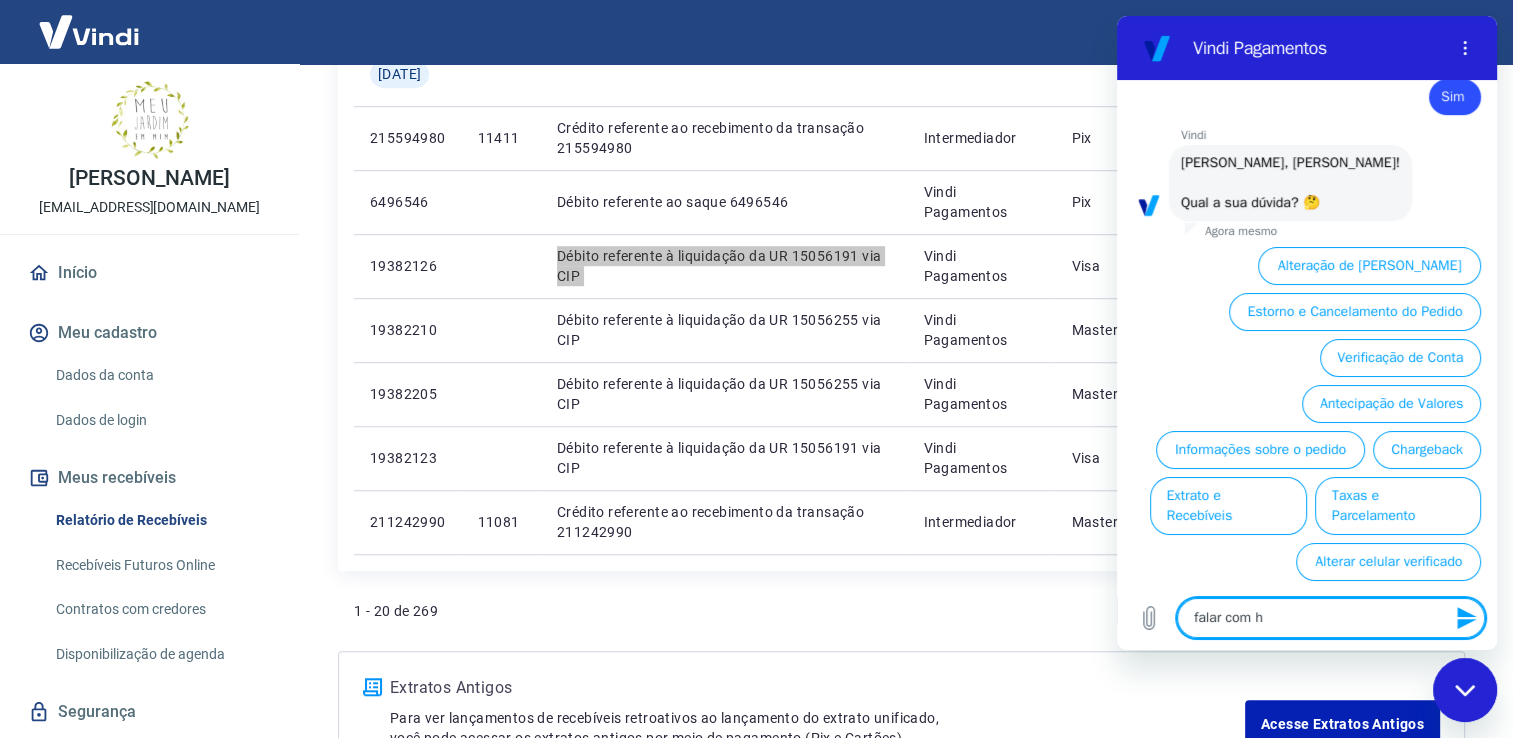 type on "falar com hu" 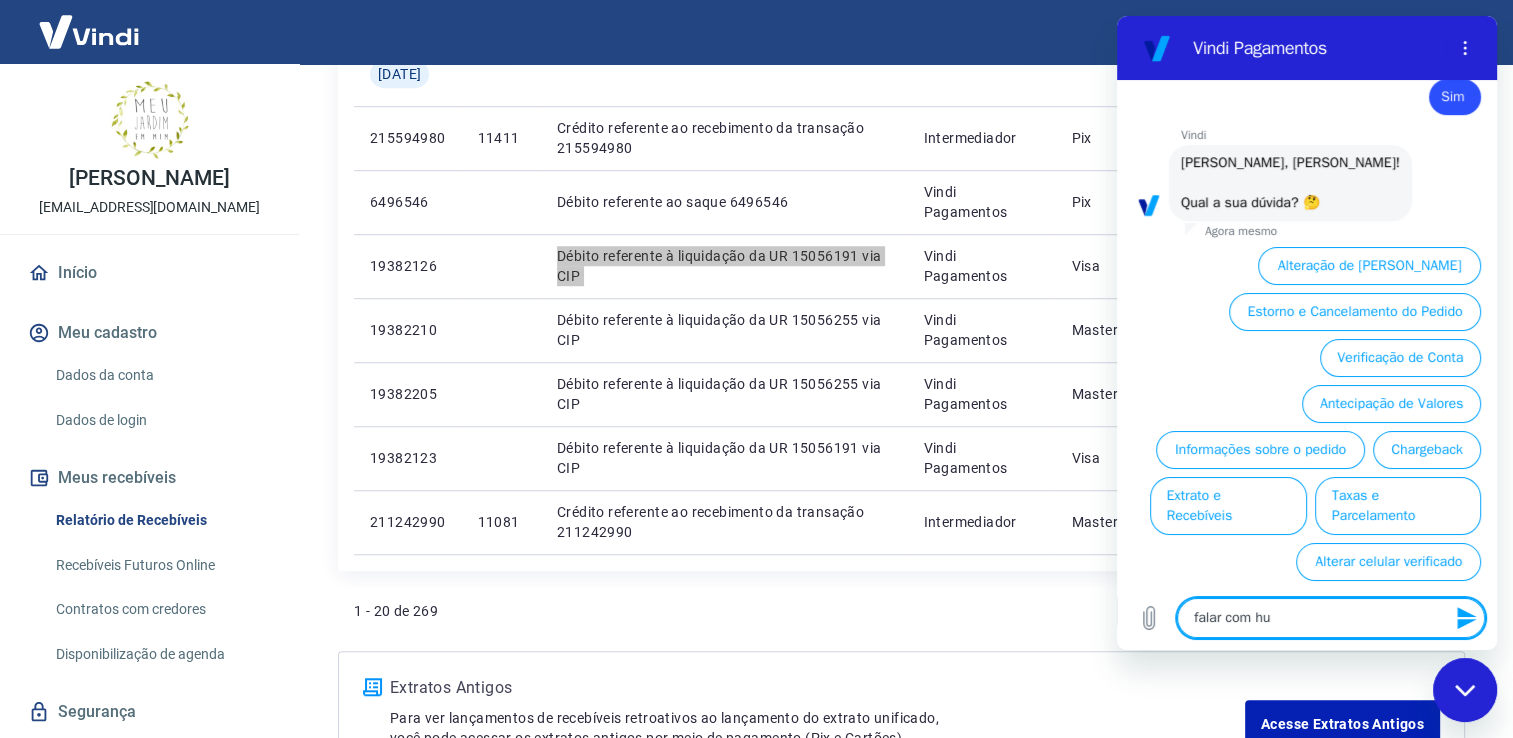 type on "falar com hum" 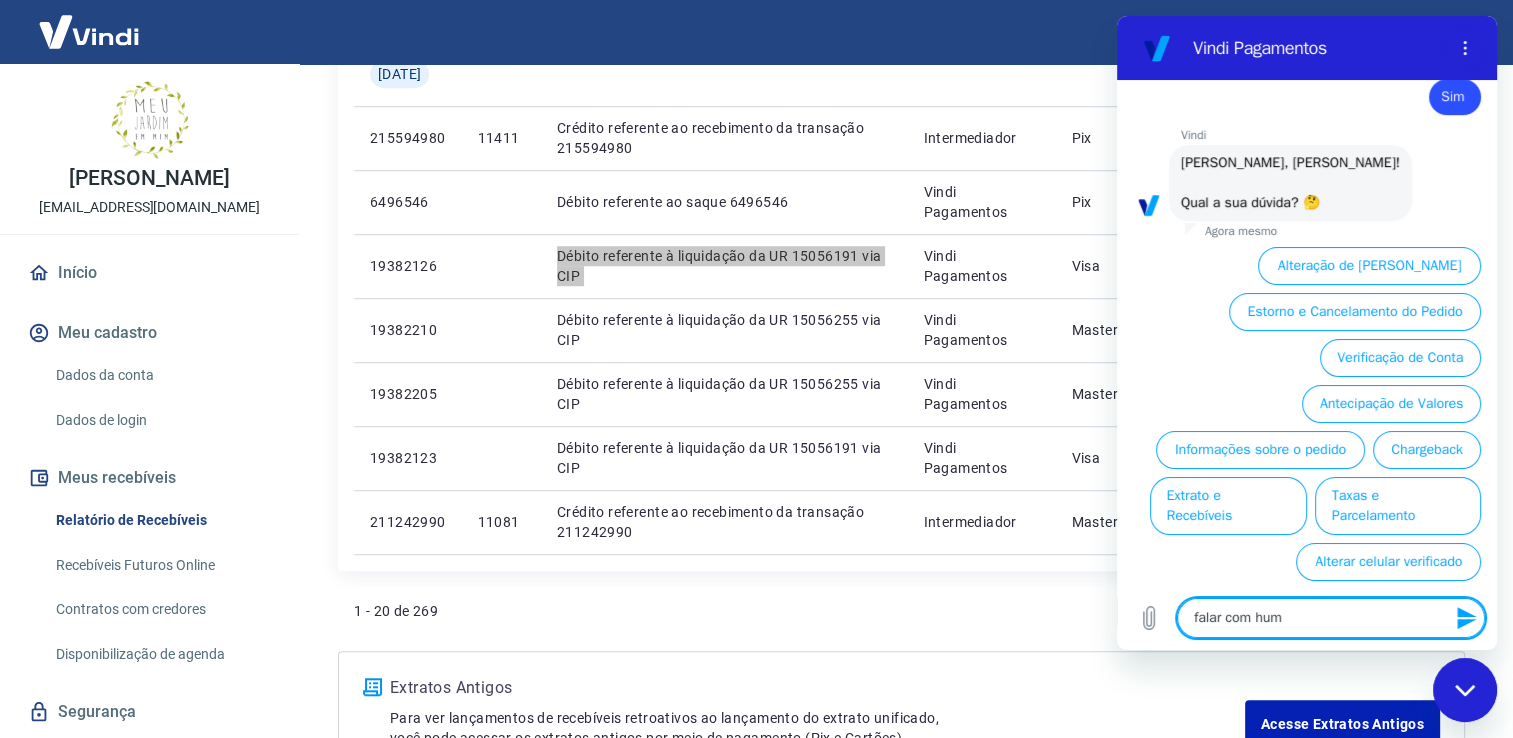 type on "falar com huma" 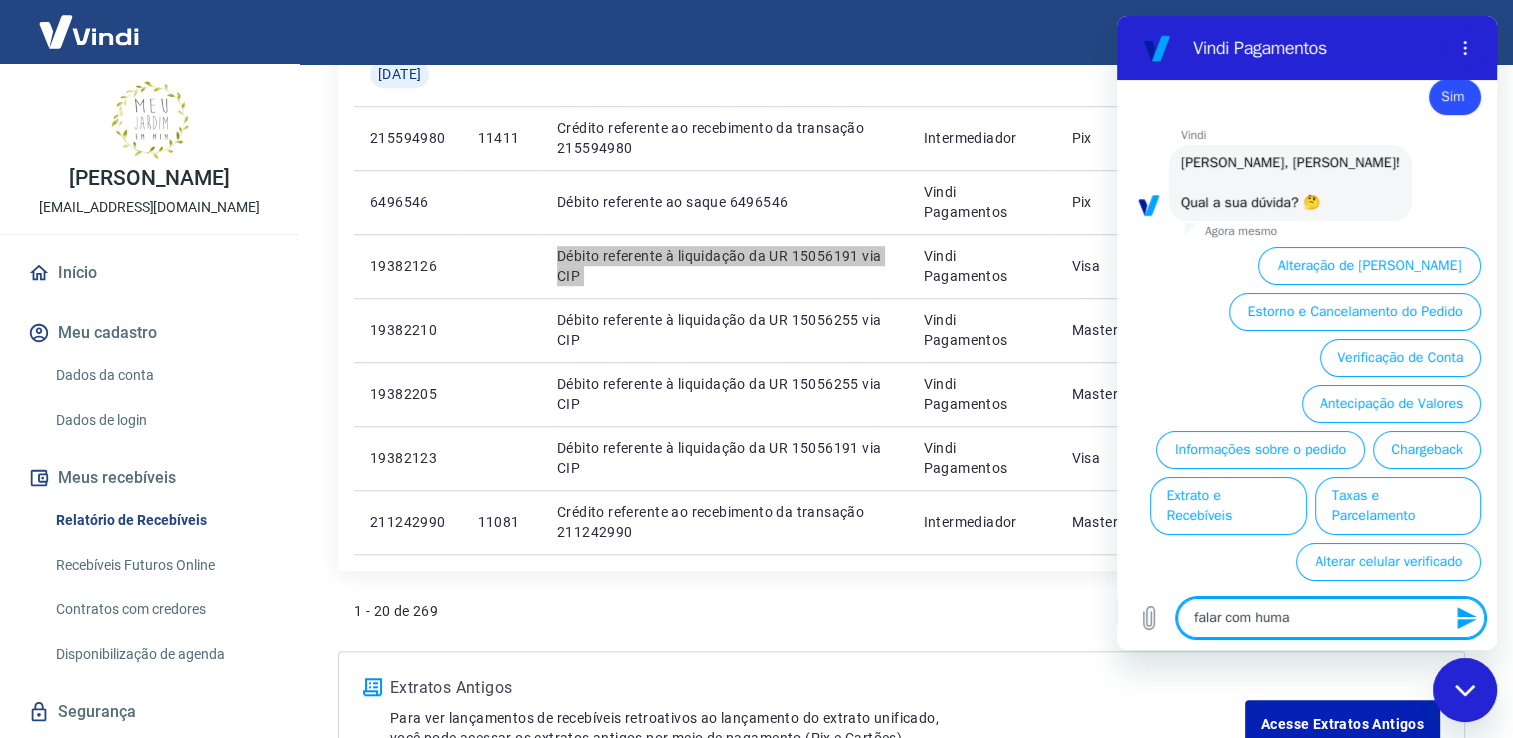 type on "falar com human" 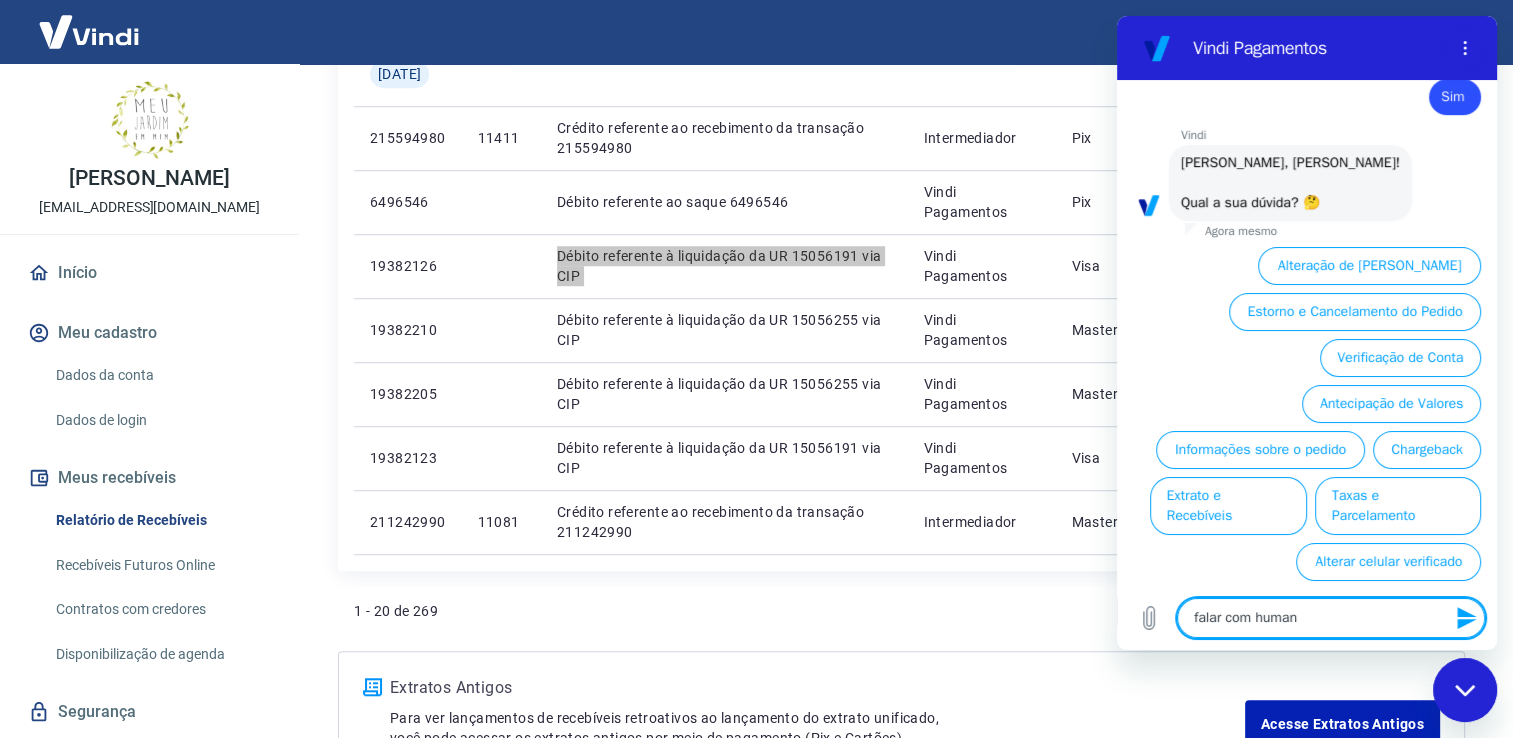type on "falar com humano" 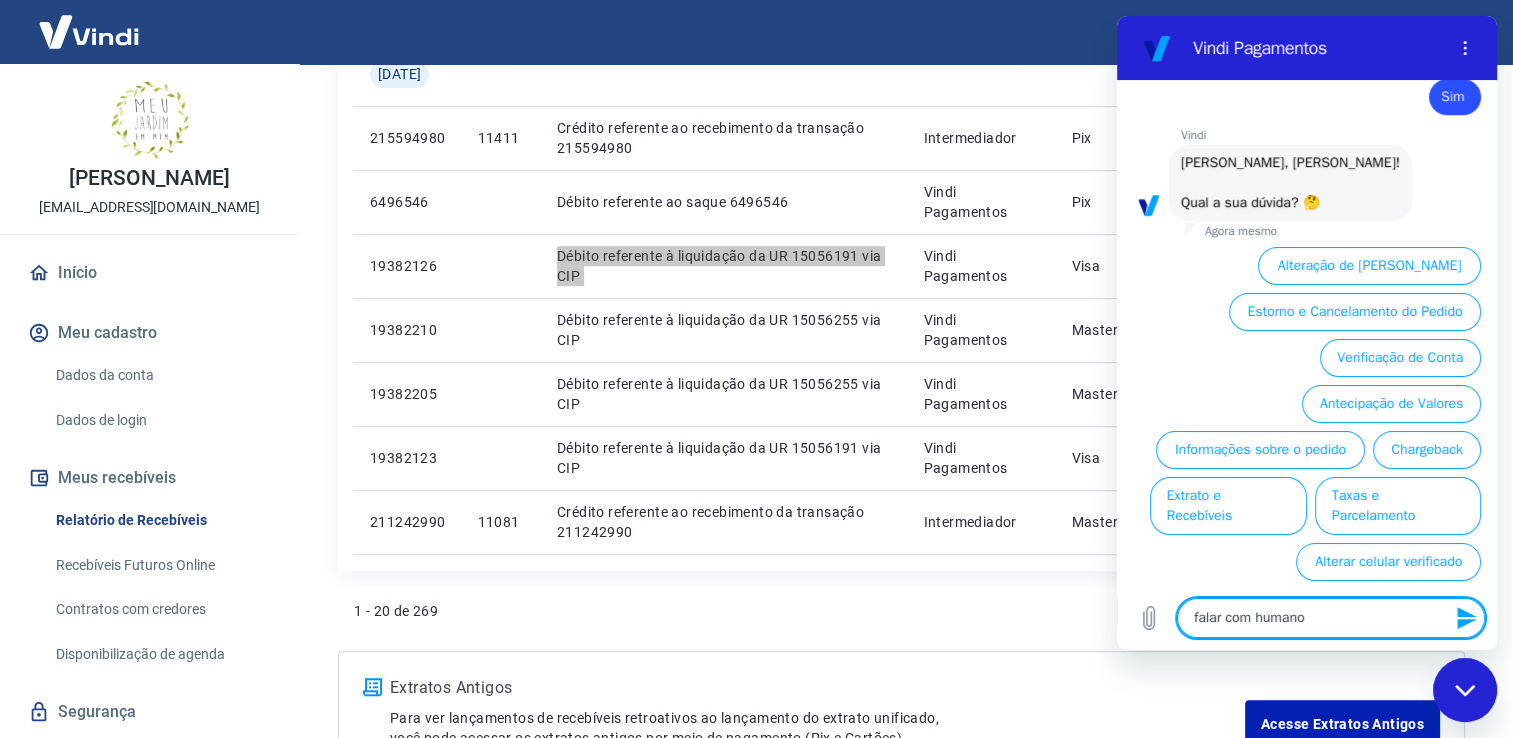 type 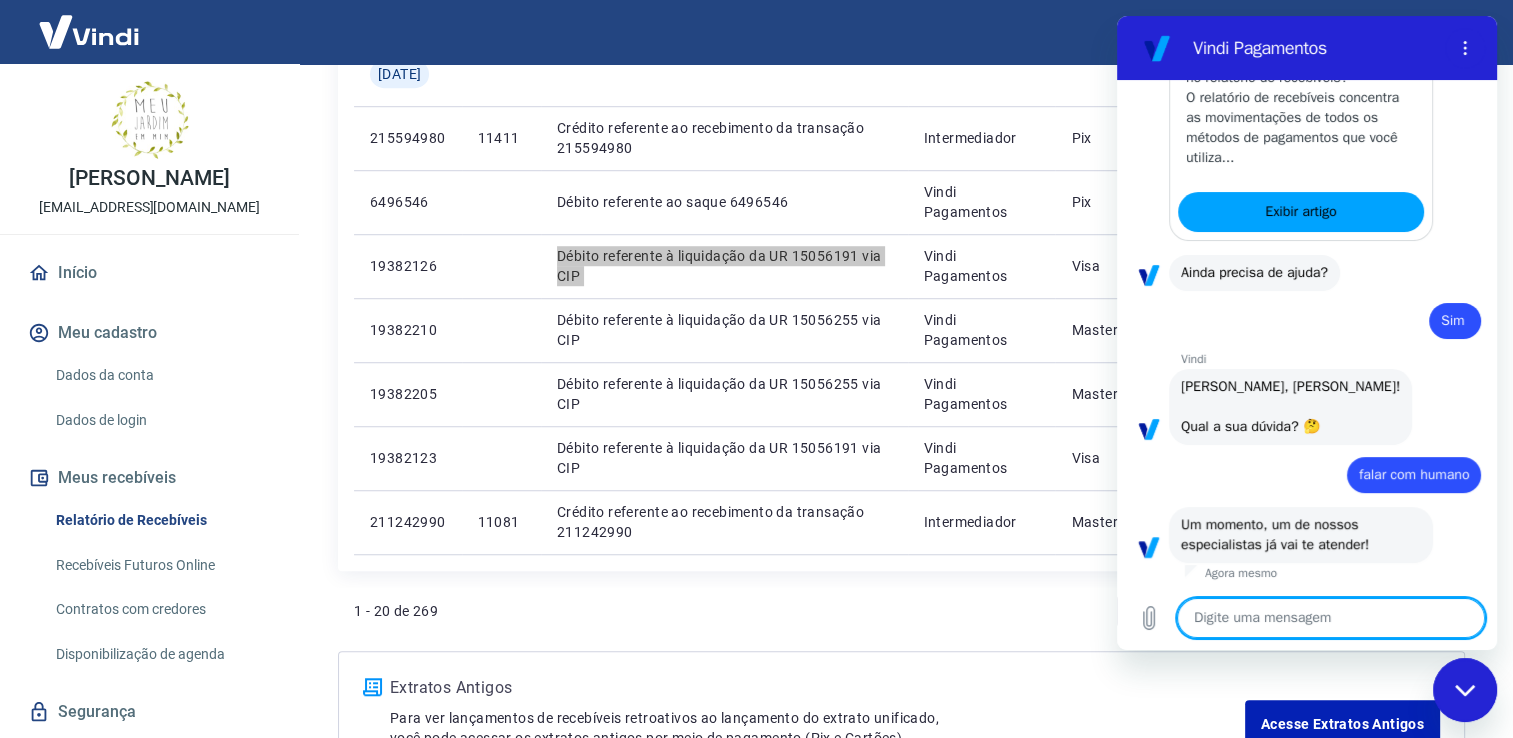 type on "x" 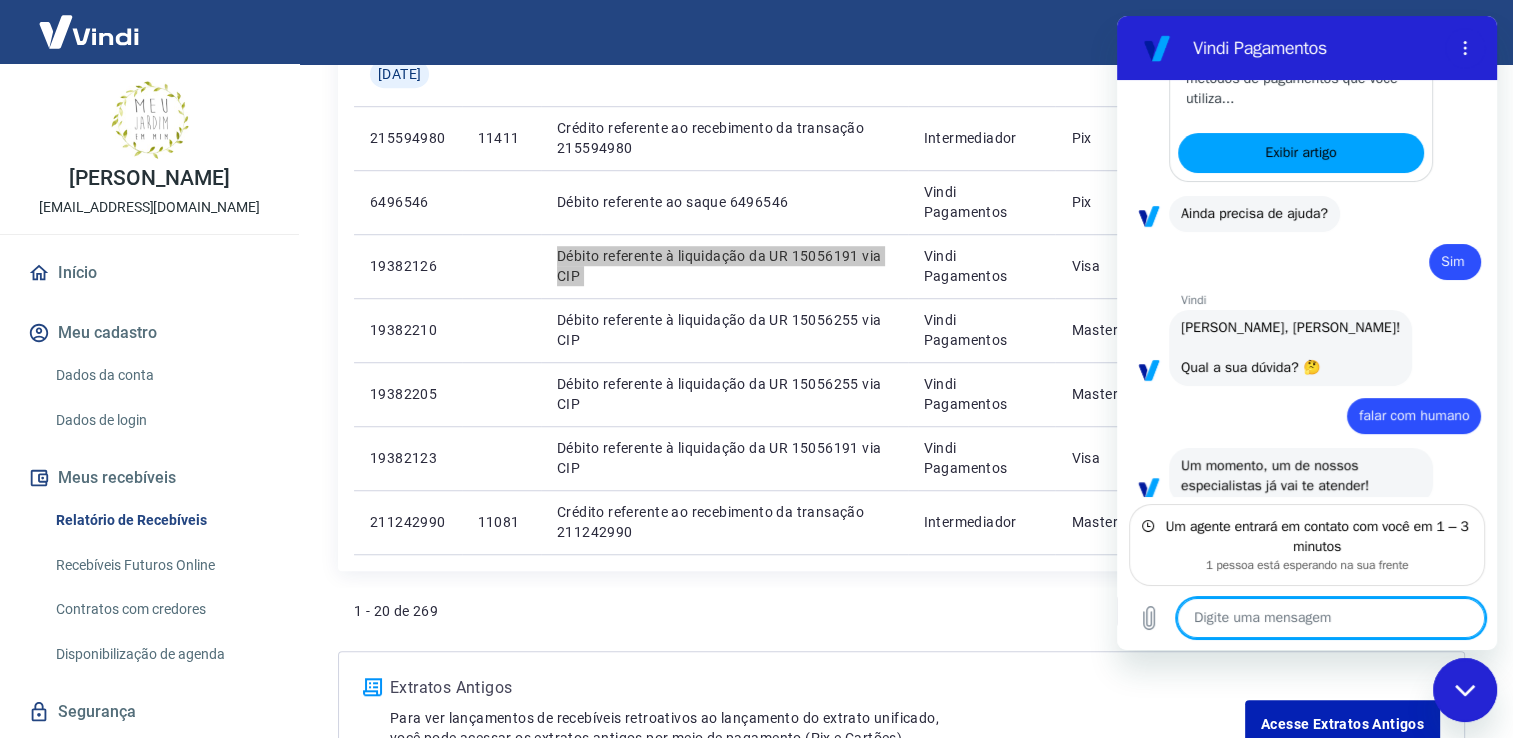 scroll, scrollTop: 685, scrollLeft: 0, axis: vertical 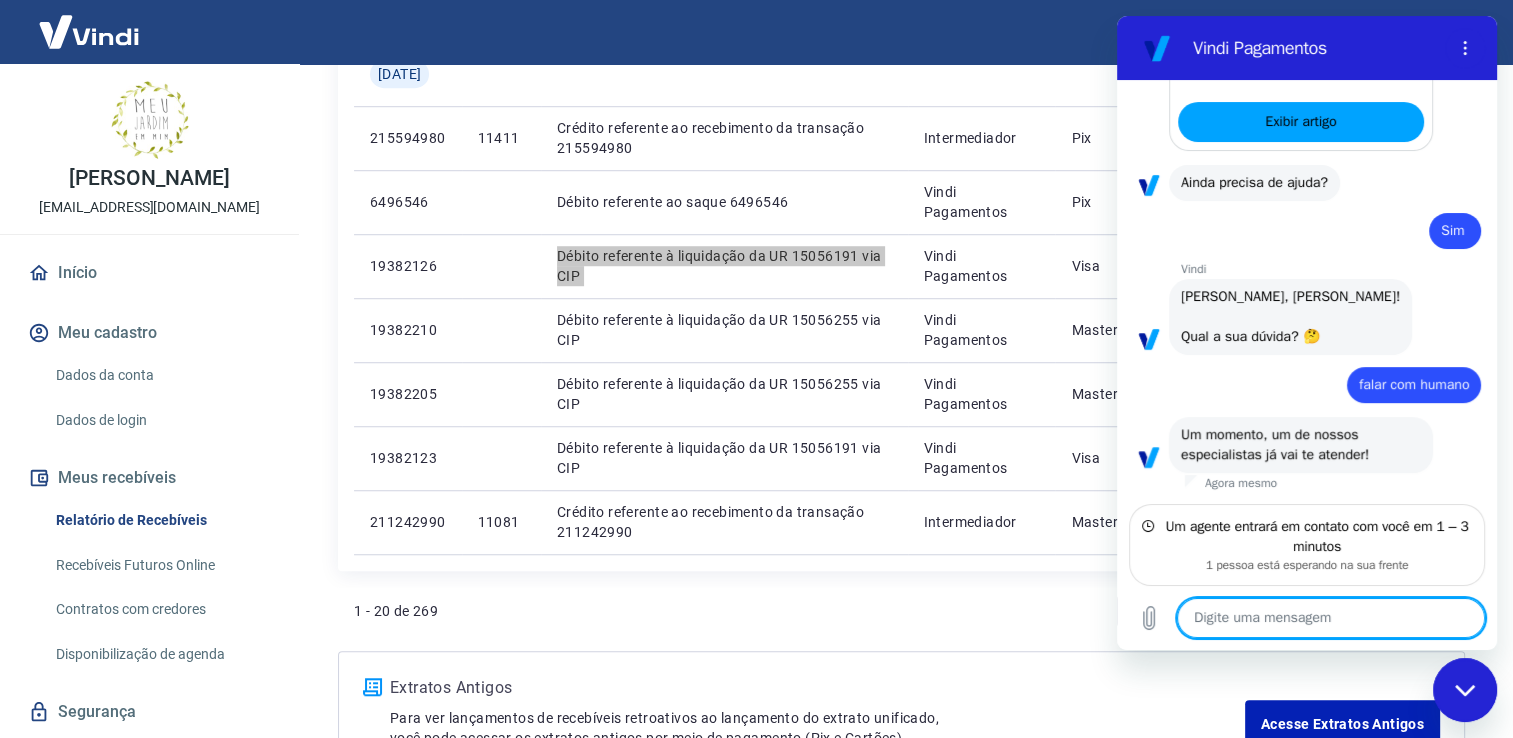 click at bounding box center [1331, 618] 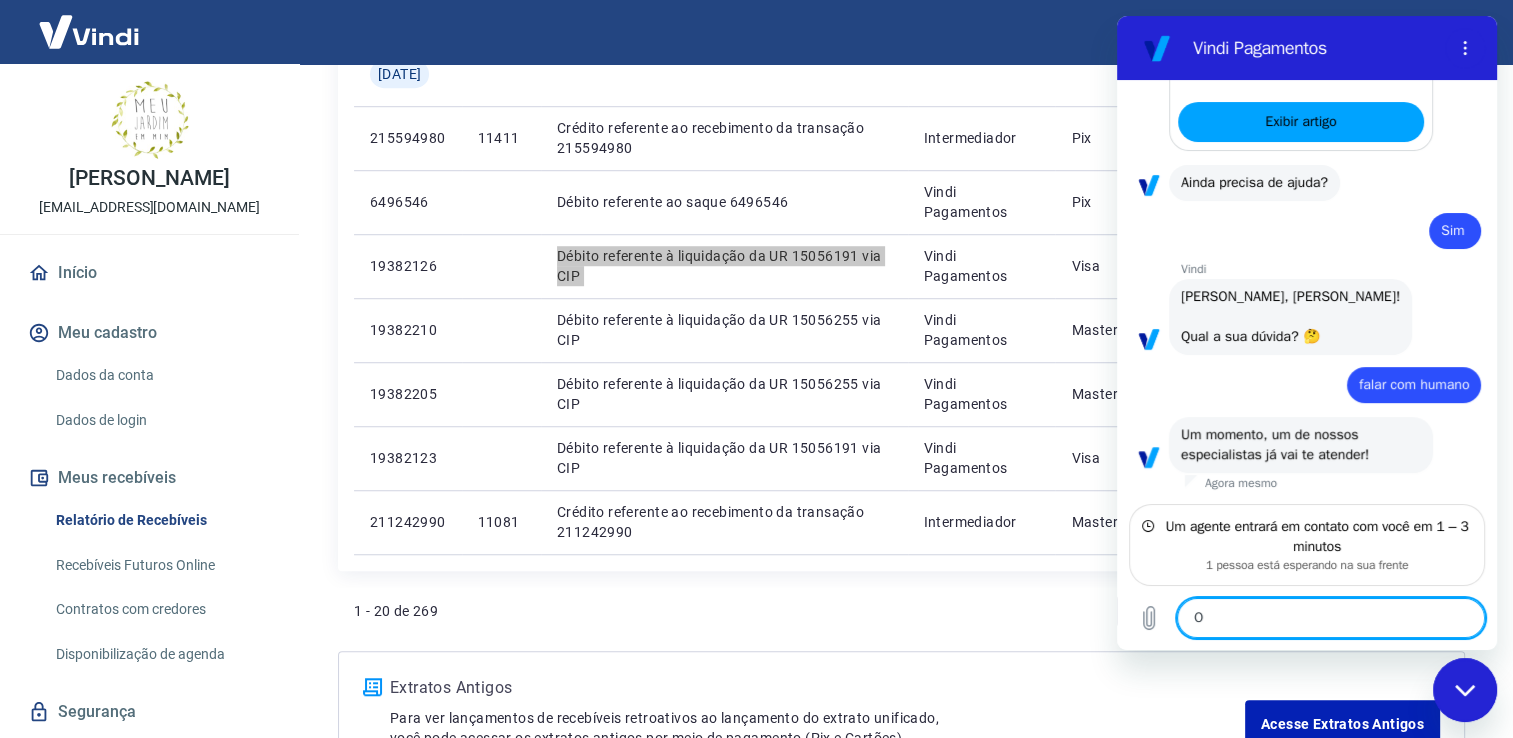 type on "Ol" 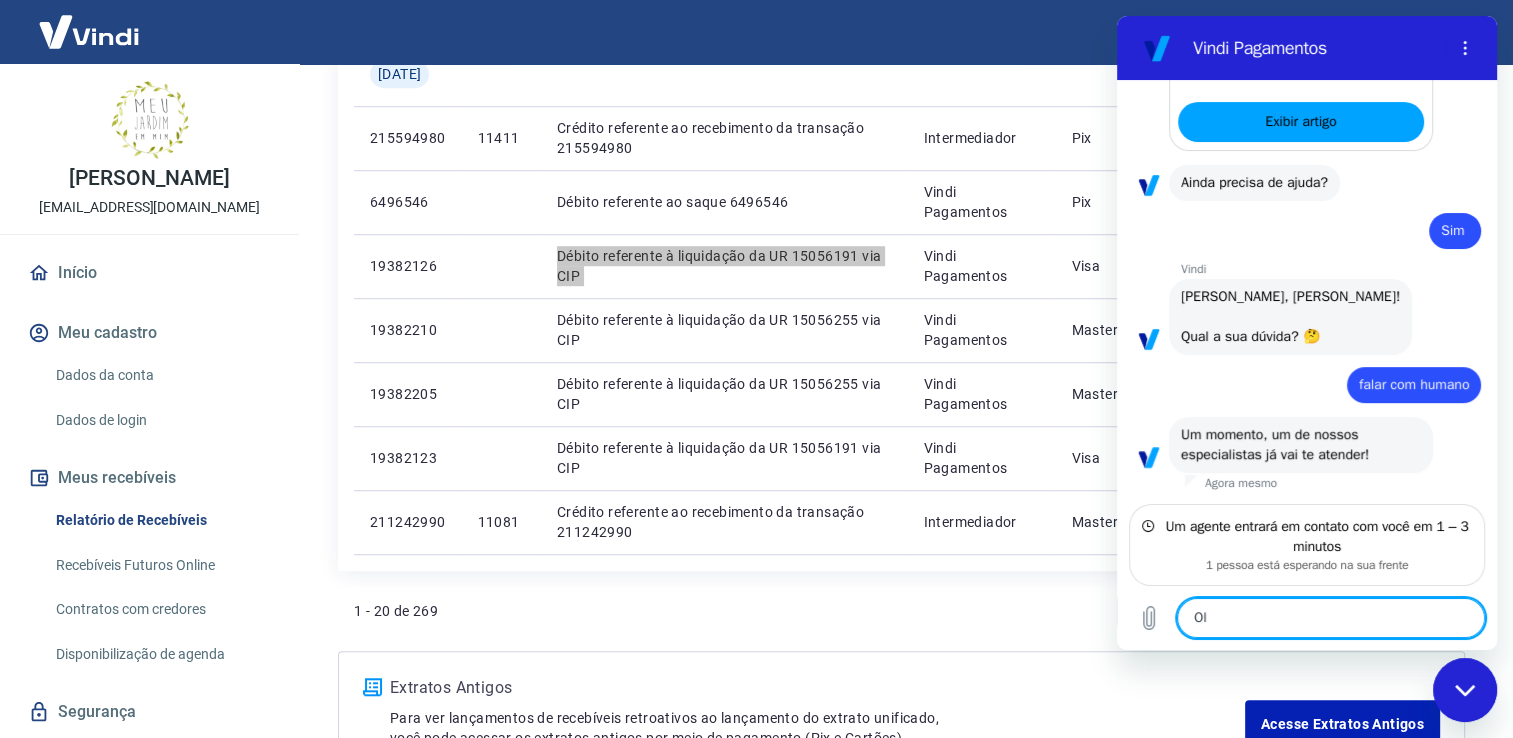 type on "x" 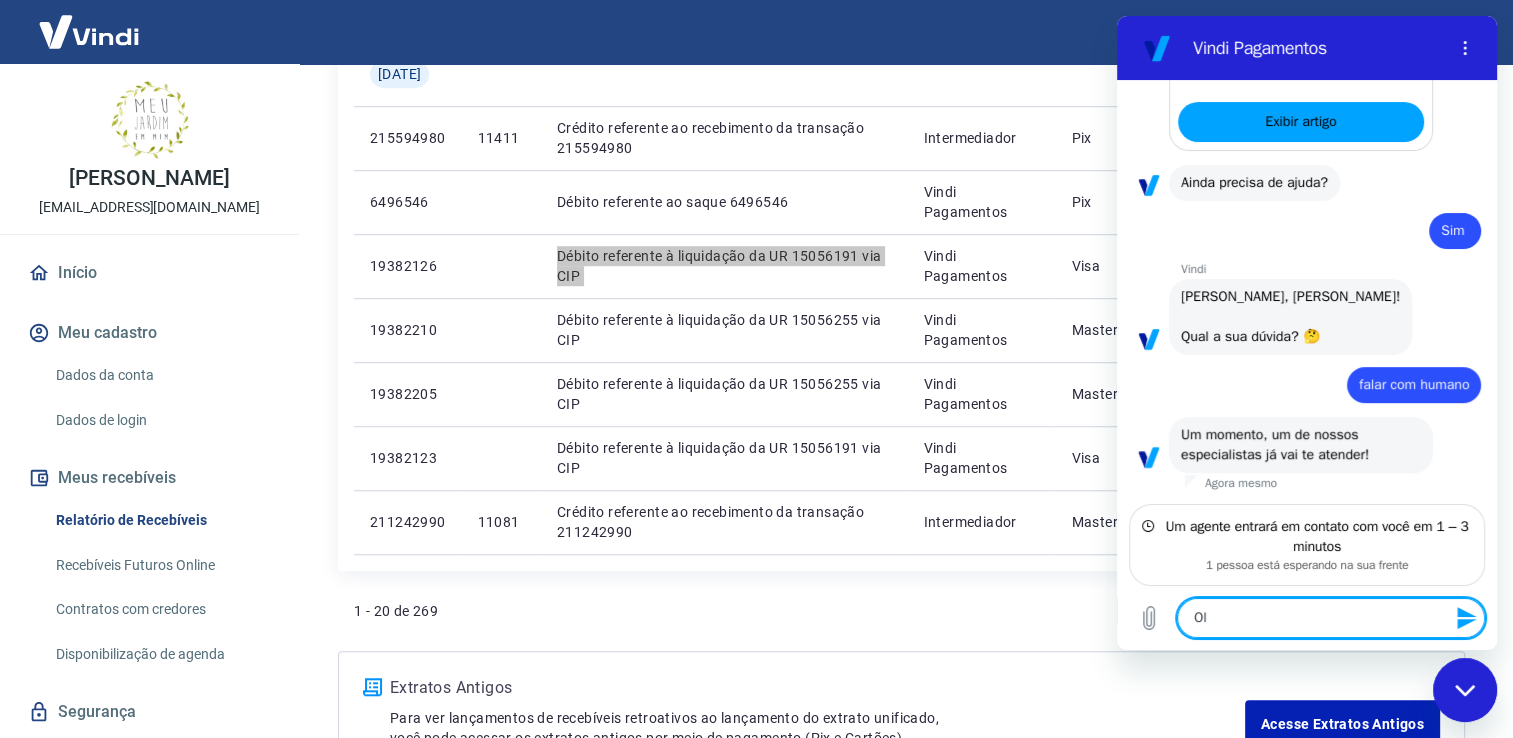 type on "Olá" 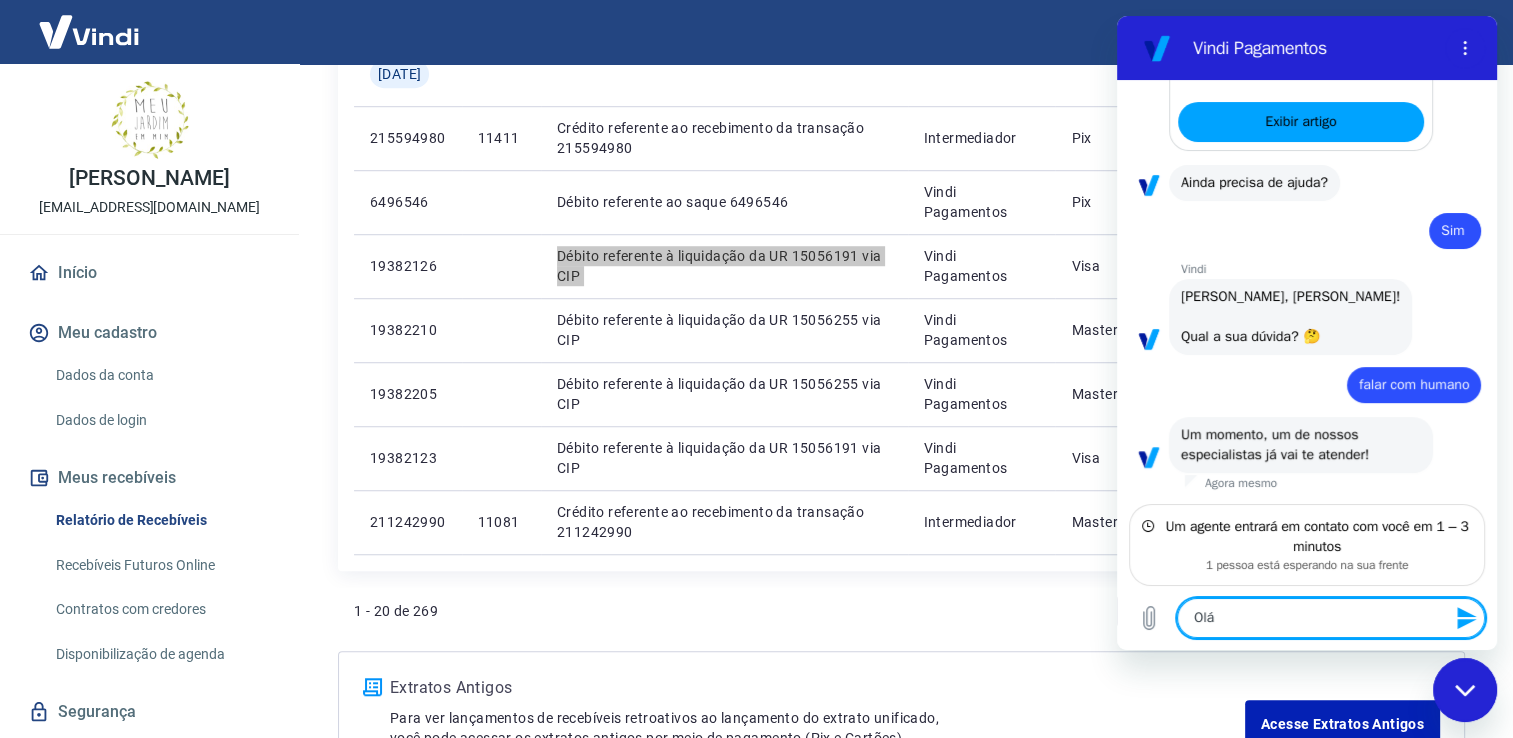 type on "Olá." 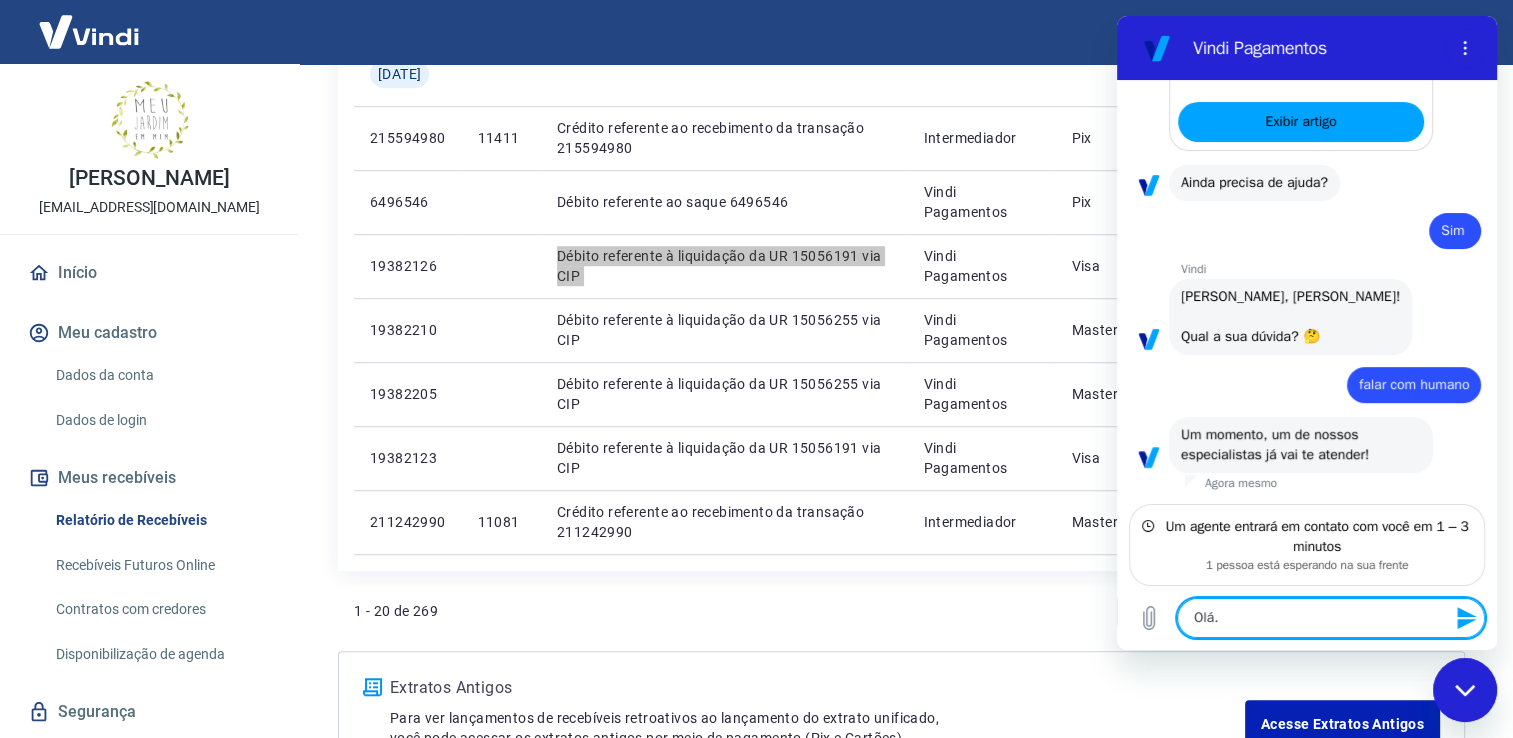 type on "Olá." 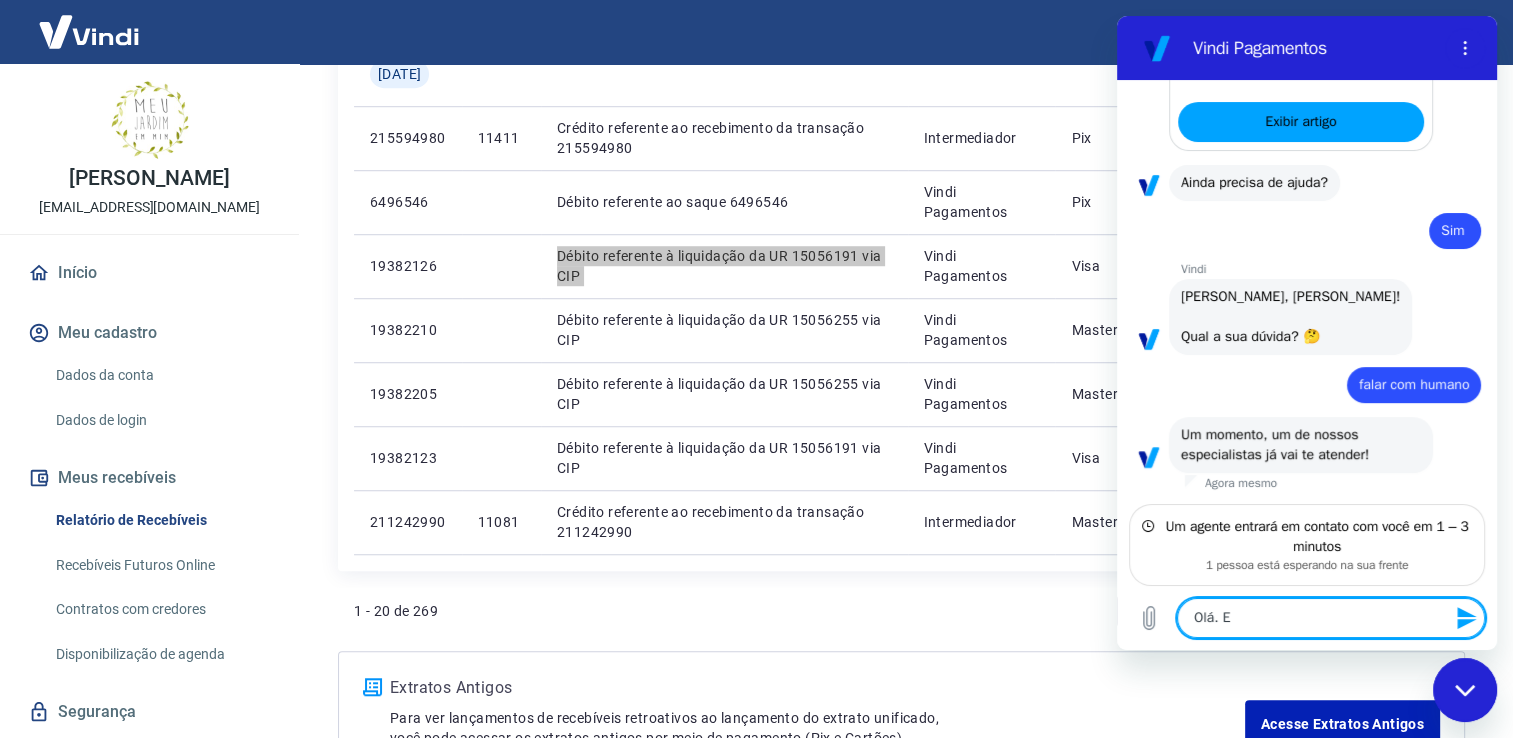 type on "Olá. Es" 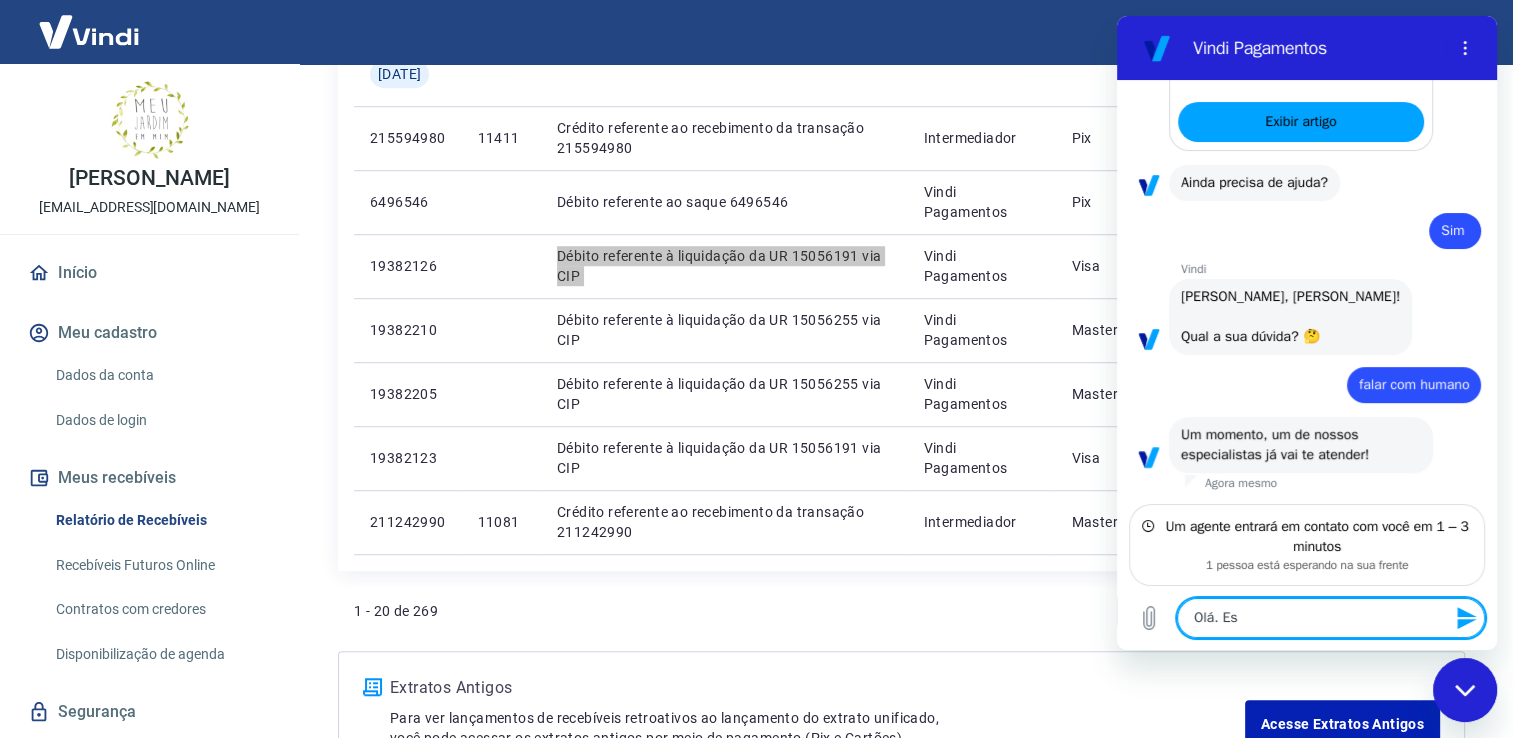 type on "Olá. E" 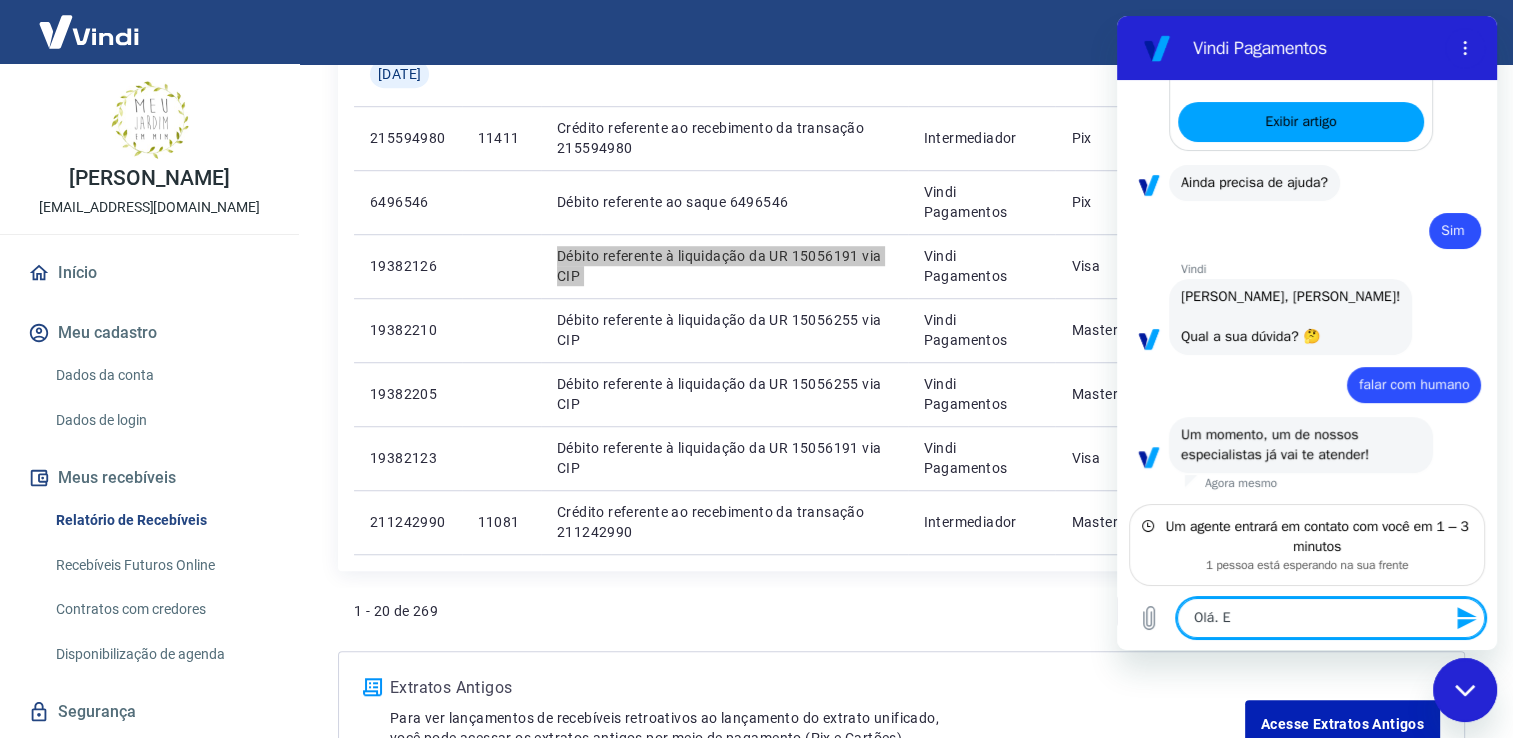 type on "Olá." 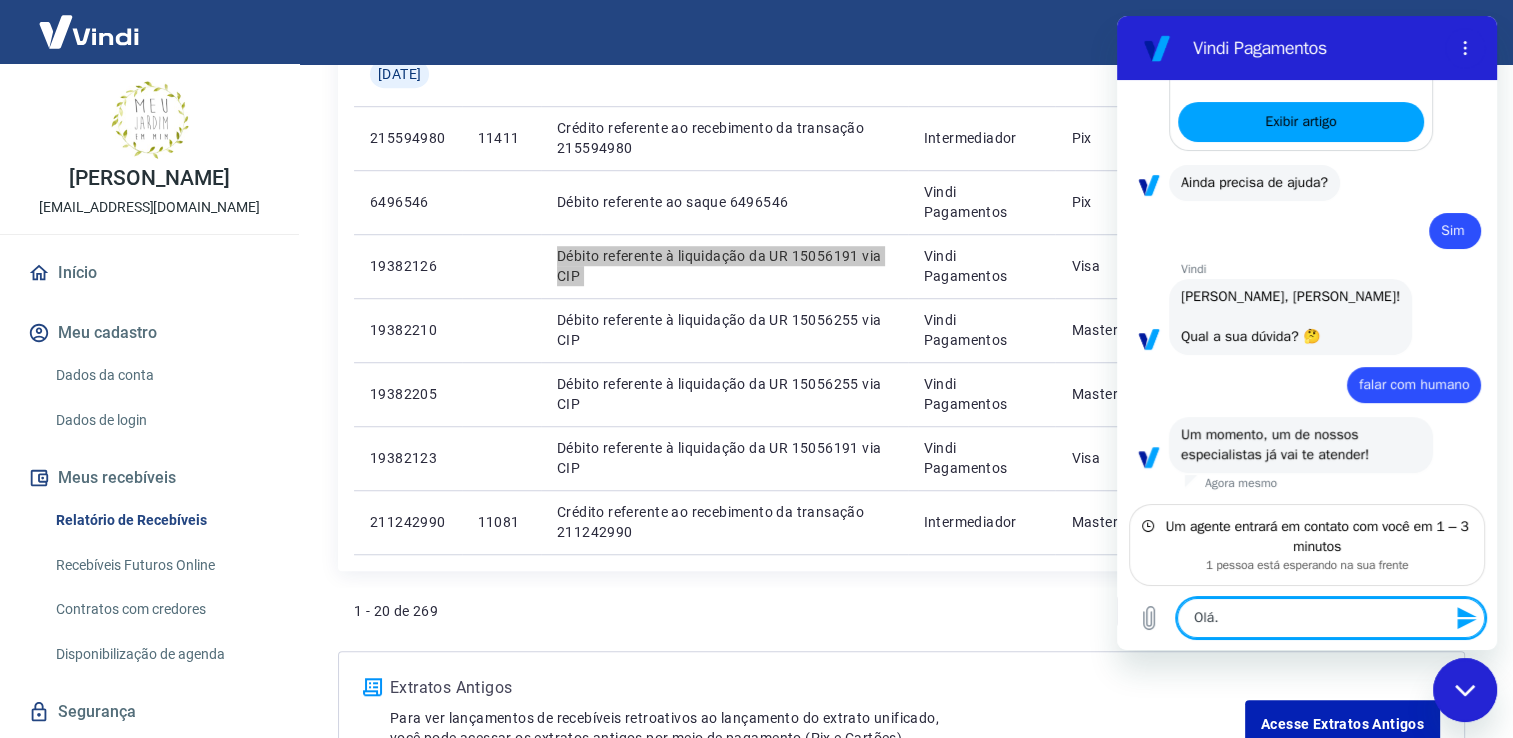 type on "Olá. G" 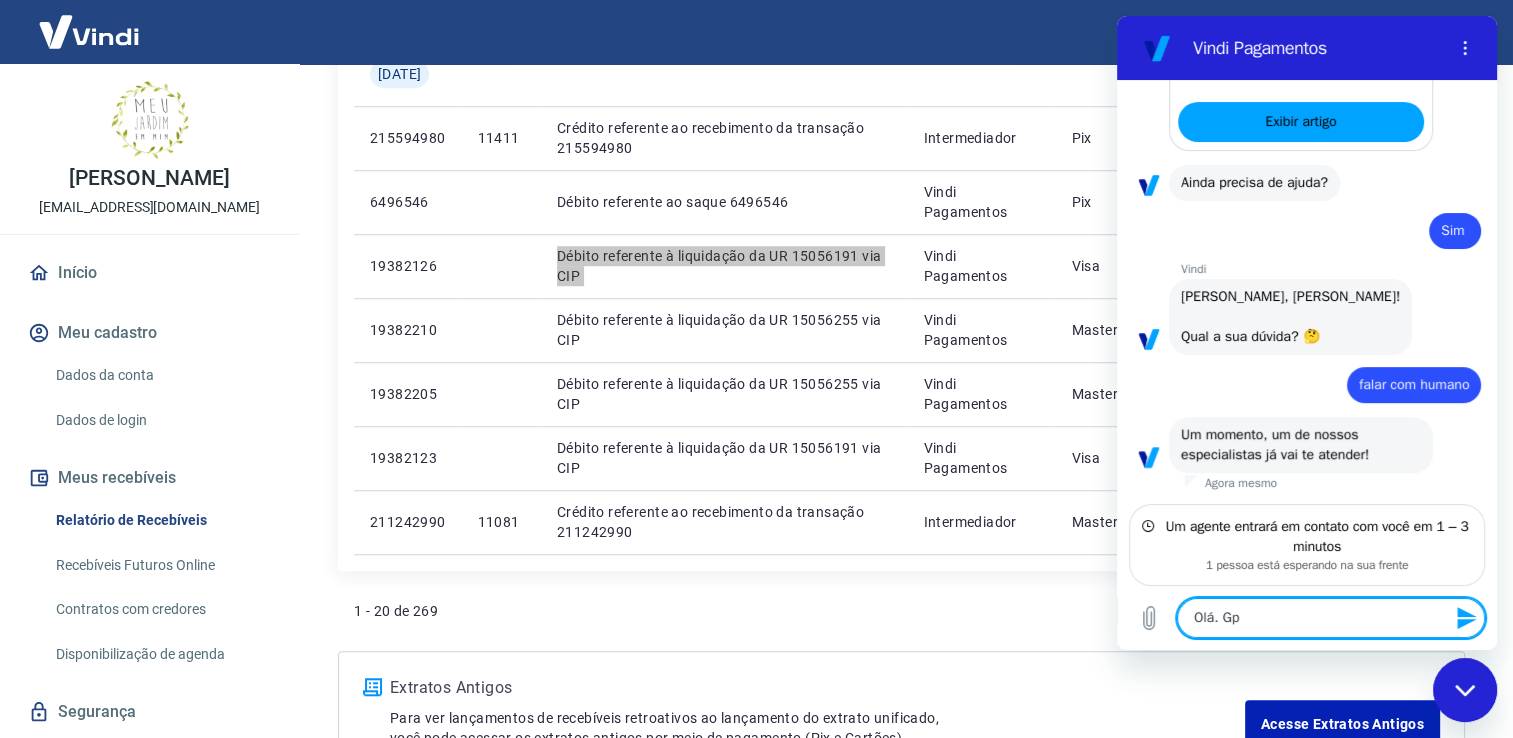 type on "Olá. Gpo" 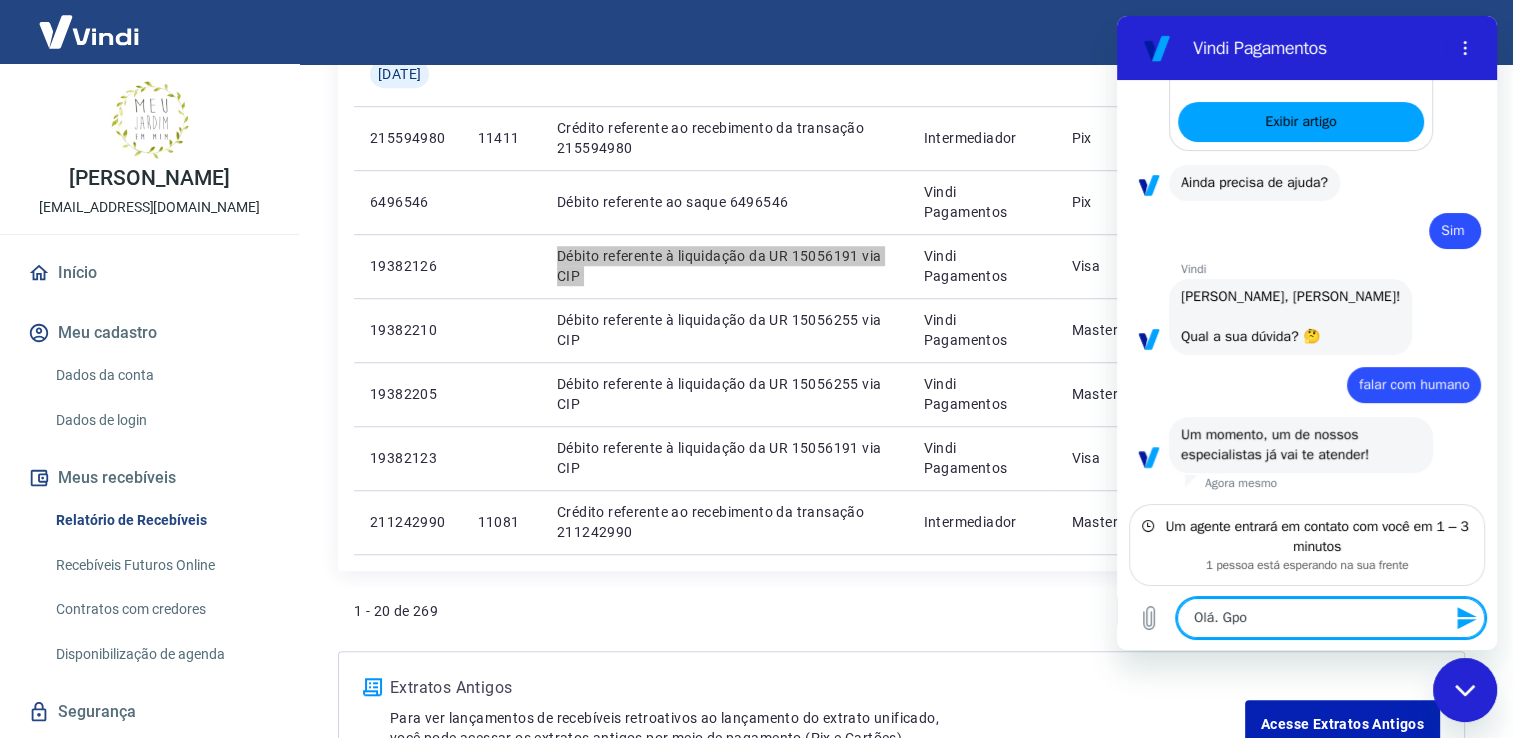 type on "Olá. [GEOGRAPHIC_DATA]" 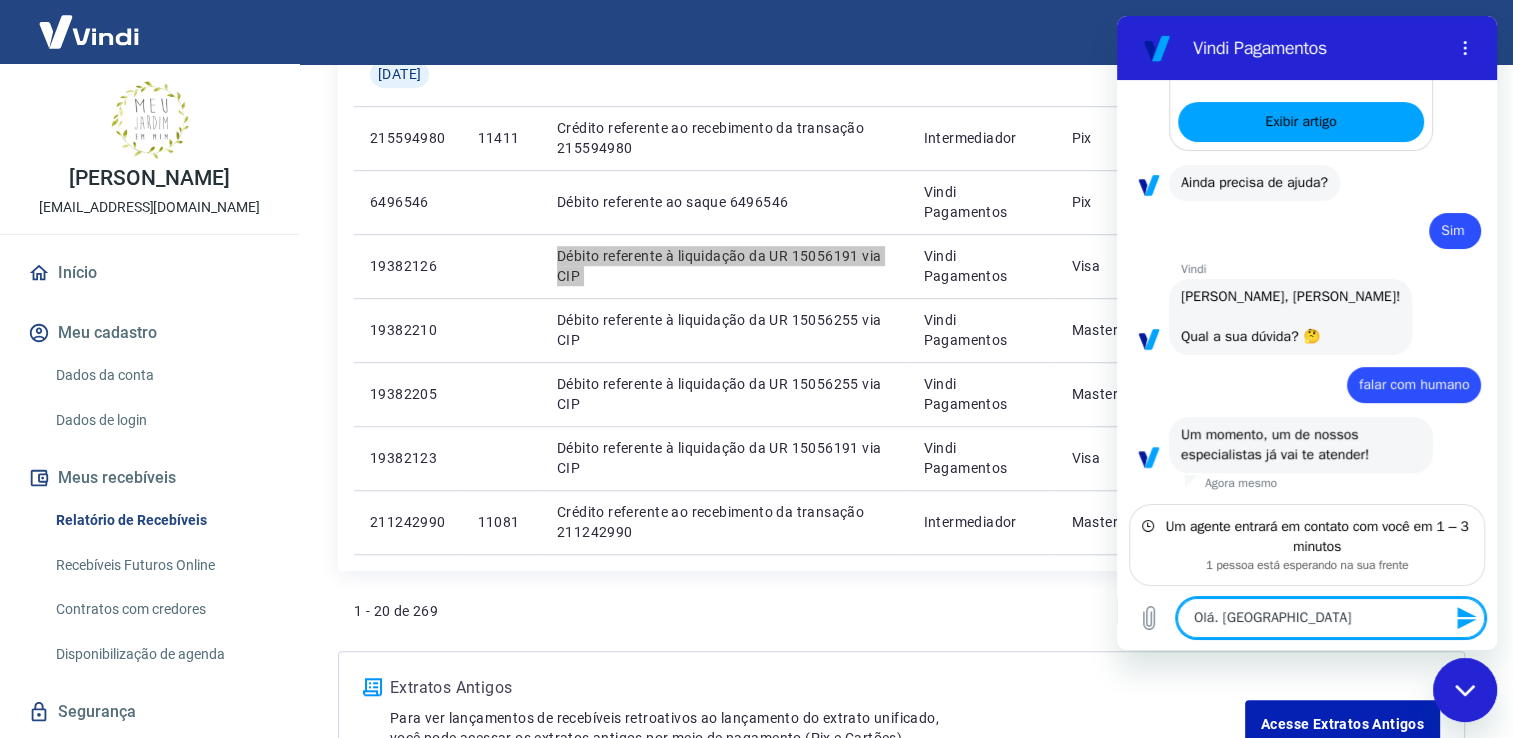 type on "Olá. Gpo" 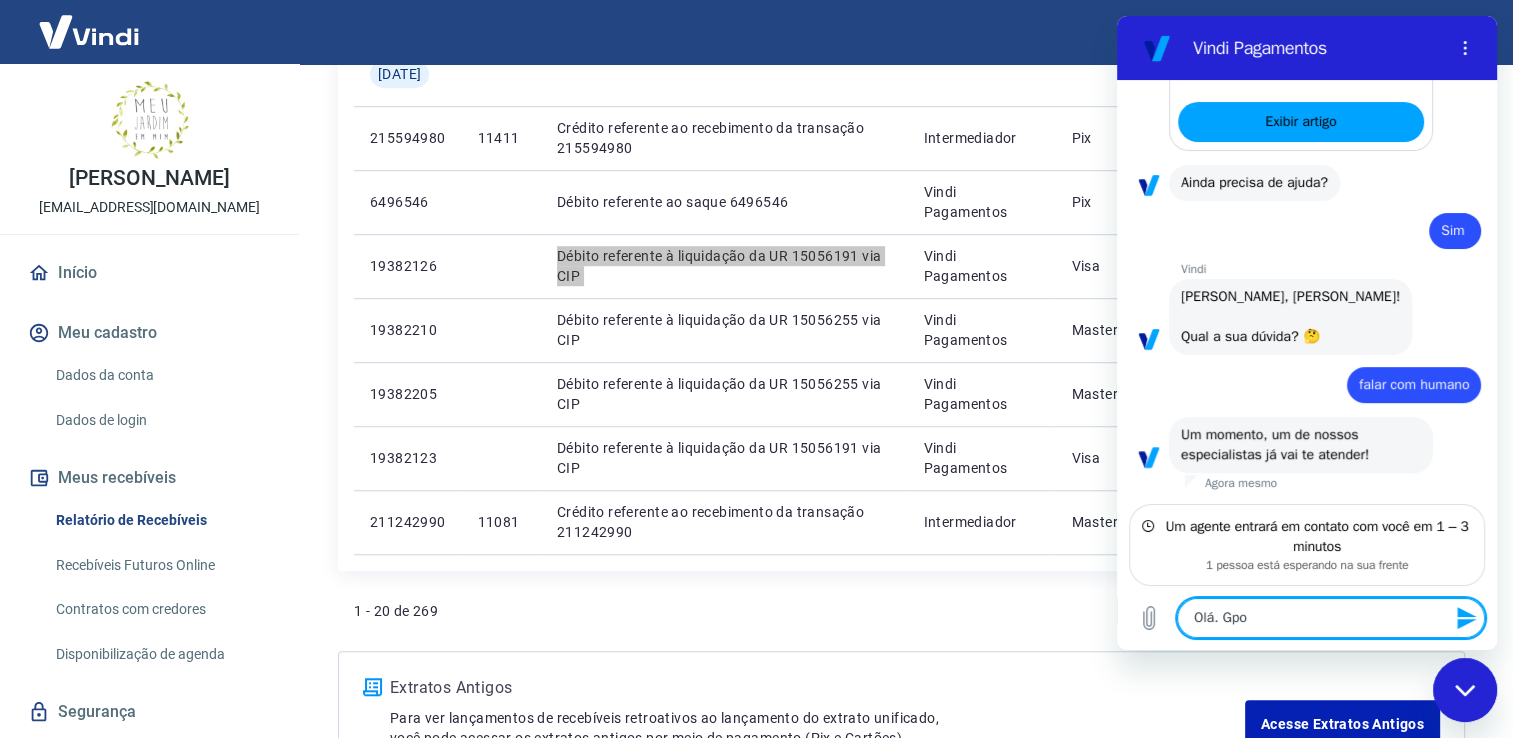 type on "Olá. Gp" 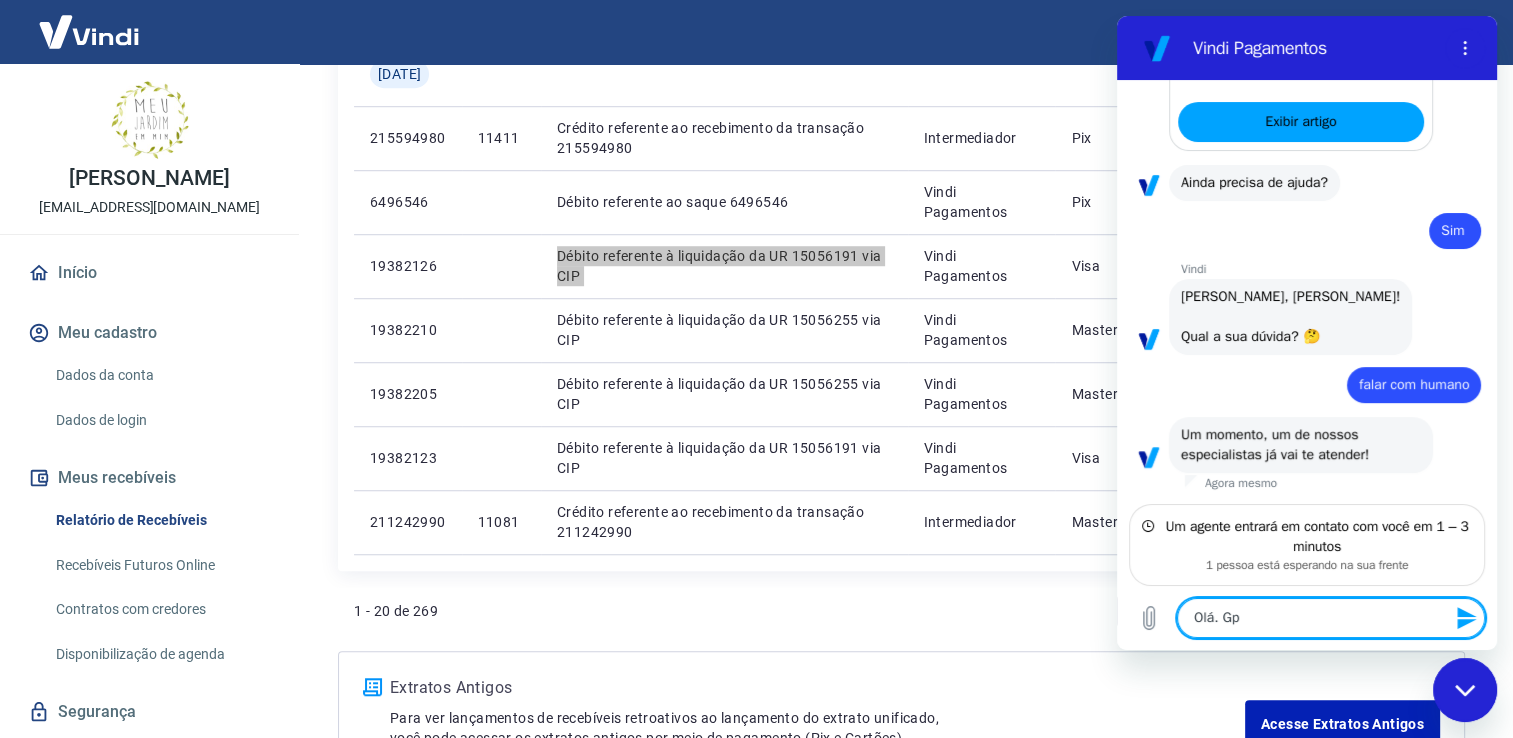 type on "Olá. G" 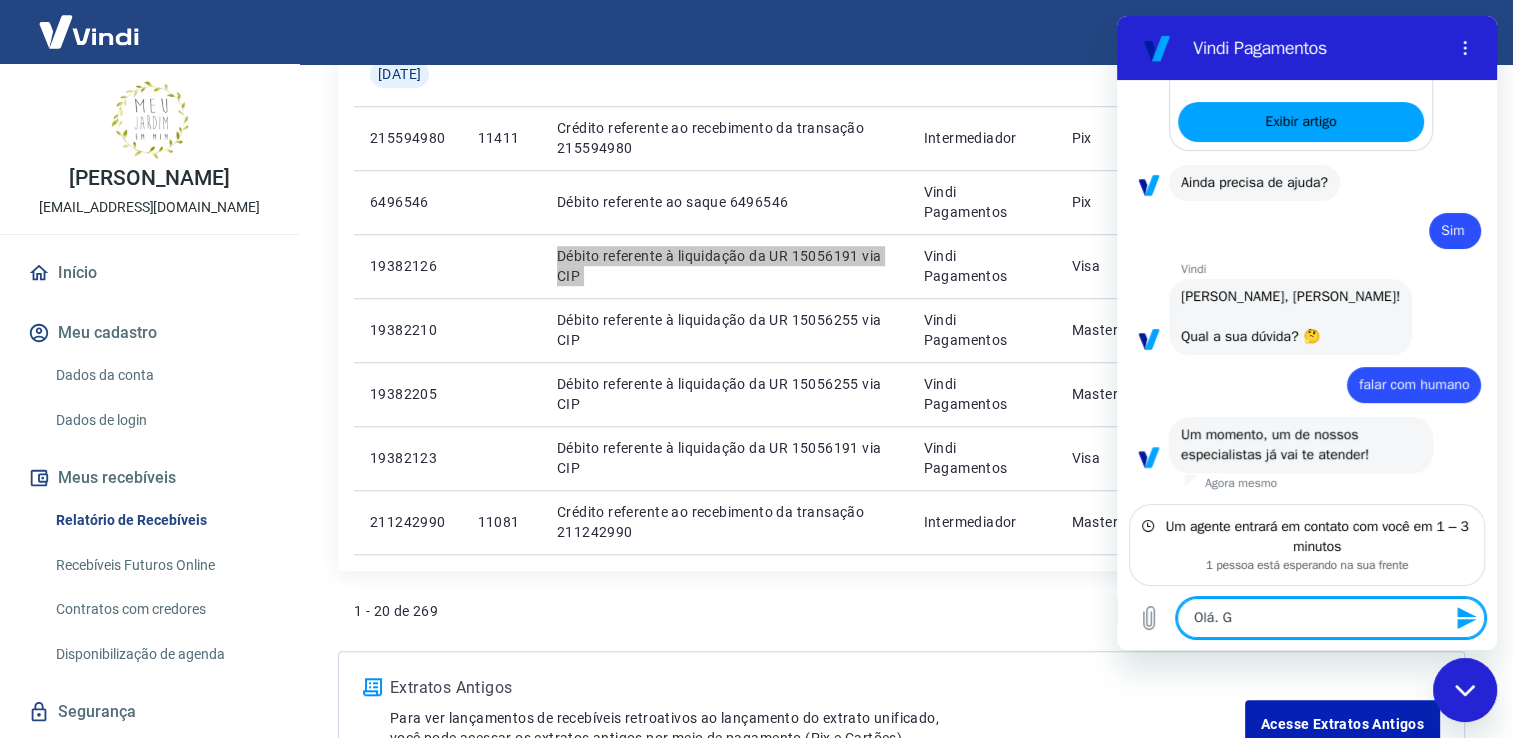type on "Olá. Go" 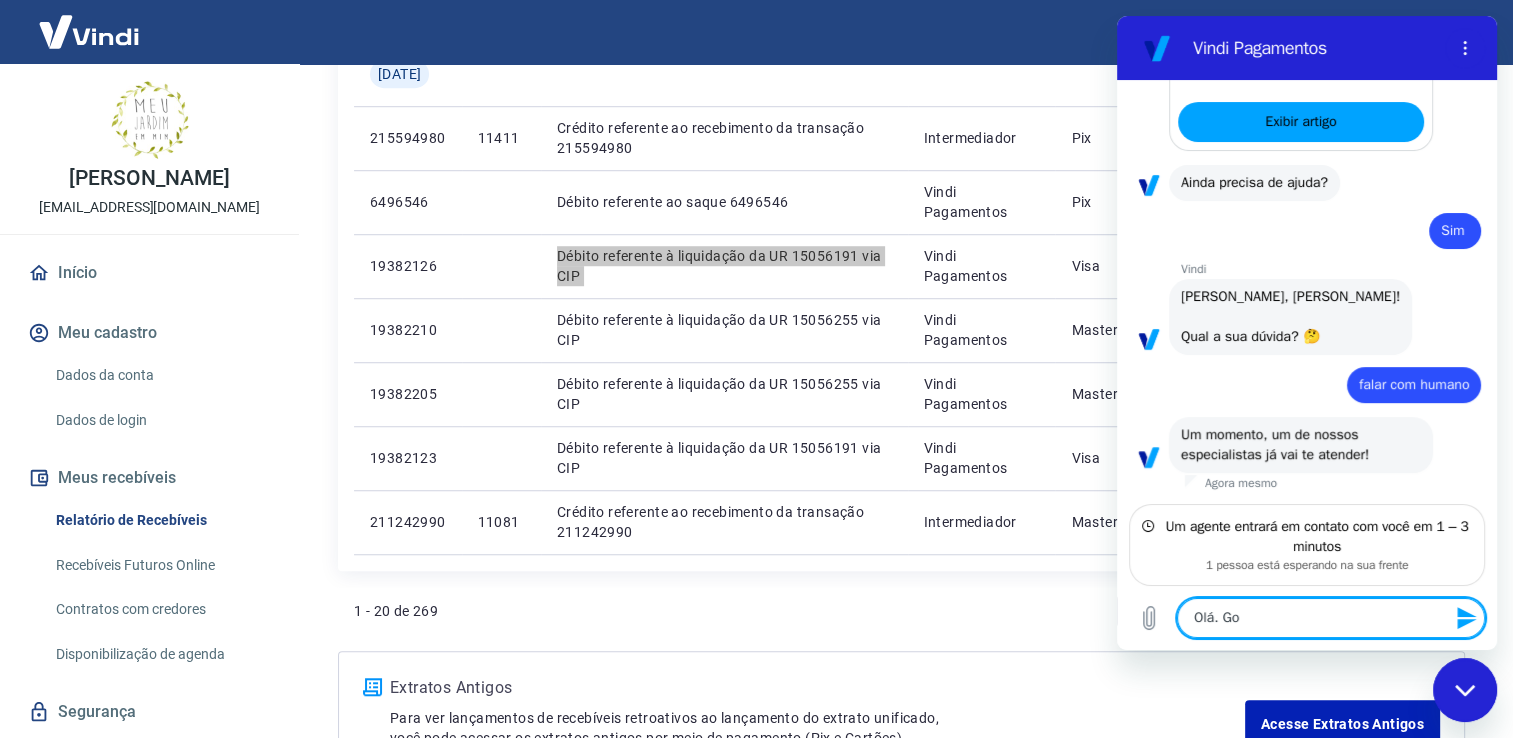 type on "Olá. Gos" 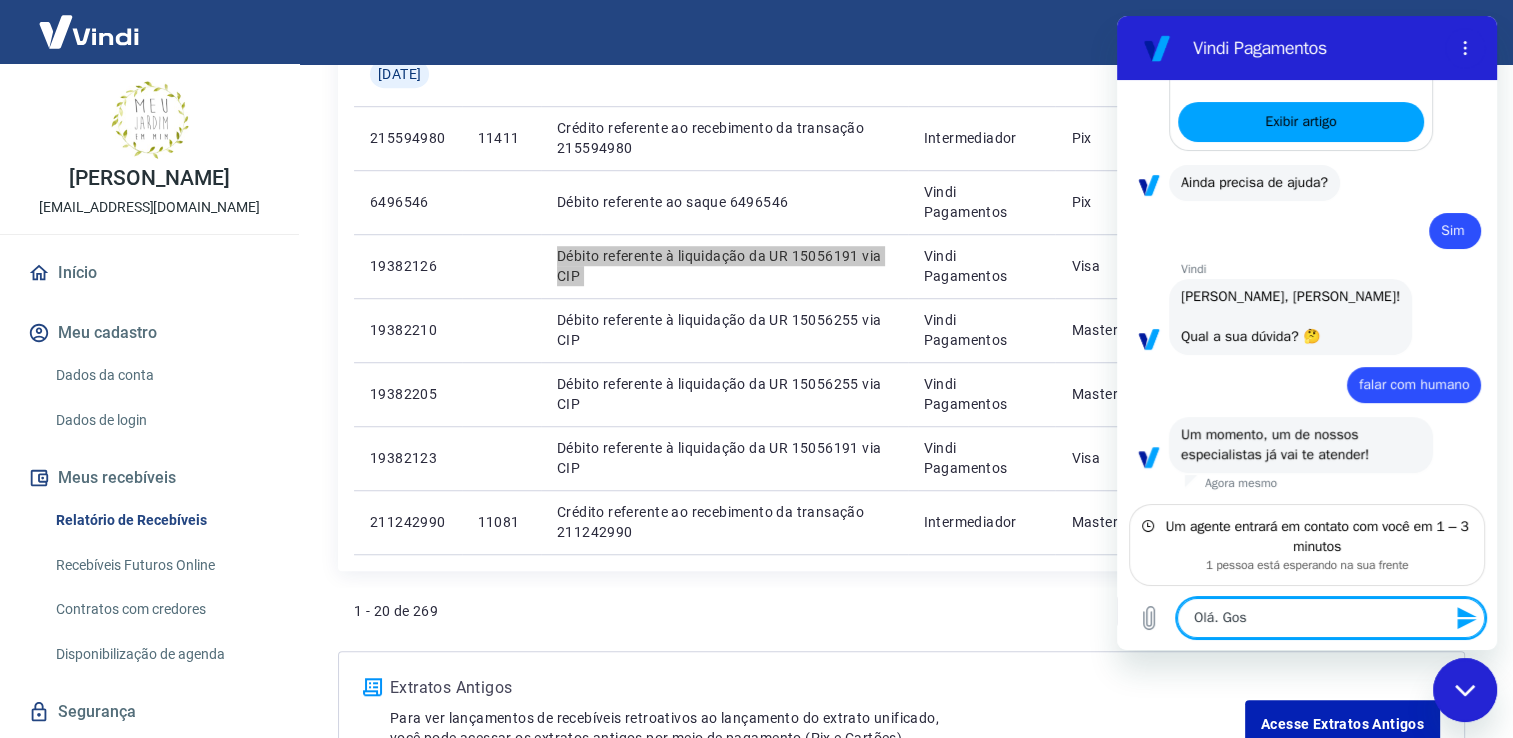 type on "Olá. Gost" 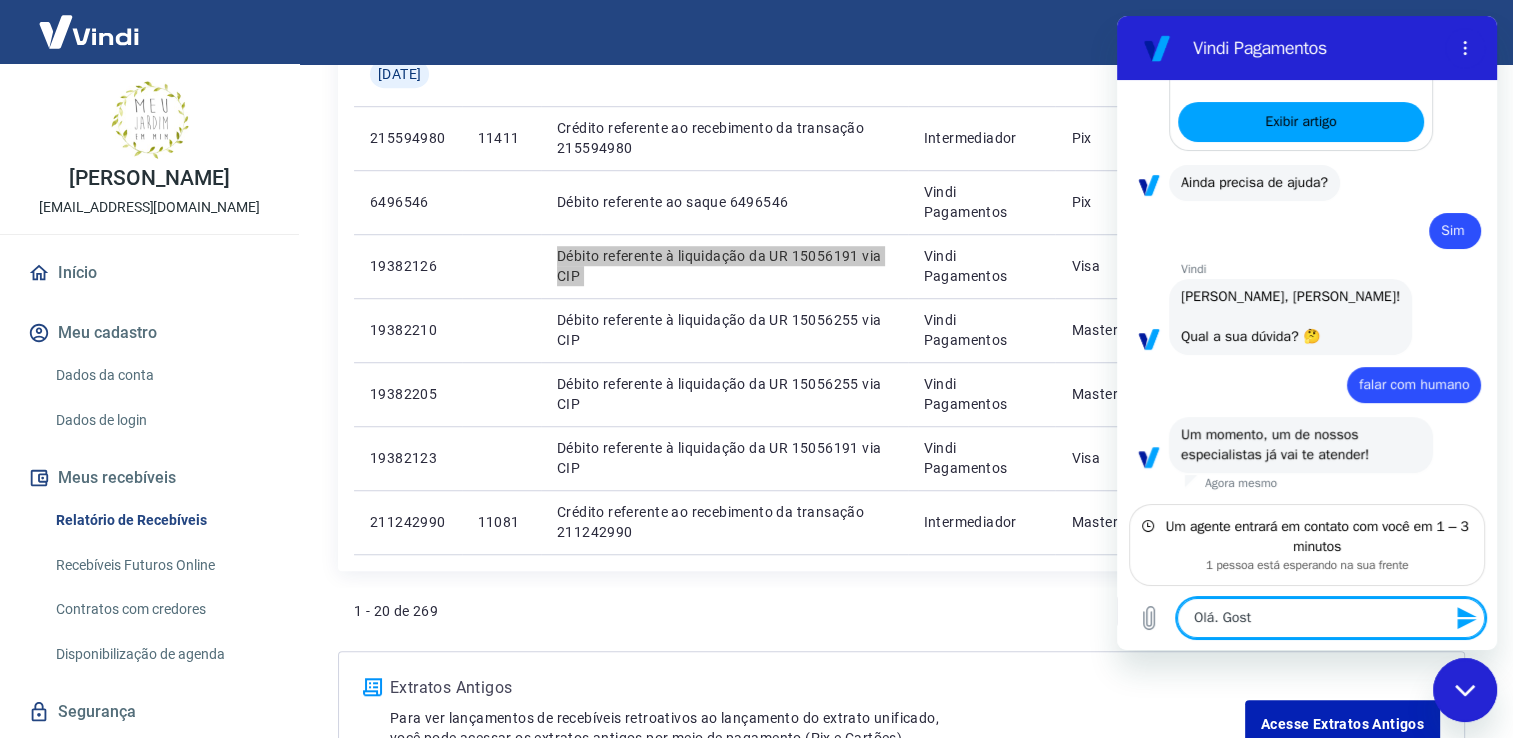 type on "Olá. Gosta" 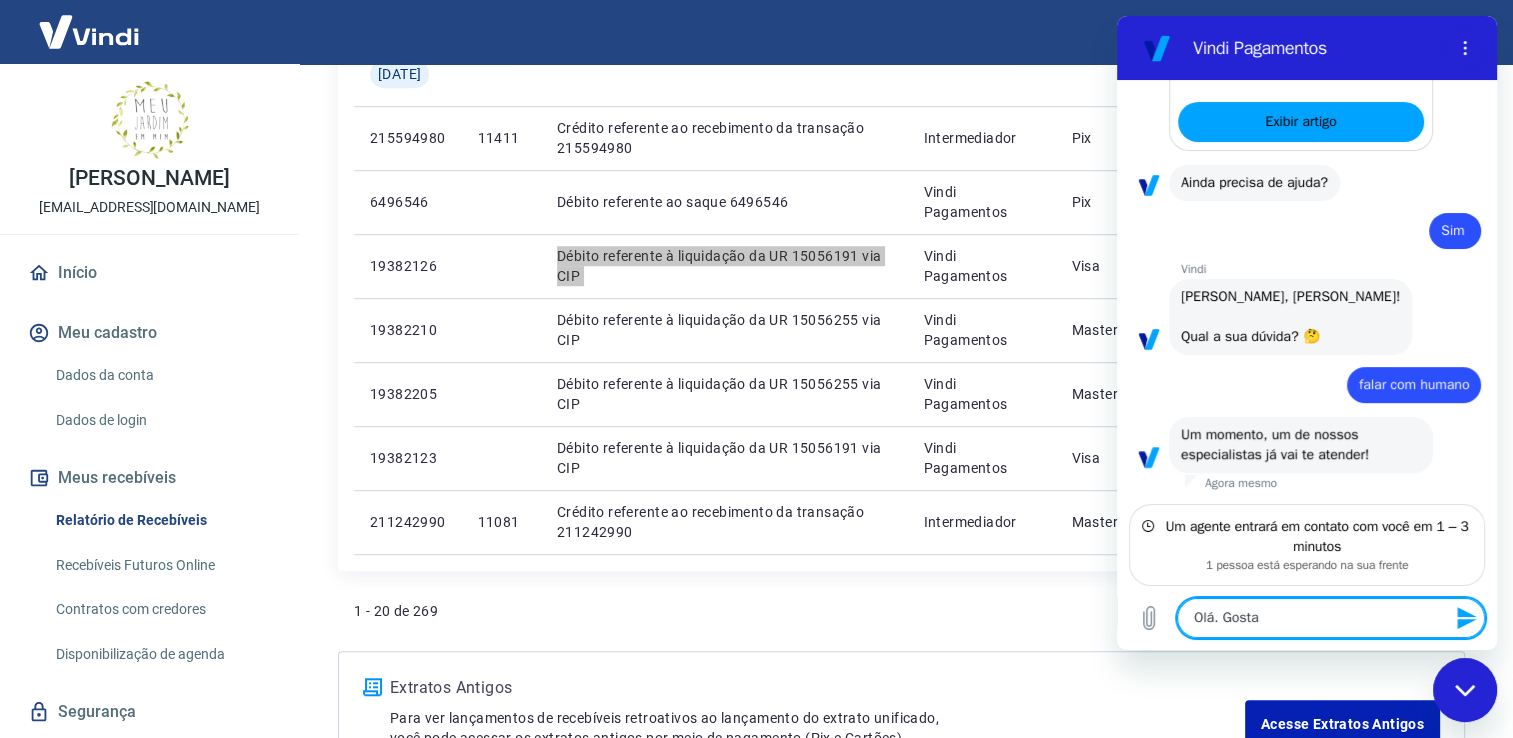 type on "Olá. Gostar" 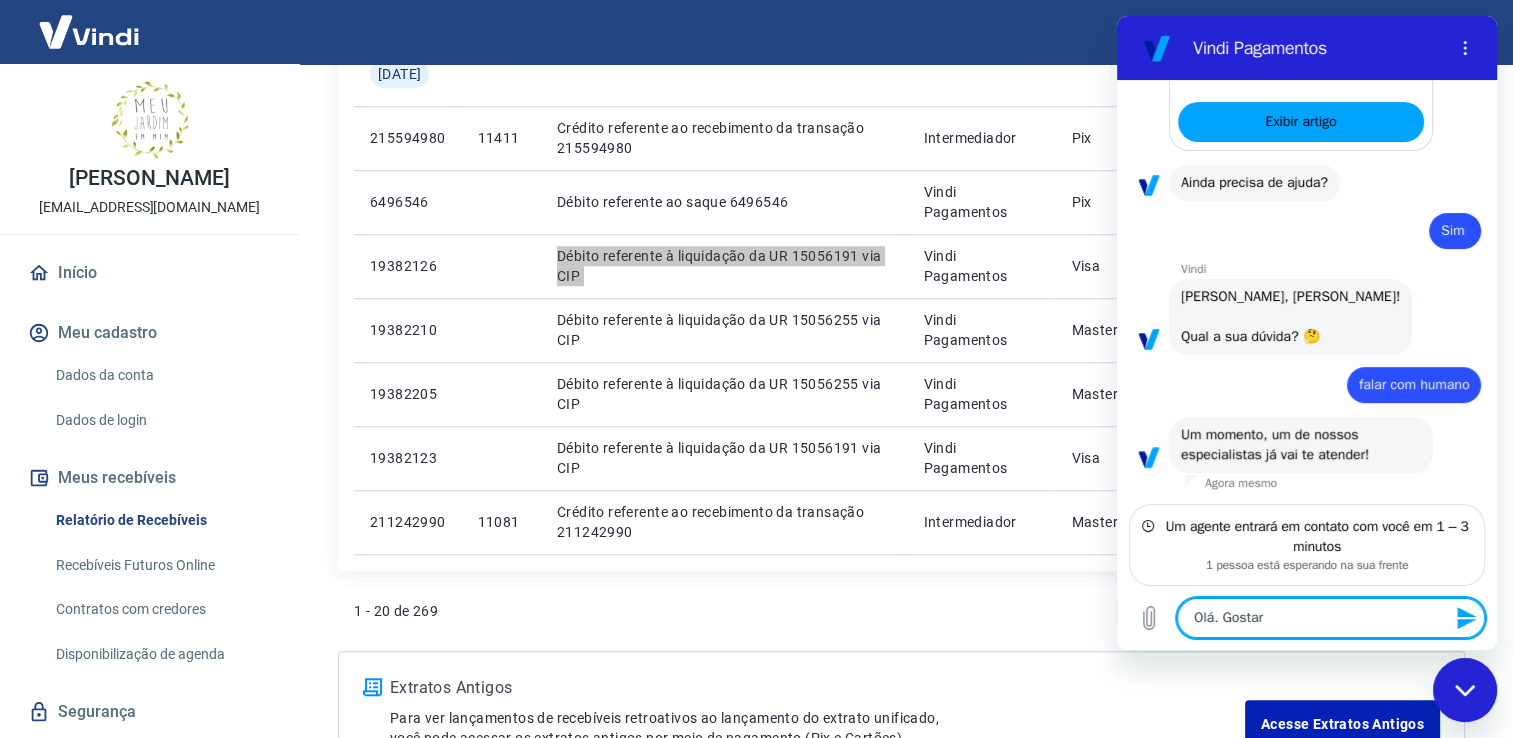 type on "Olá. Gostari" 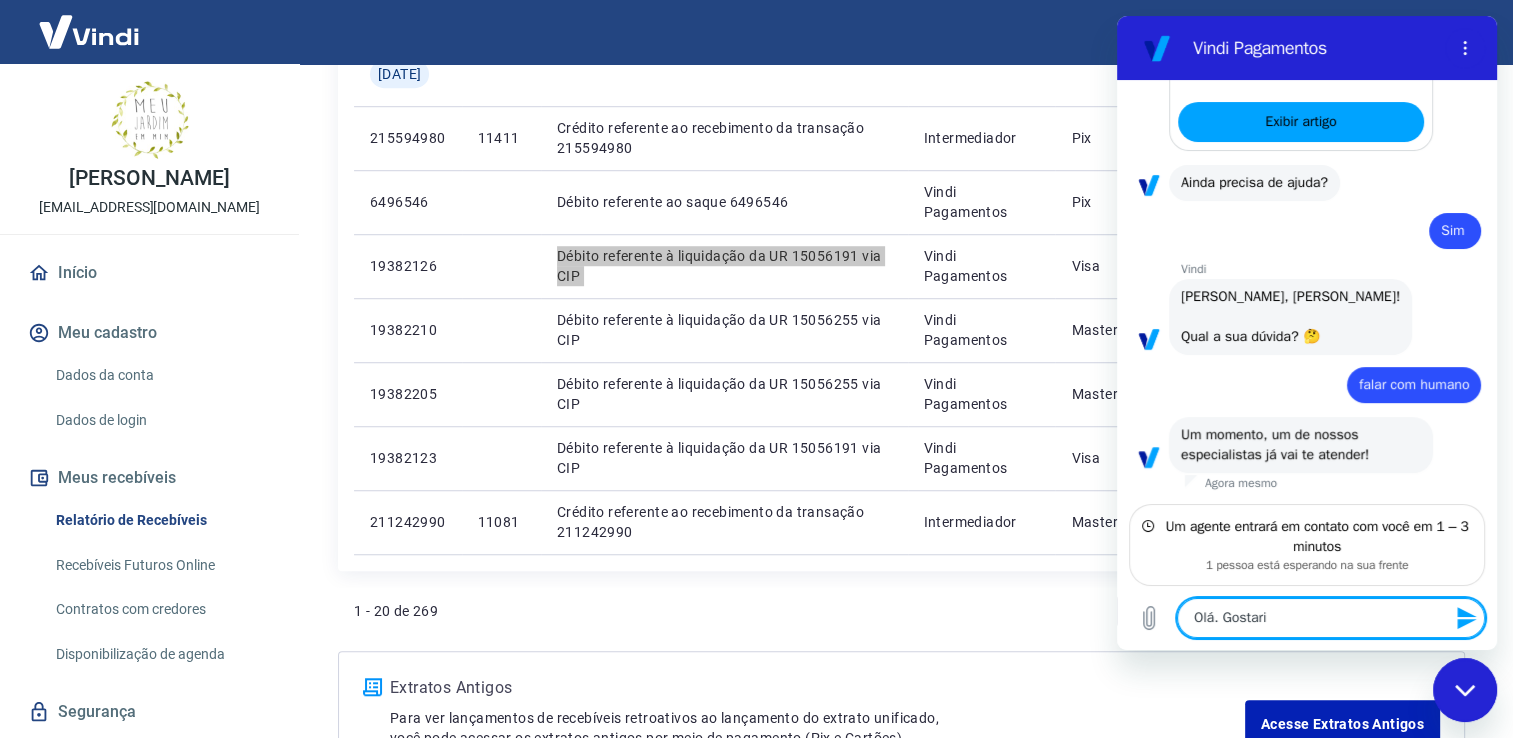 type on "Olá. [GEOGRAPHIC_DATA]" 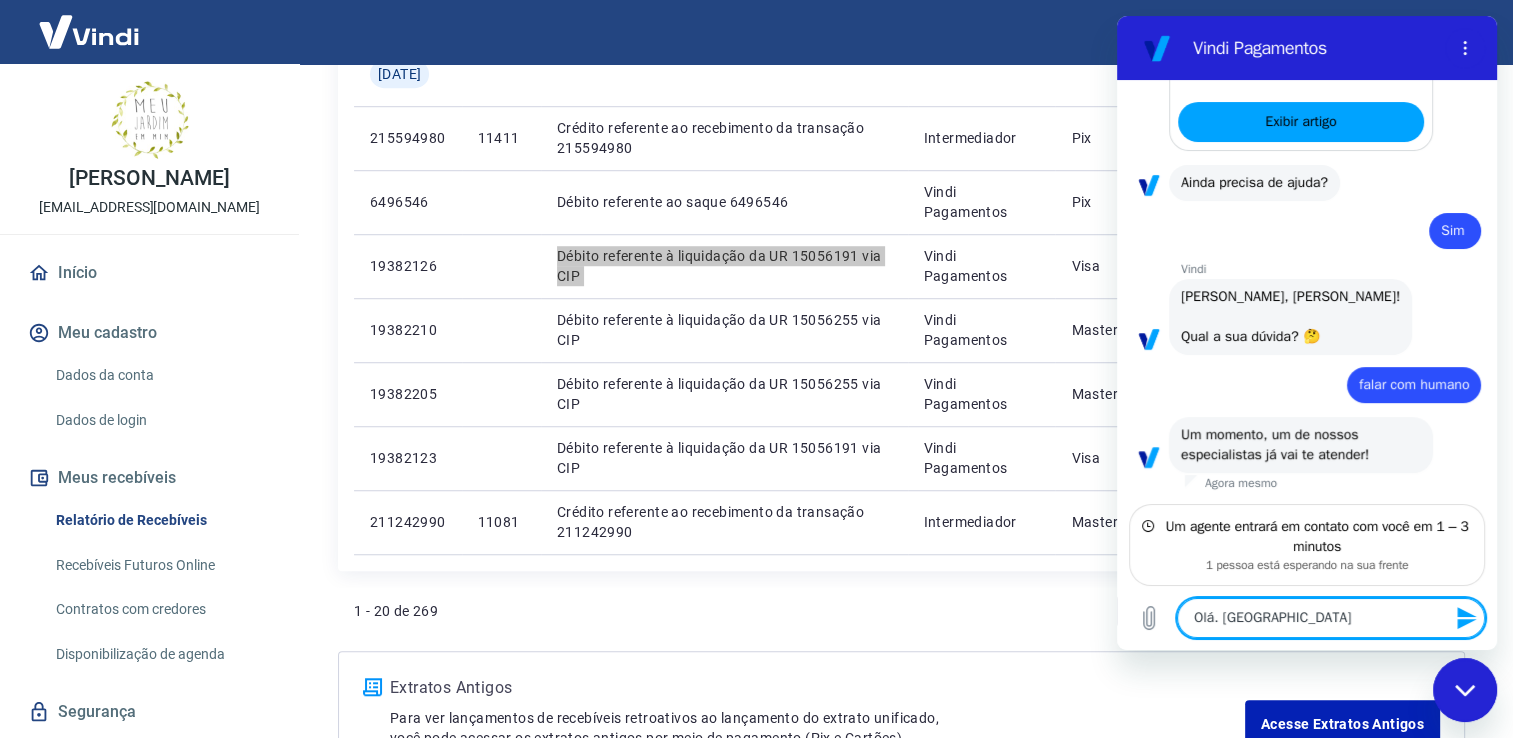 type on "Olá. [GEOGRAPHIC_DATA]" 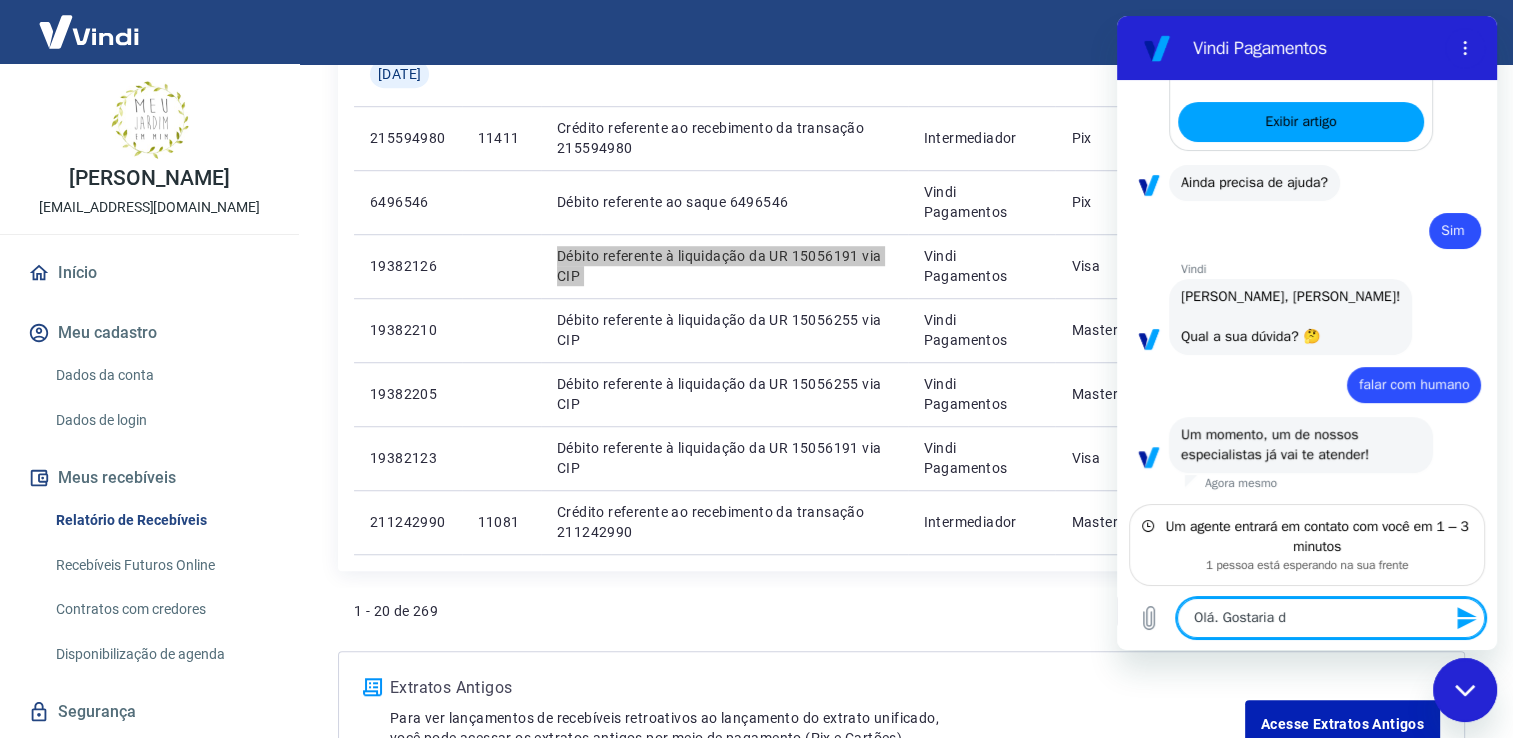 type on "Olá. Gostaria de" 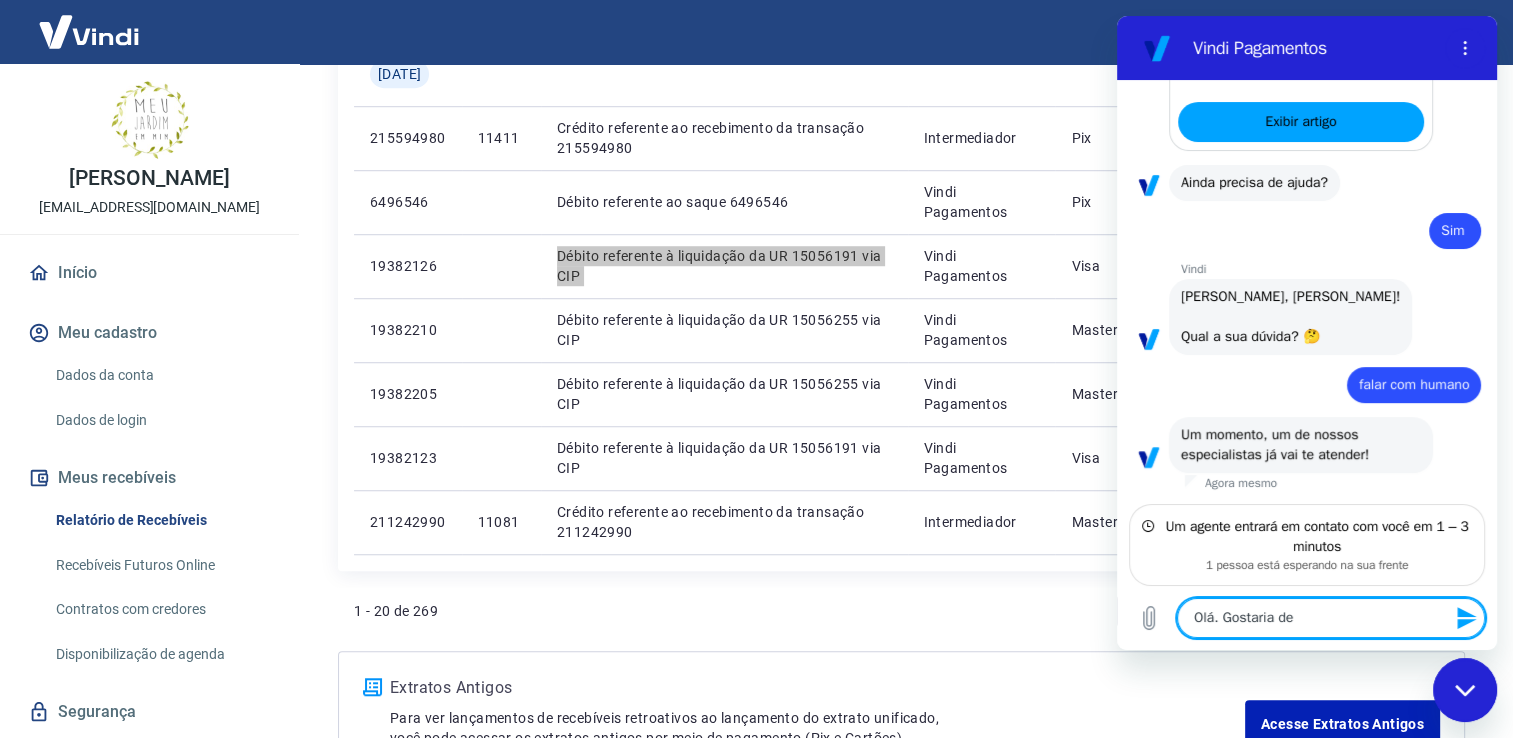 type on "Olá. Gostaria de" 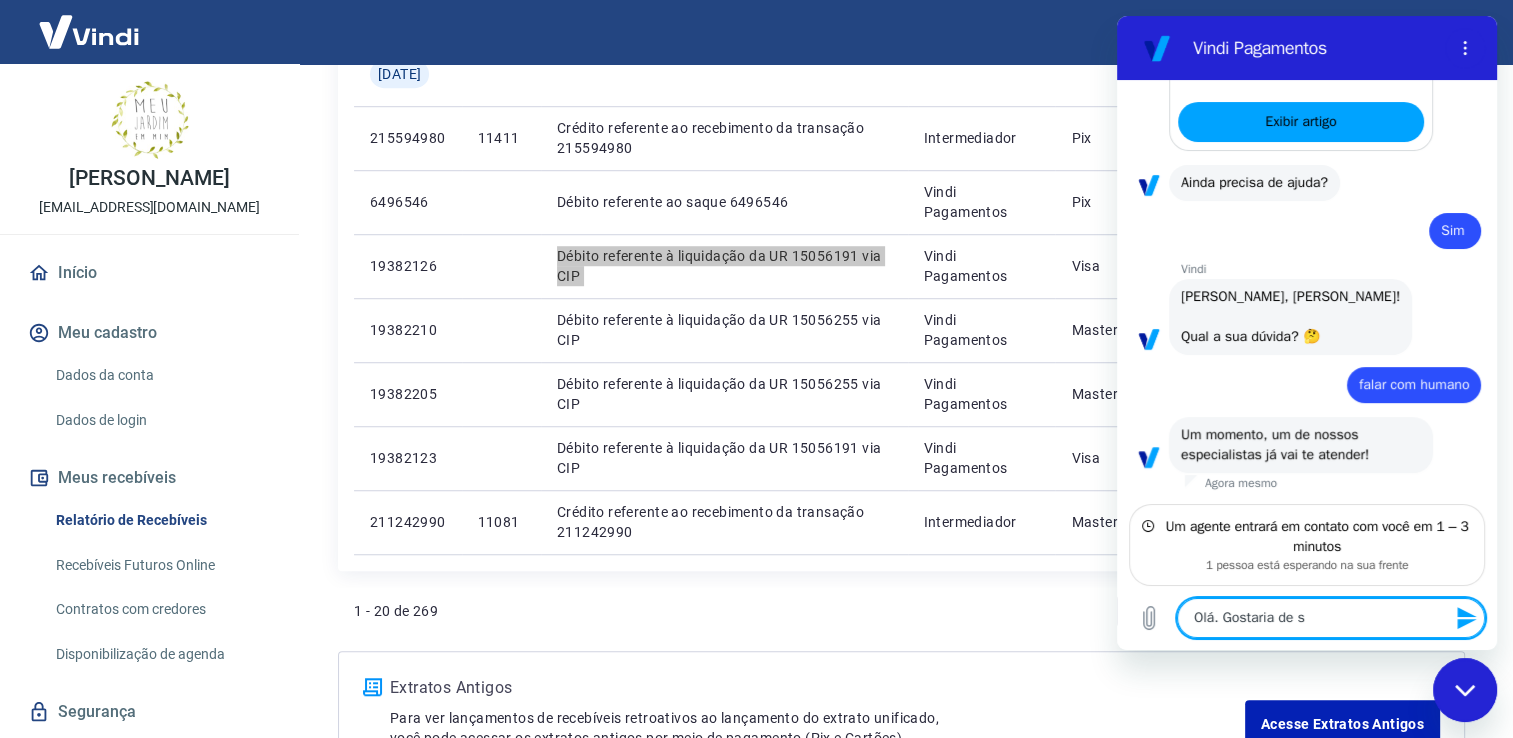 type on "Olá. Gostaria de sa" 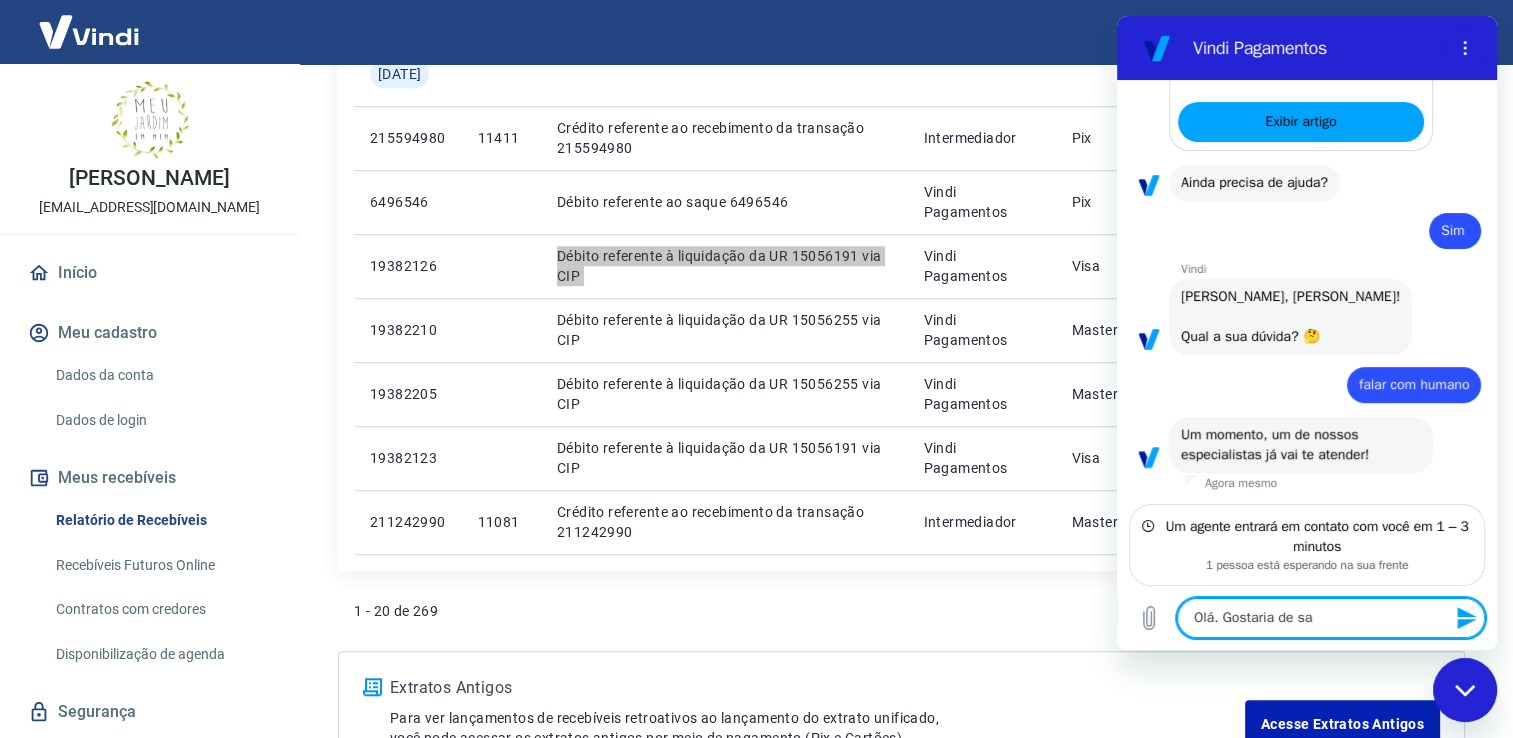 type on "Olá. Gostaria de sab" 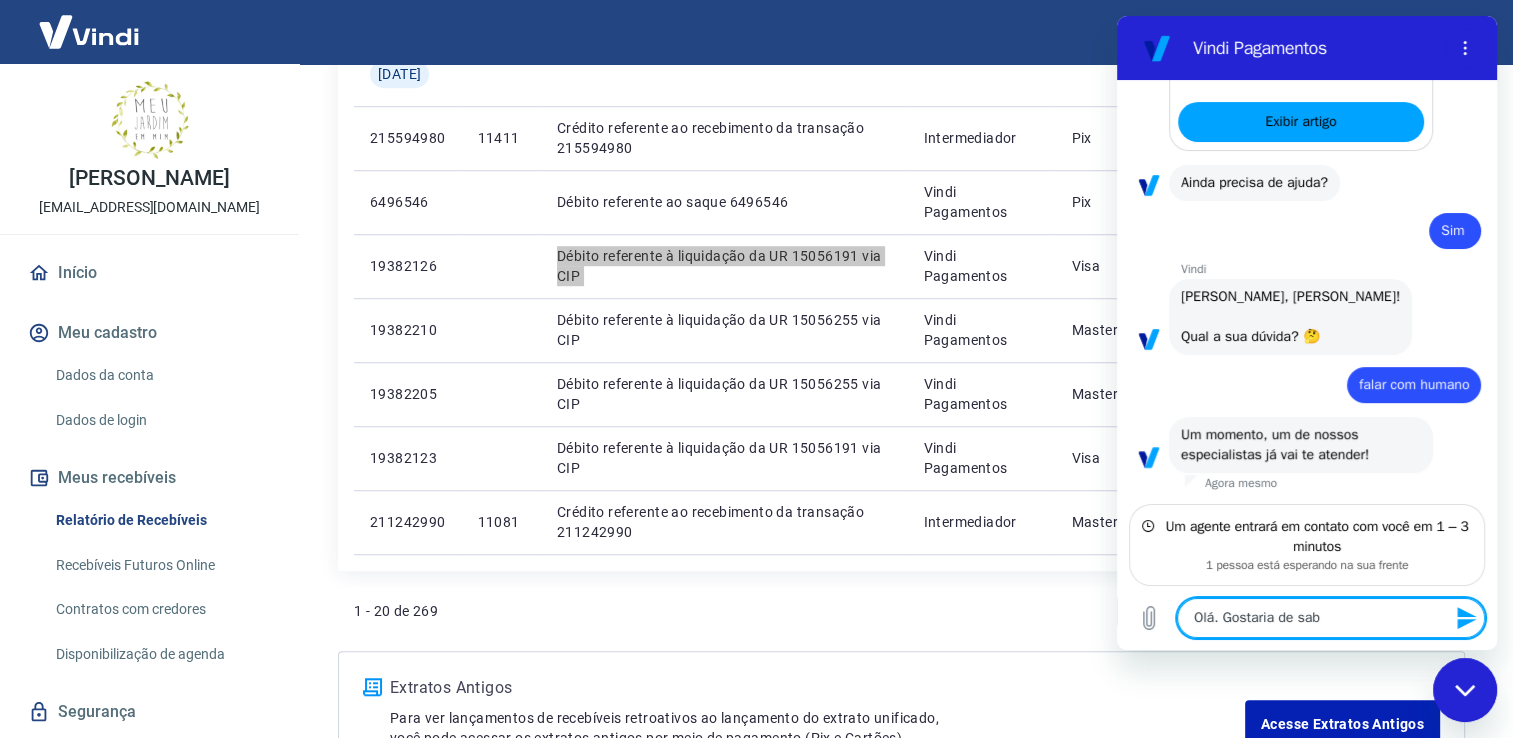 type on "Olá. Gostaria de sabe" 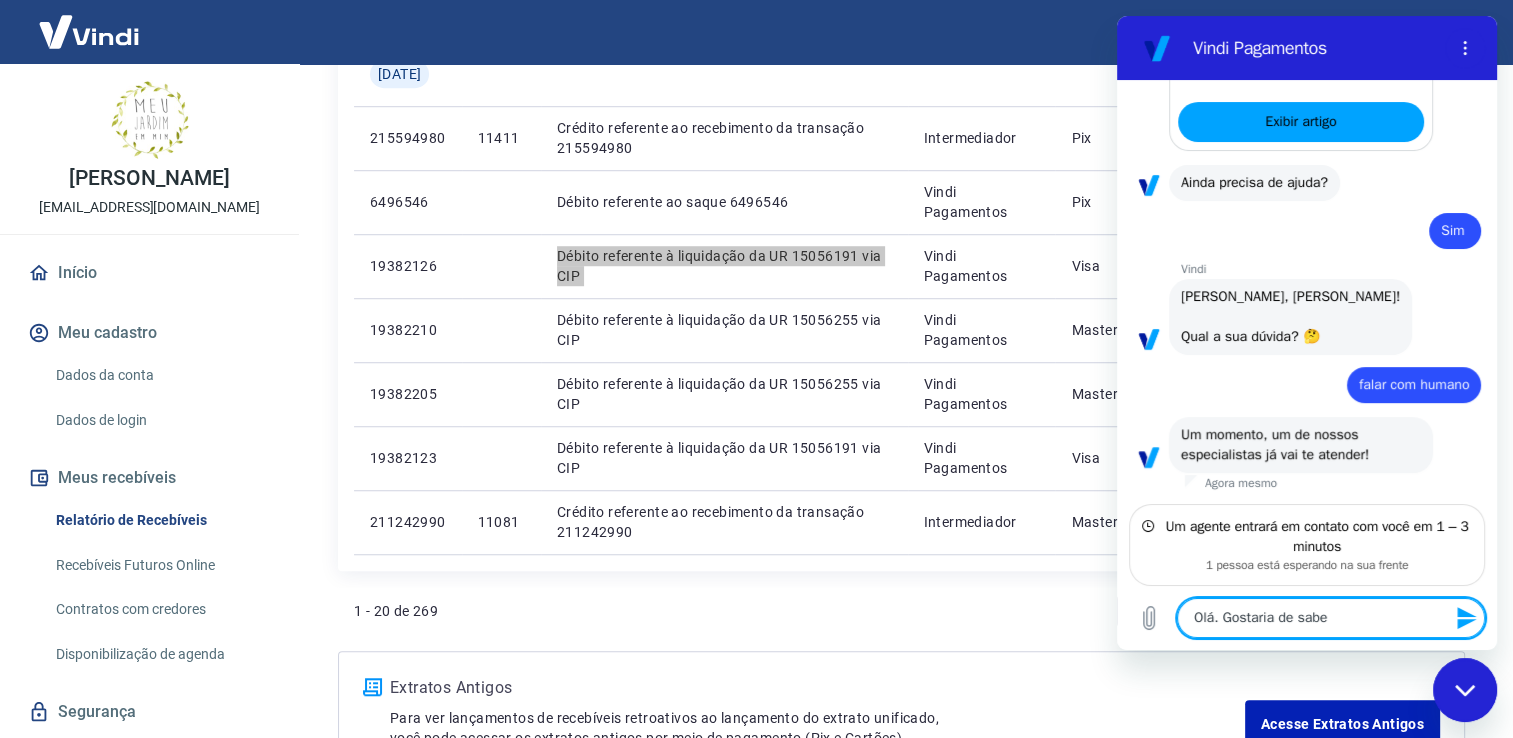 type on "Olá. Gostaria de saber" 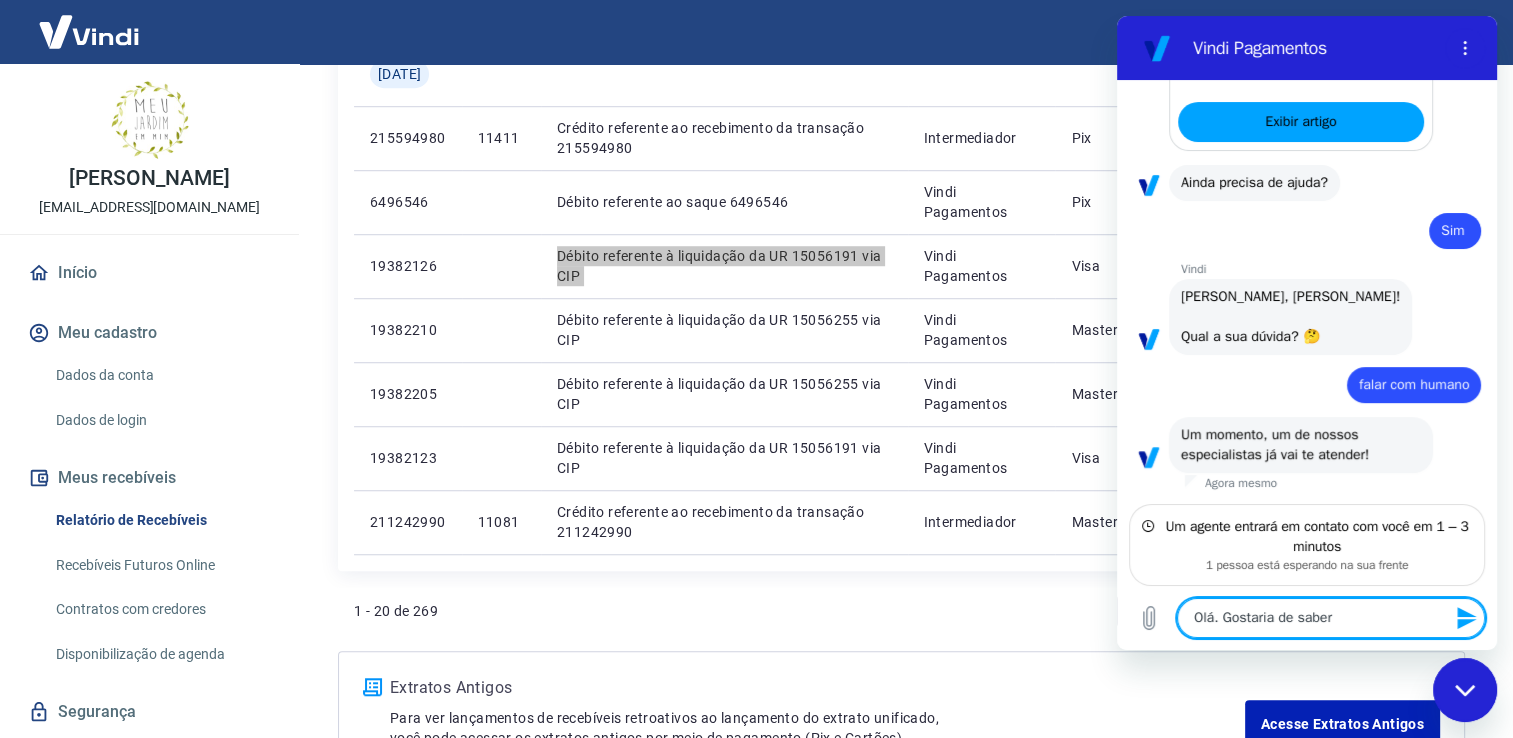 type on "Olá. Gostaria de saber" 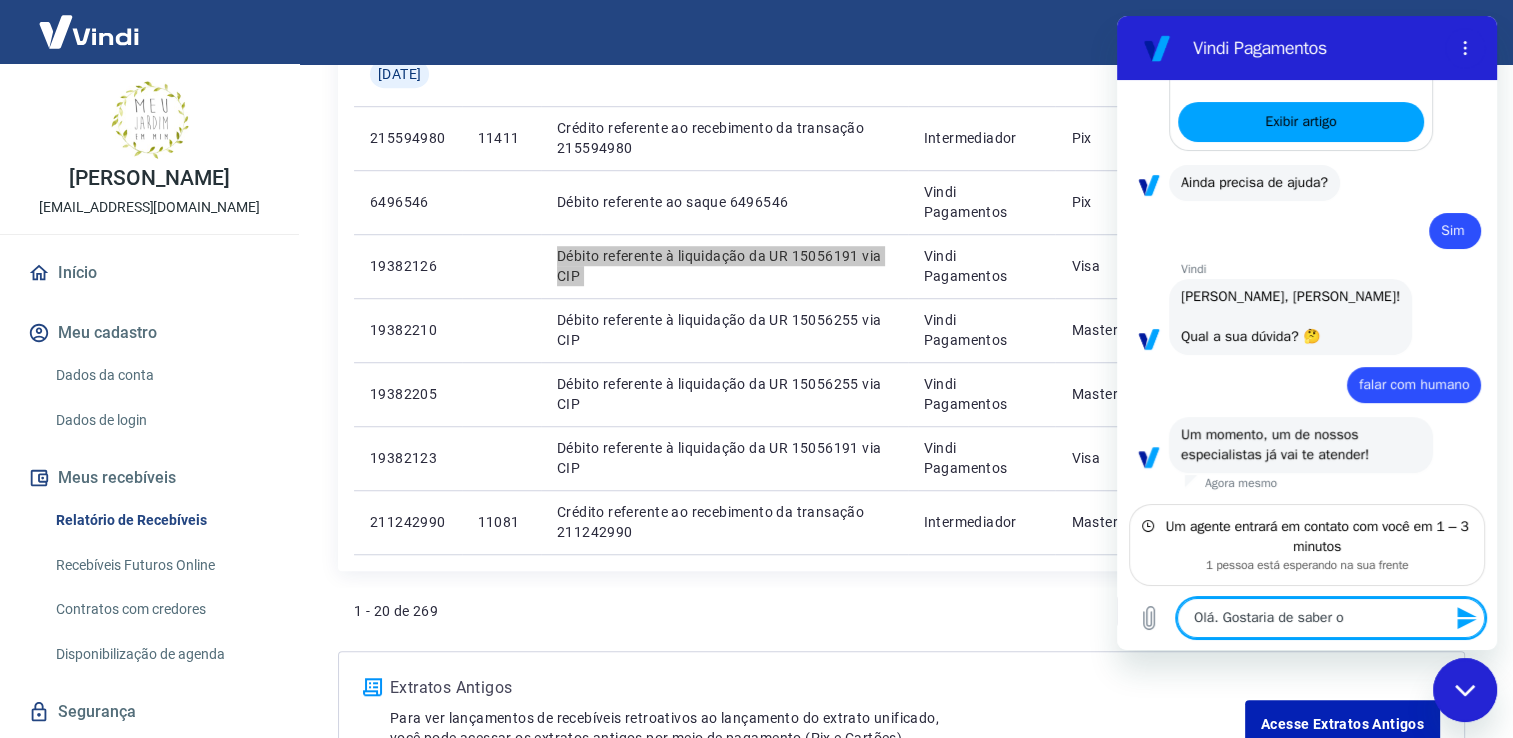 type on "Olá. Gostaria de saber o" 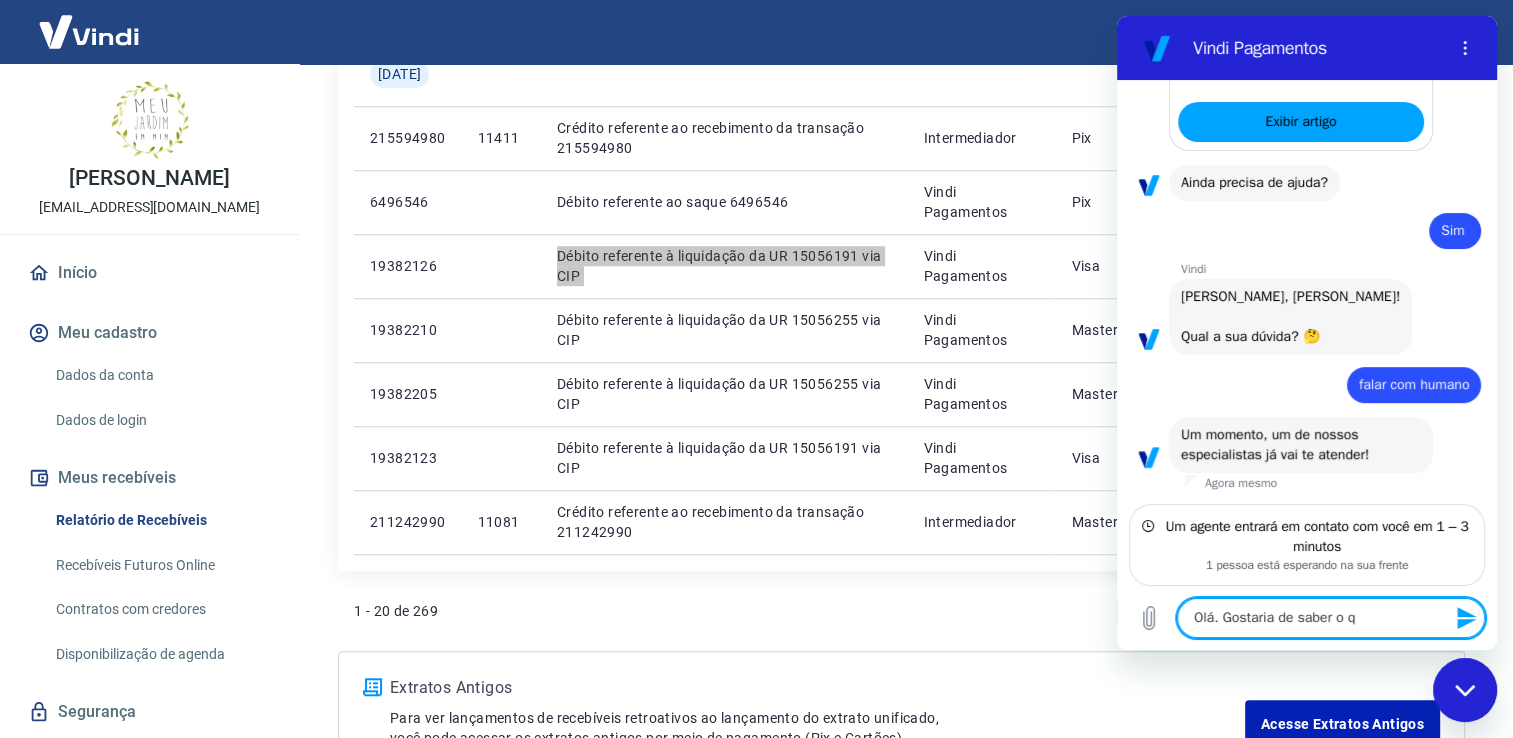 type on "Olá. Gostaria de saber o qu" 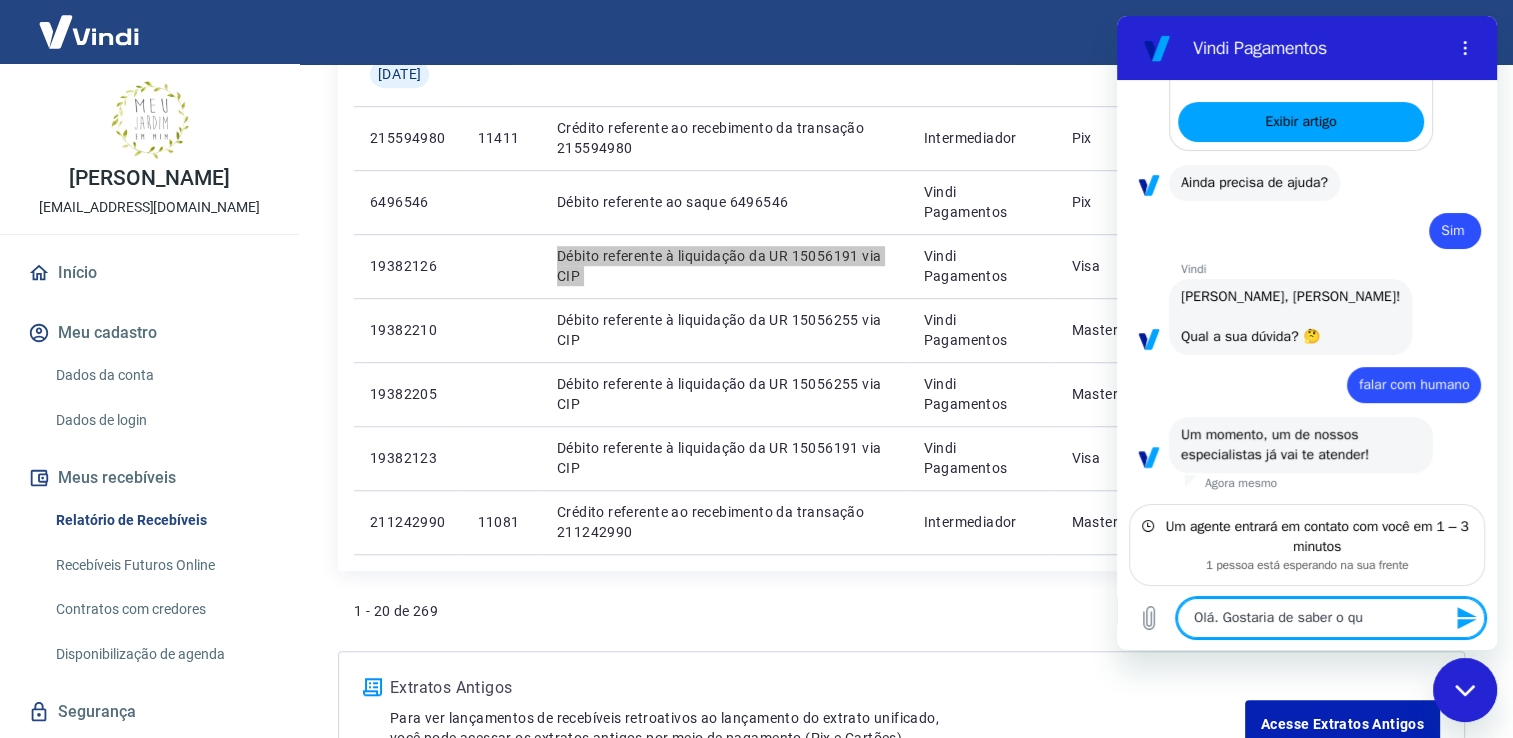 type on "Olá. Gostaria de saber o que" 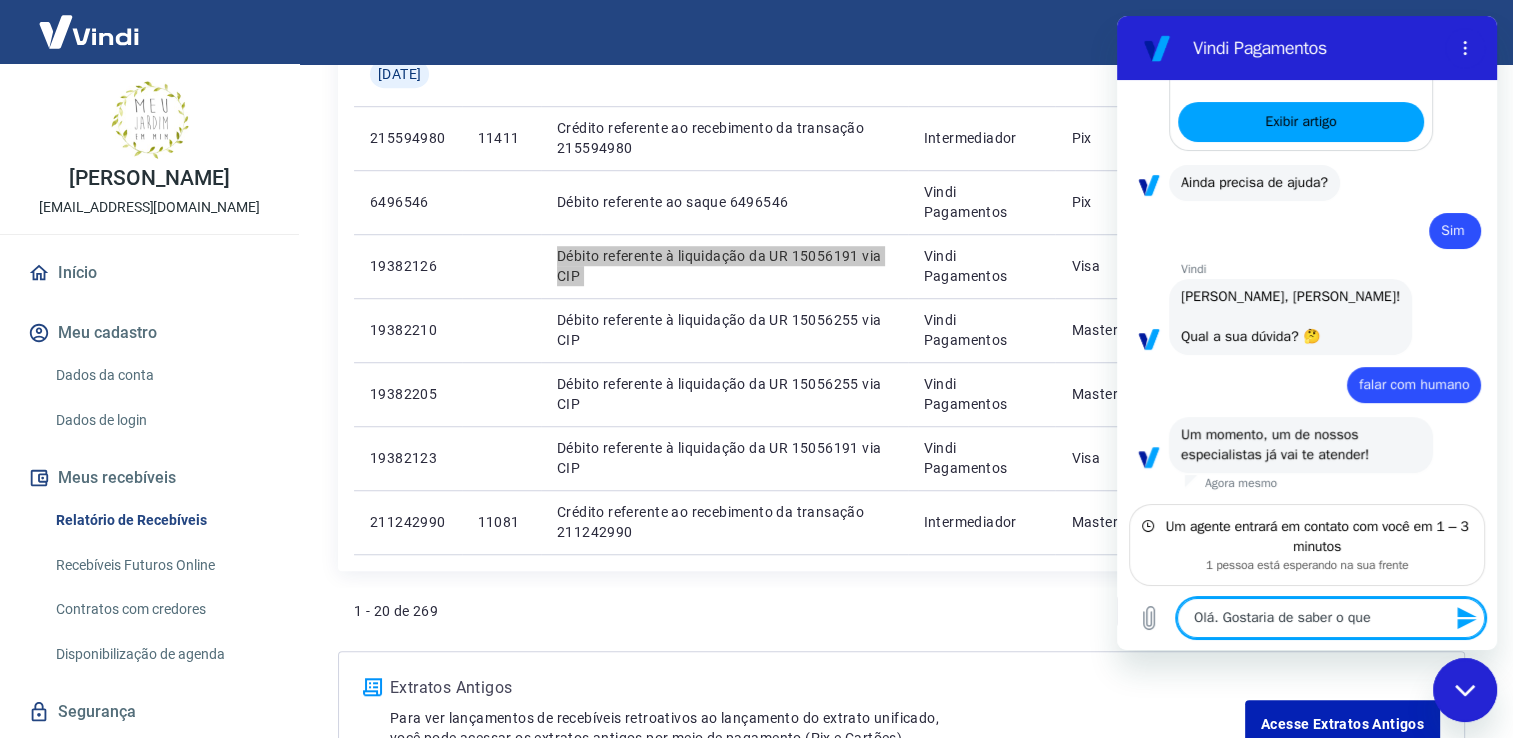 type on "Olá. Gostaria de saber o que" 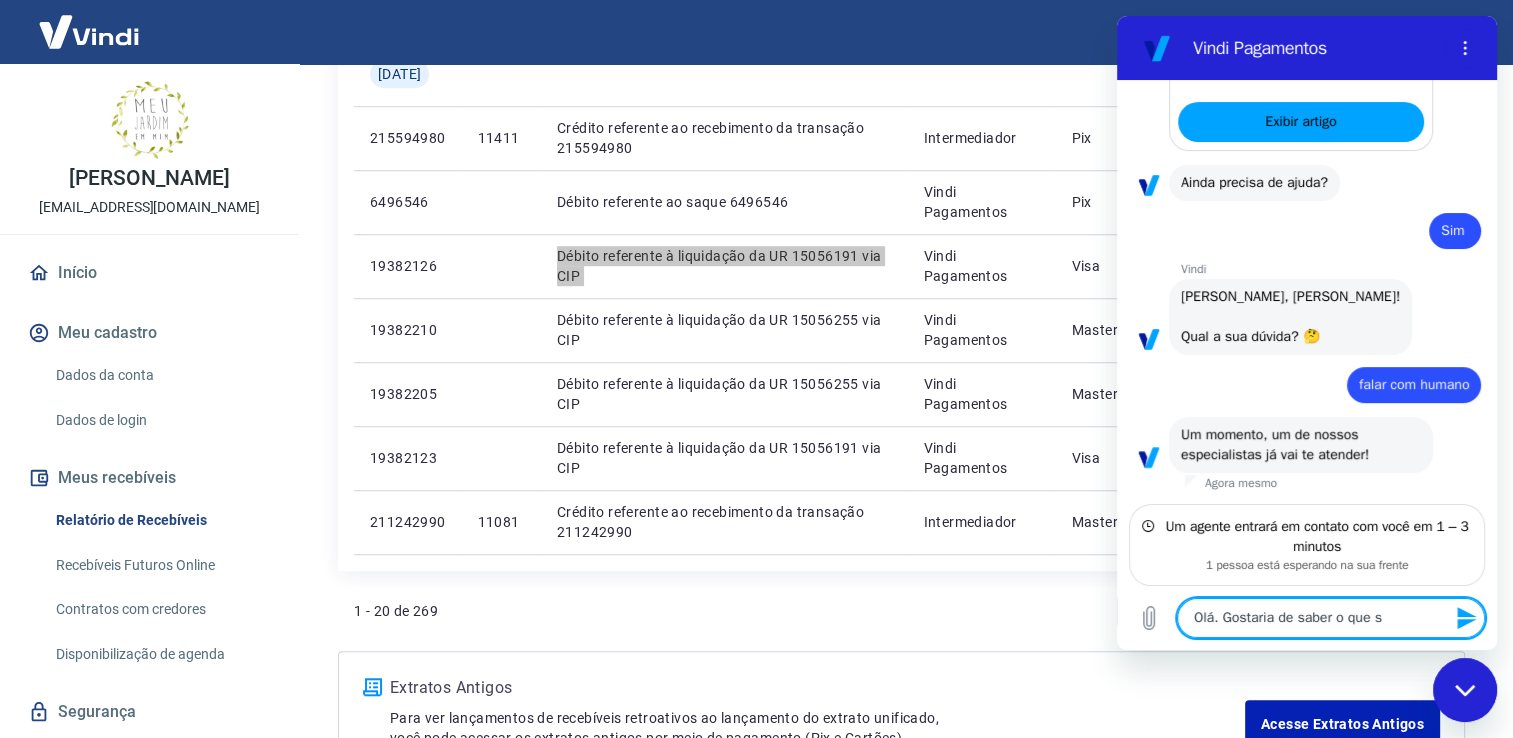type on "Olá. Gostaria de saber o que si" 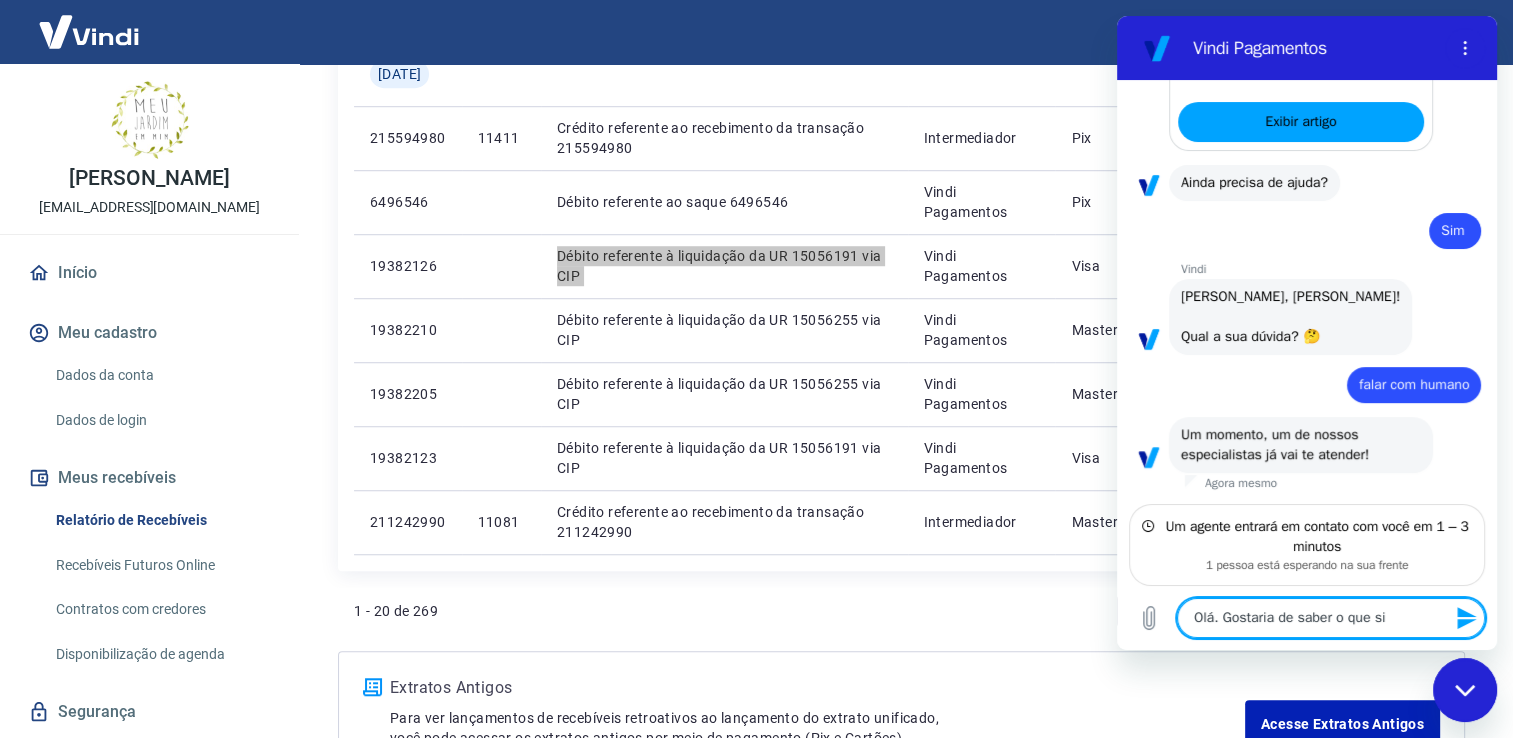 type on "Olá. Gostaria de saber o que sig" 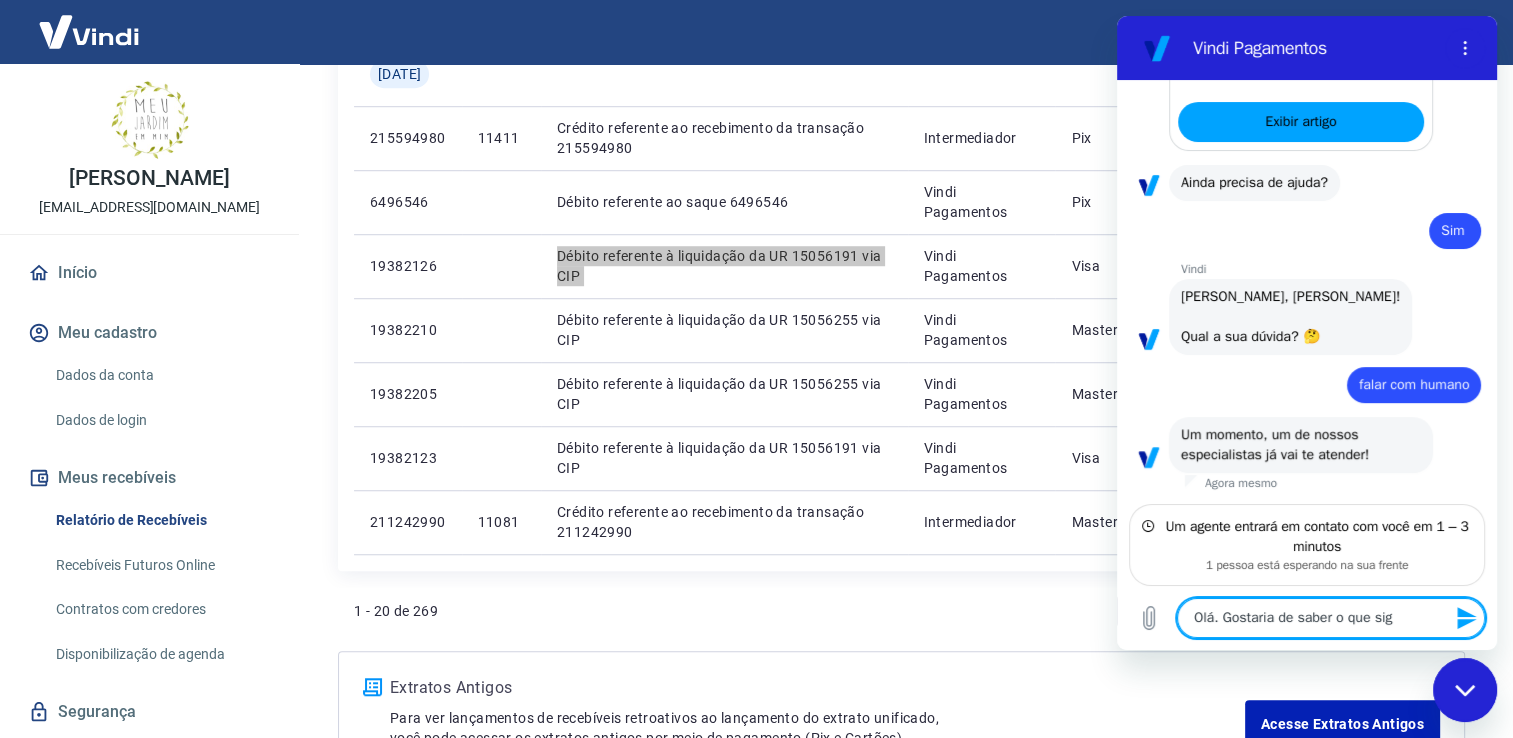 type on "Olá. Gostaria de saber o que sign" 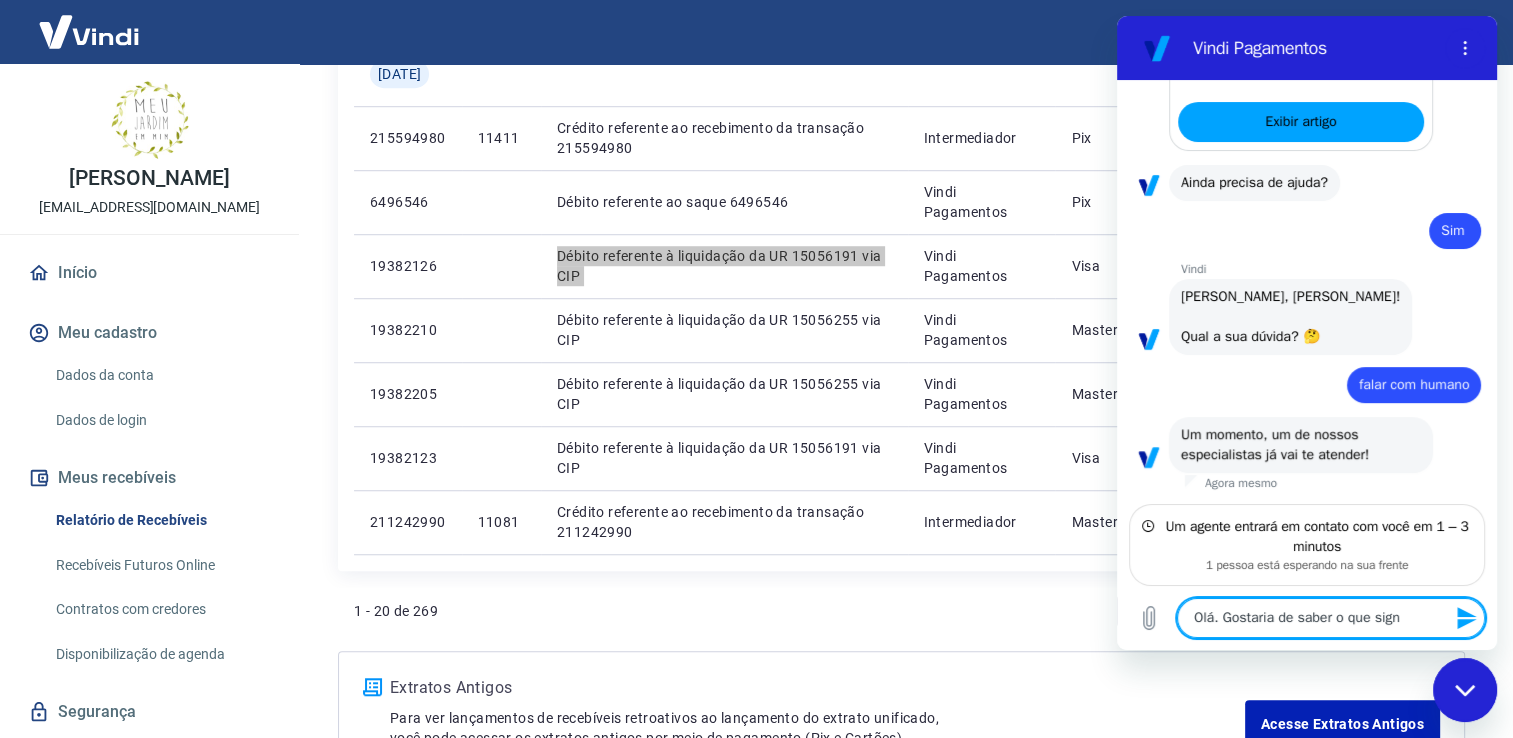 type on "Olá. Gostaria de saber o que signi" 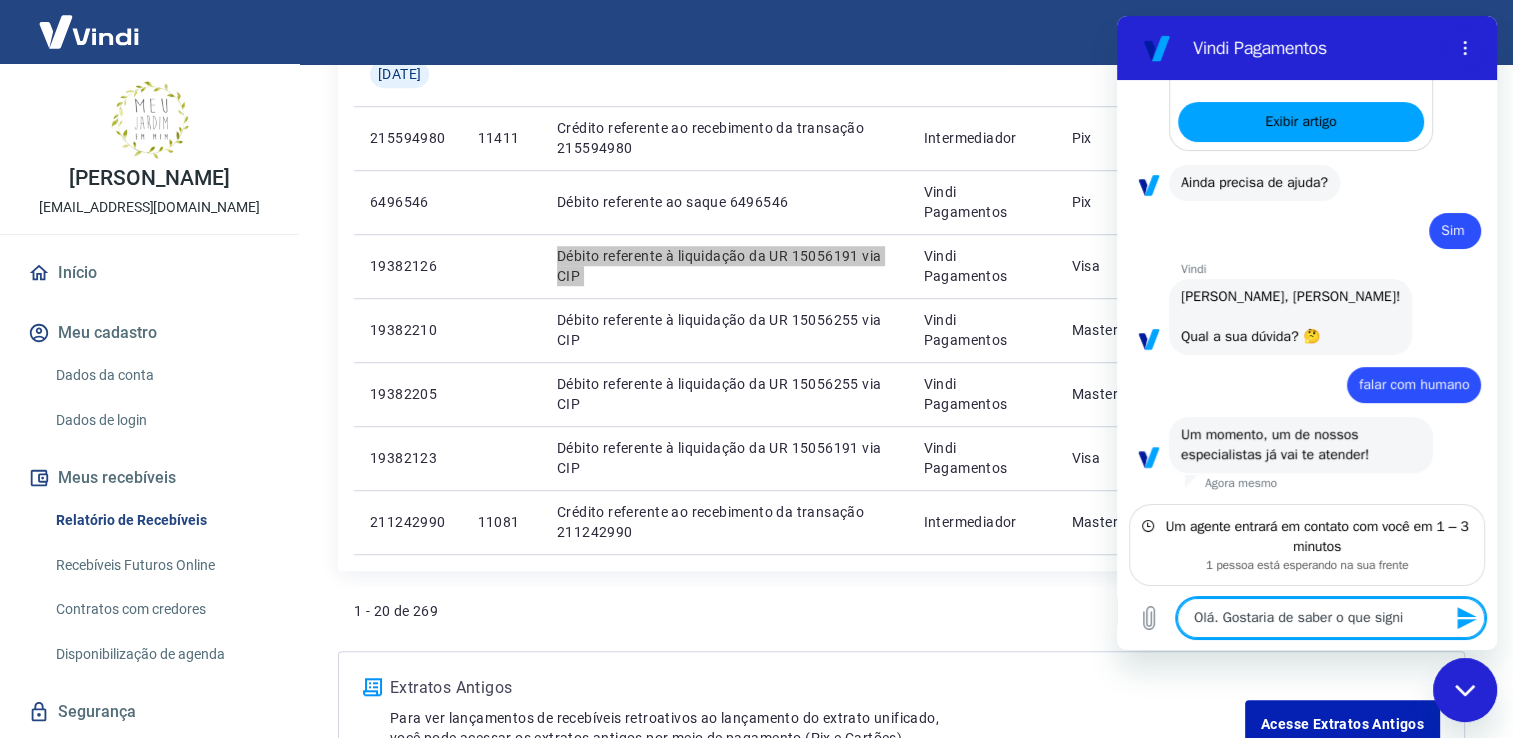 type on "Olá. Gostaria de saber o que signif" 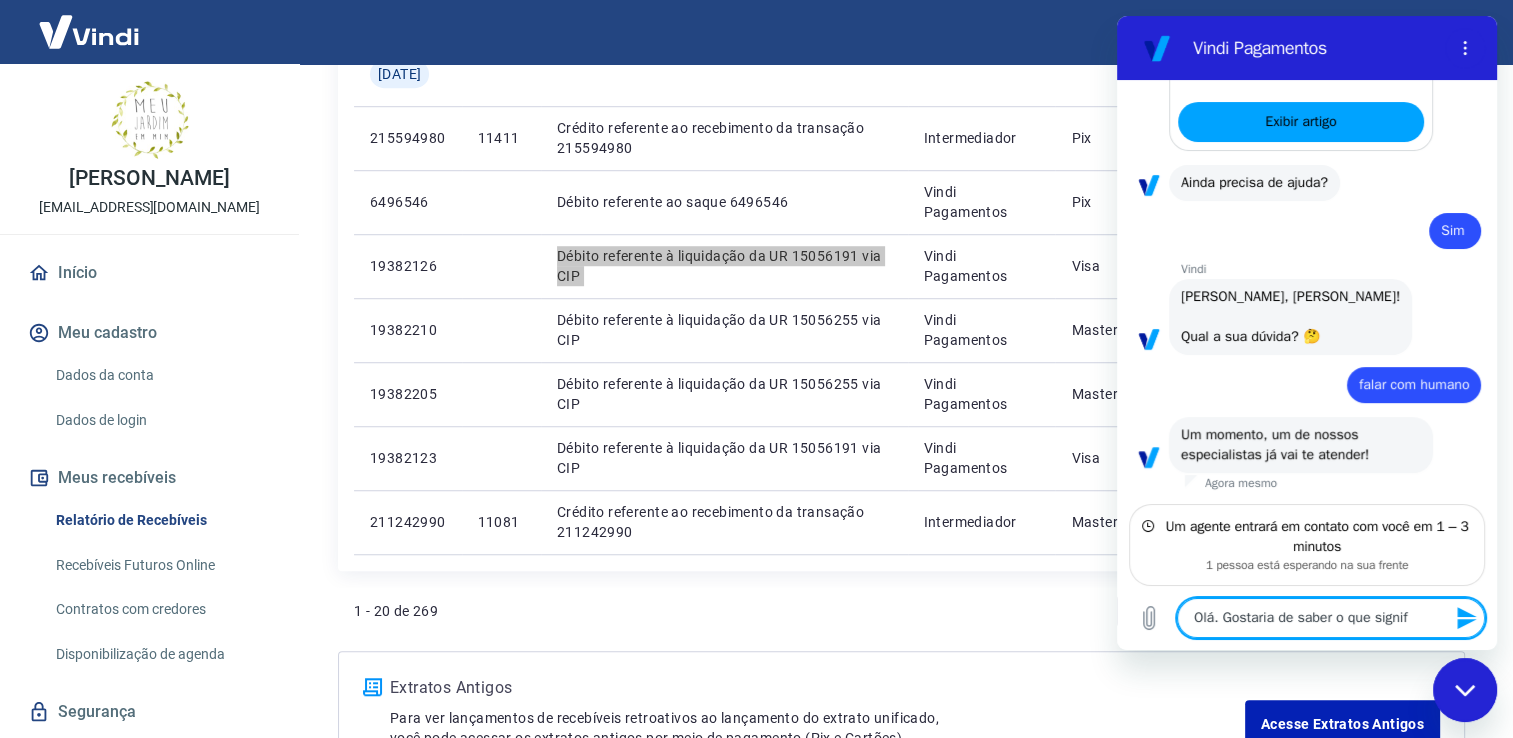 type on "Olá. Gostaria de saber o que signifi" 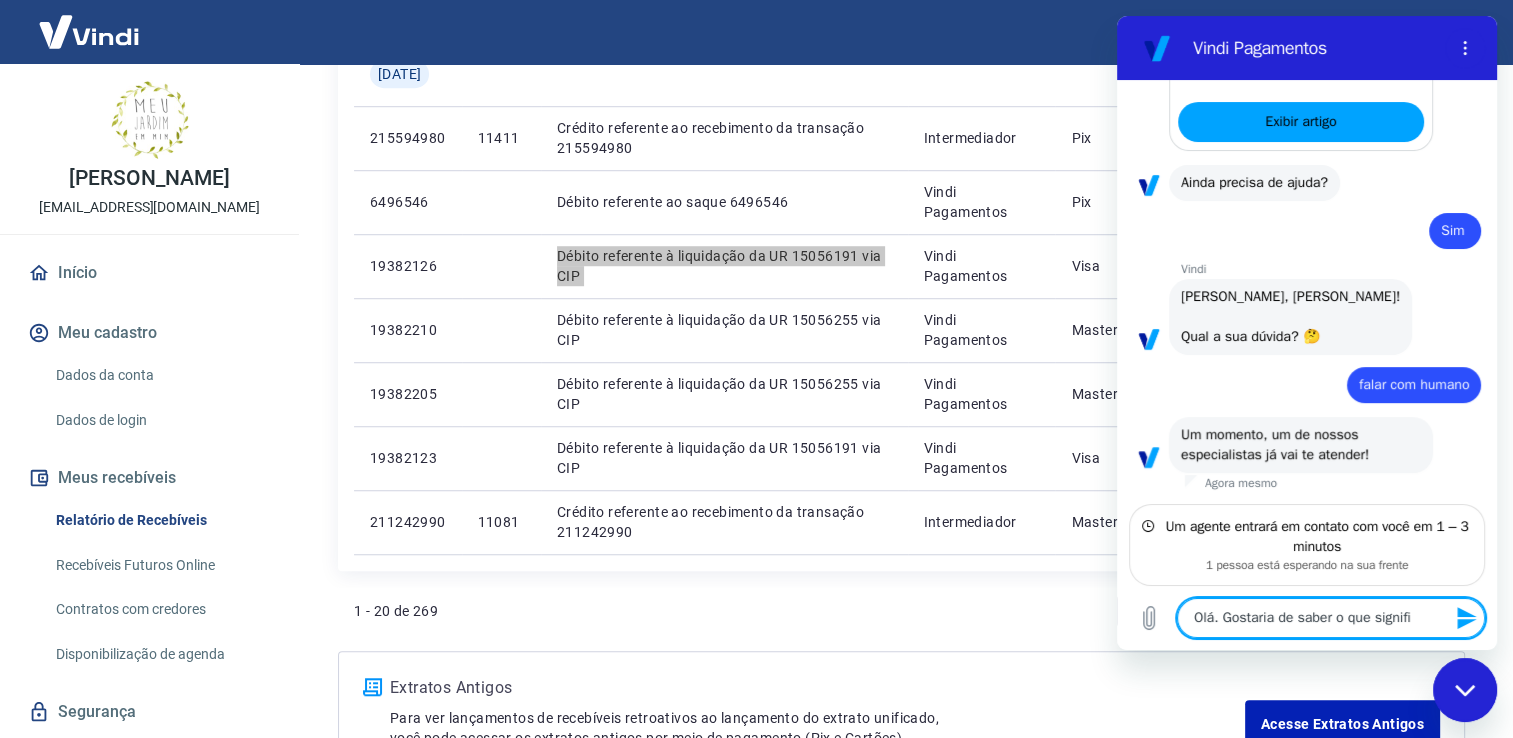 type on "Olá. Gostaria de saber o que signific" 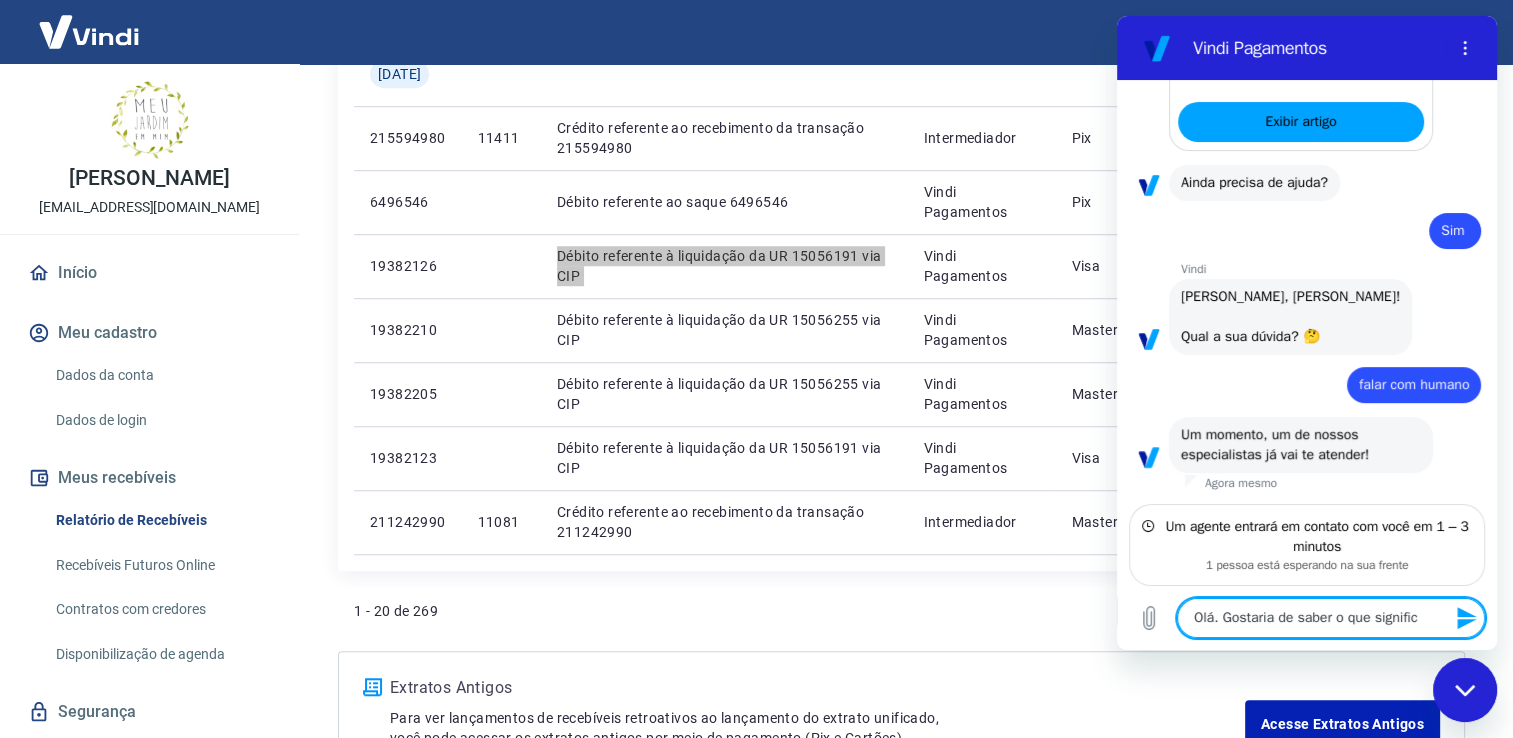 type on "Olá. Gostaria de saber o que significa" 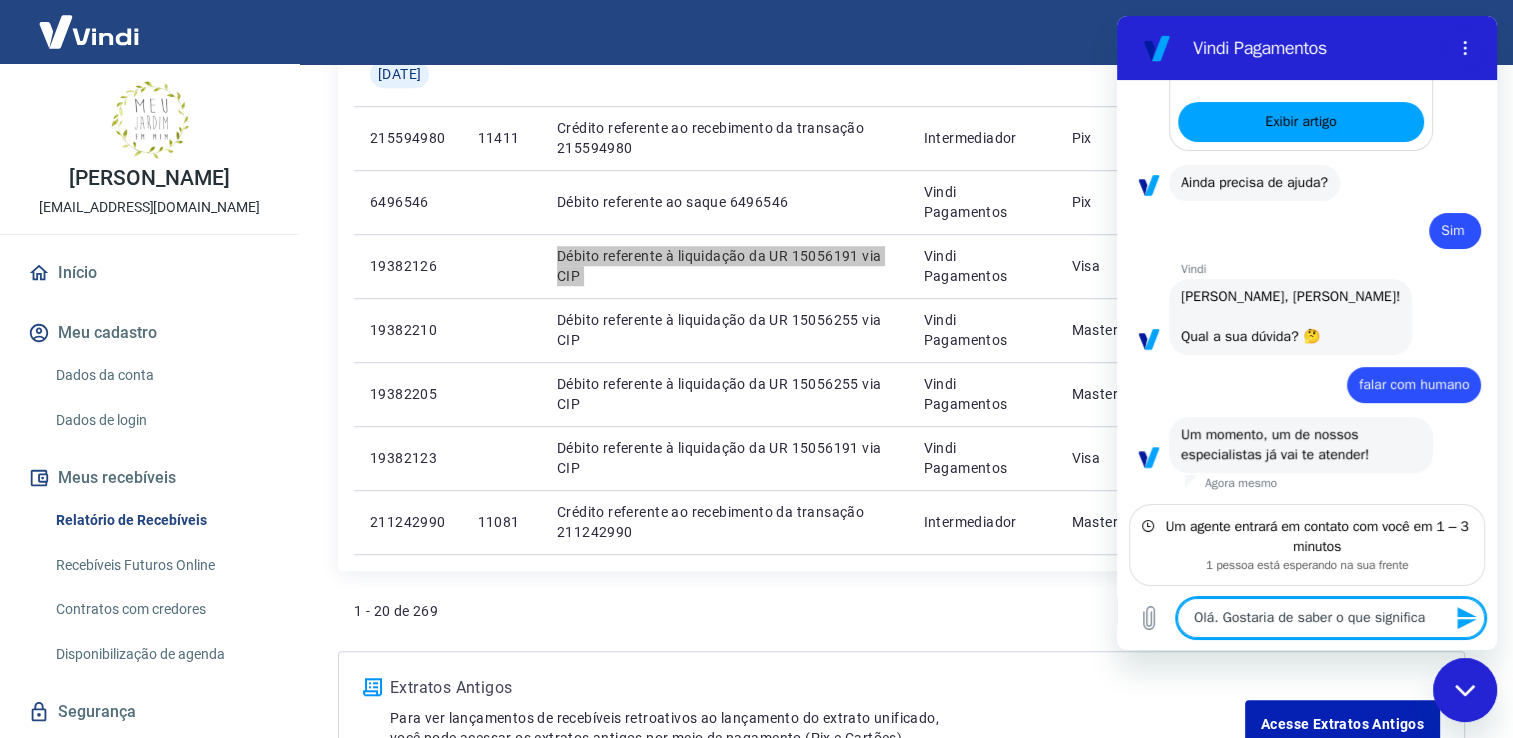 type on "Olá. Gostaria de saber o que significa" 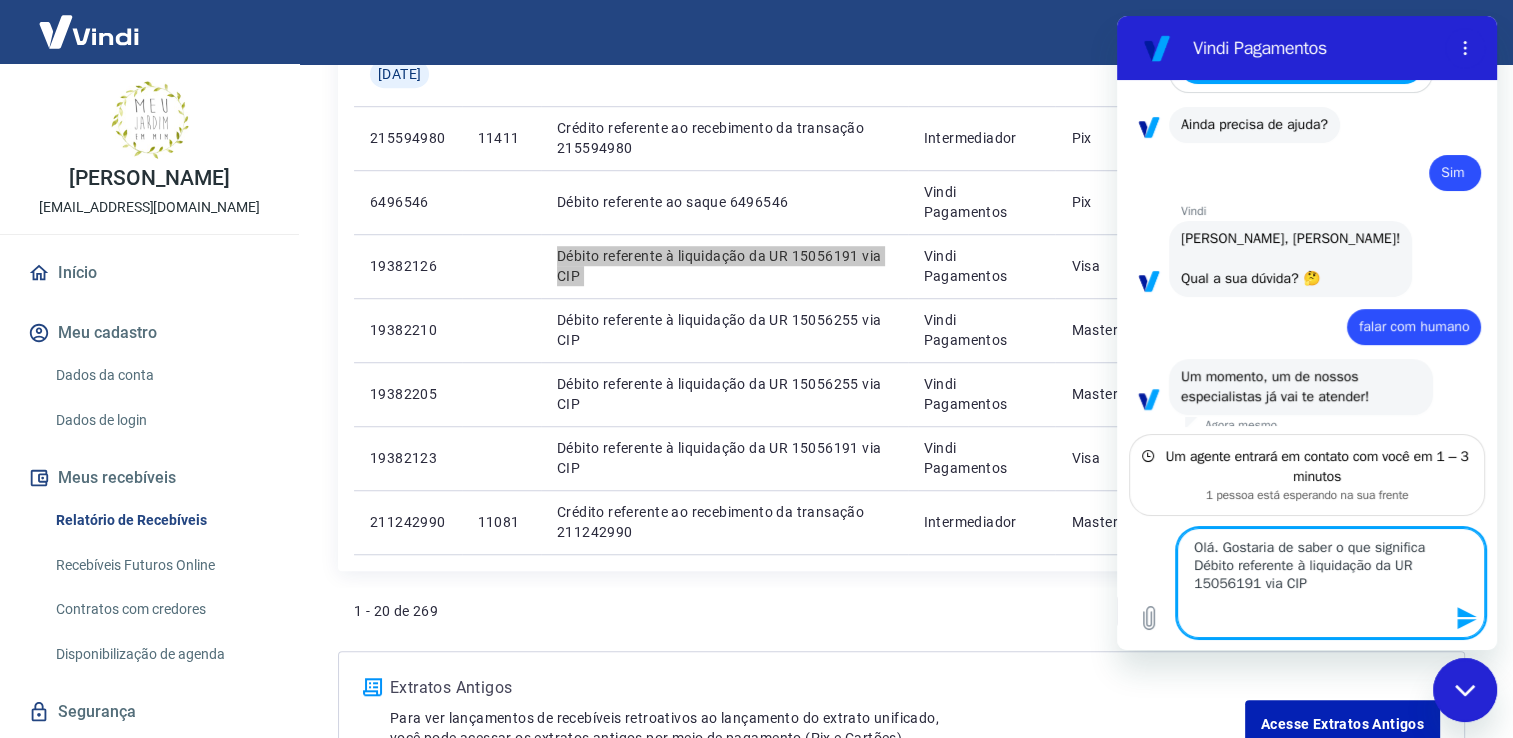 scroll, scrollTop: 755, scrollLeft: 0, axis: vertical 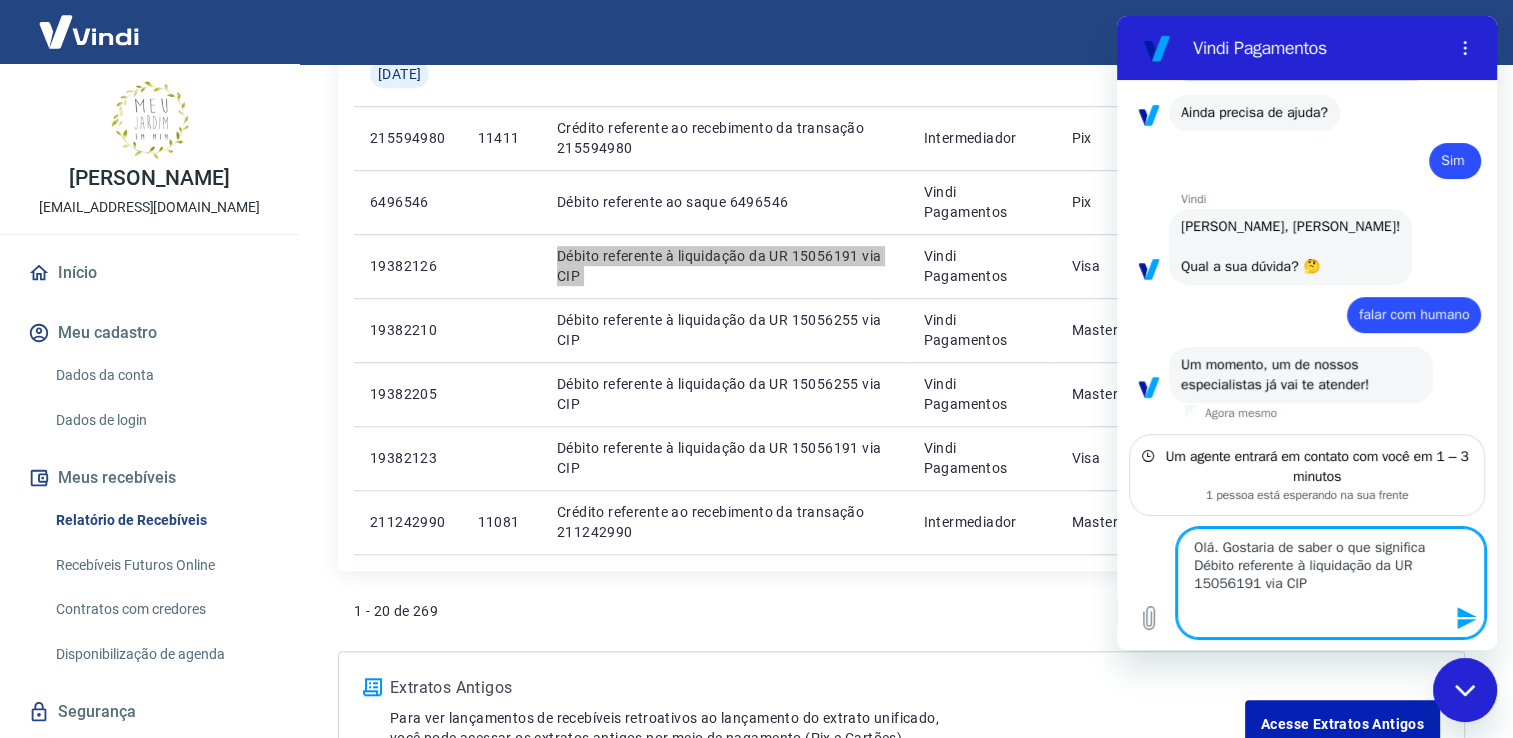 type on "Olá. Gostaria de saber o que significa Débito referente à liquidação da UR 15056191 via CIP" 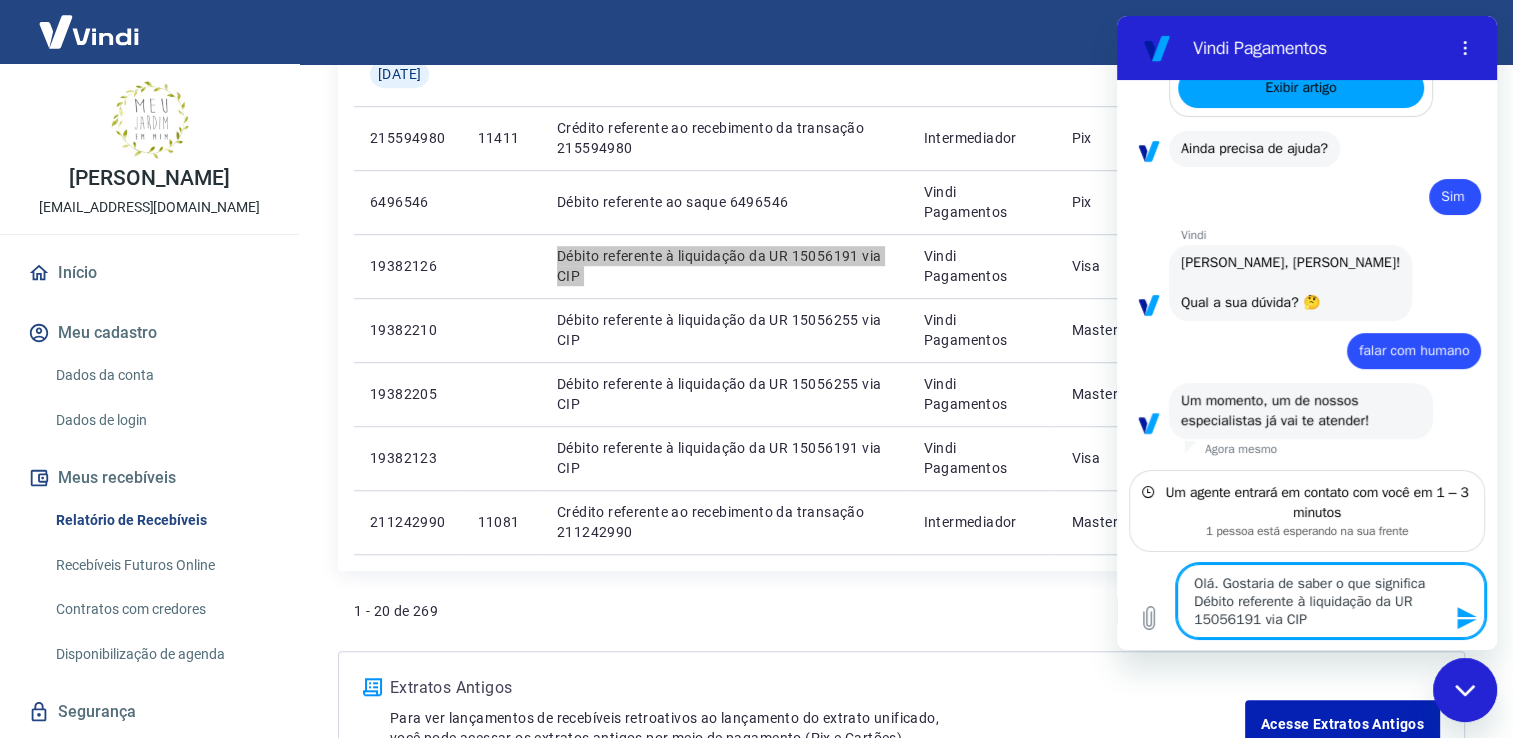 type on "x" 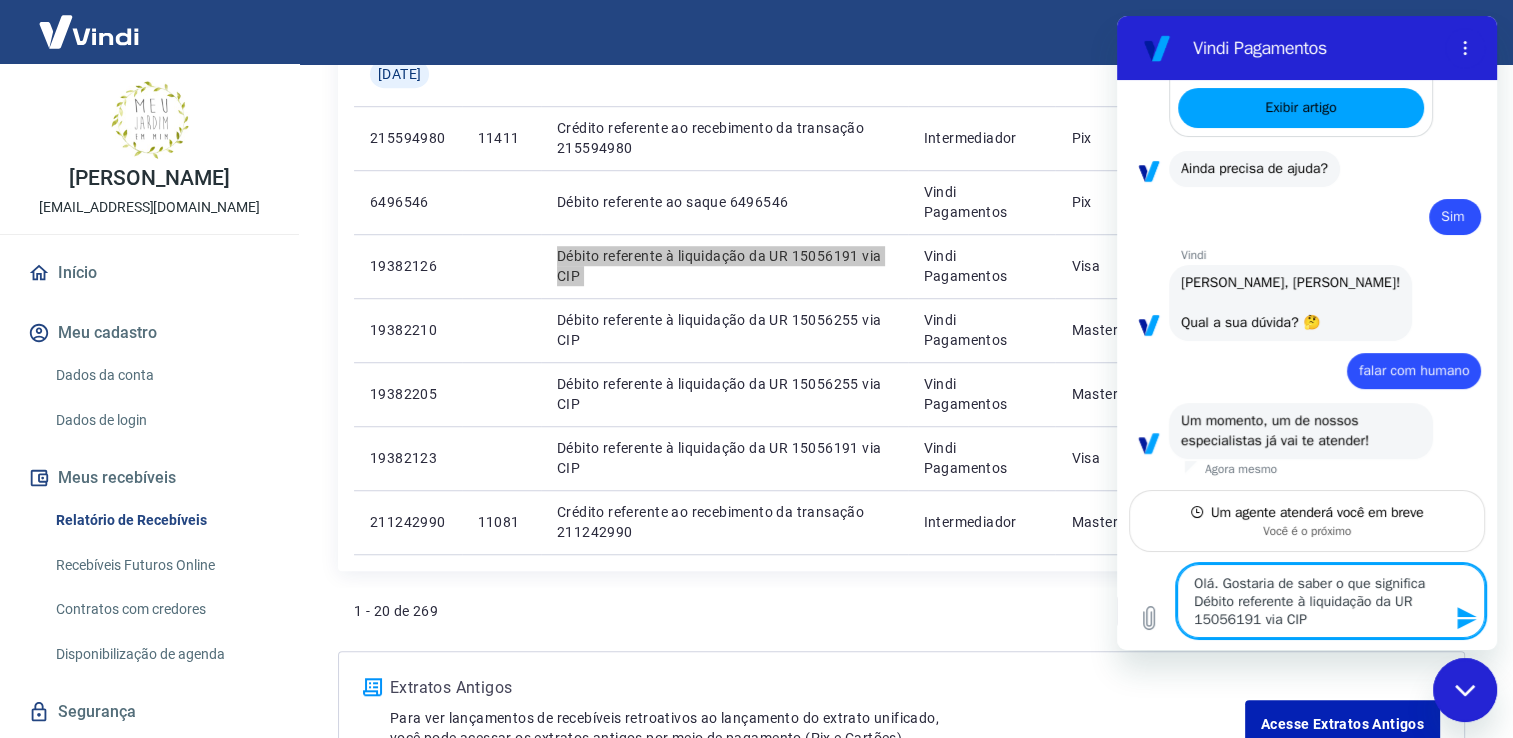 type 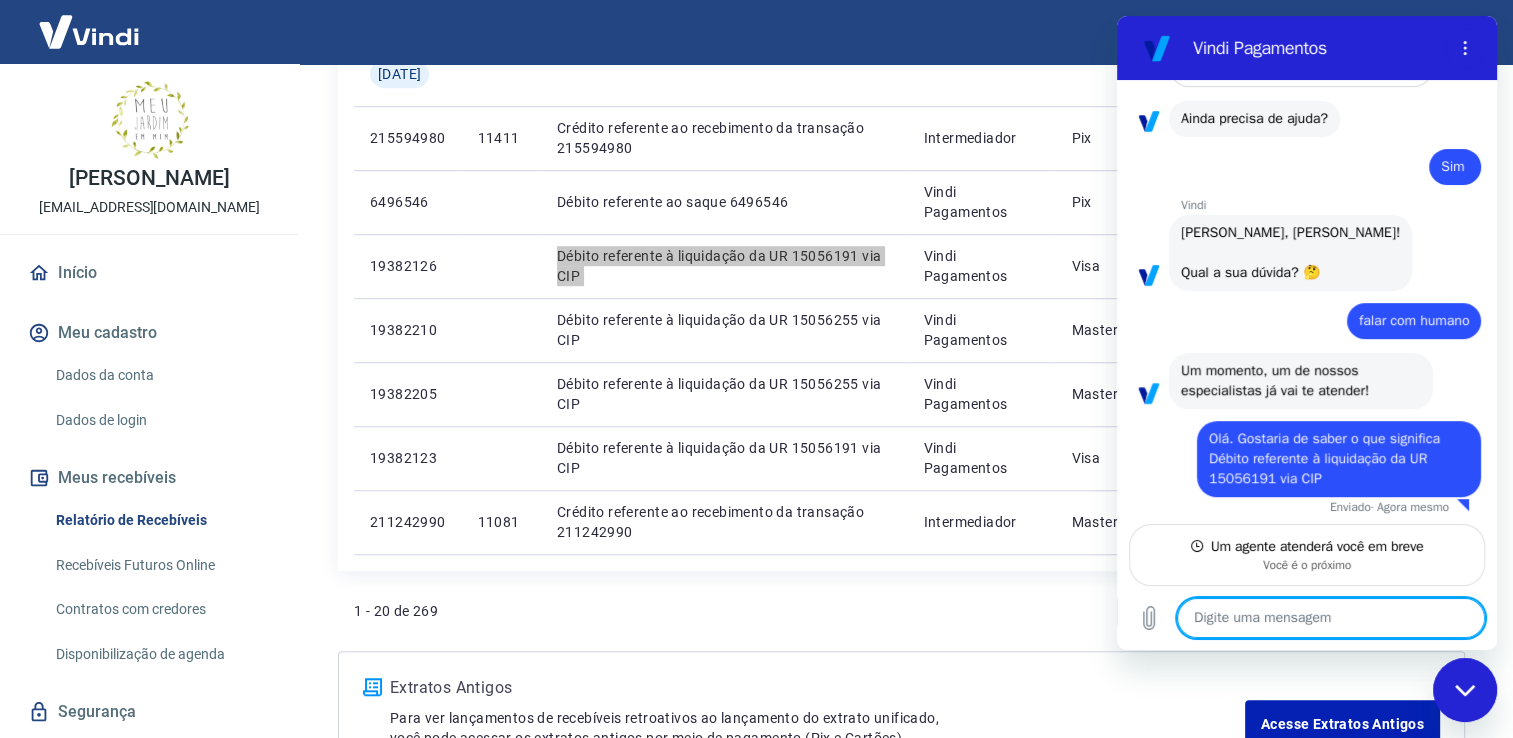 scroll, scrollTop: 753, scrollLeft: 0, axis: vertical 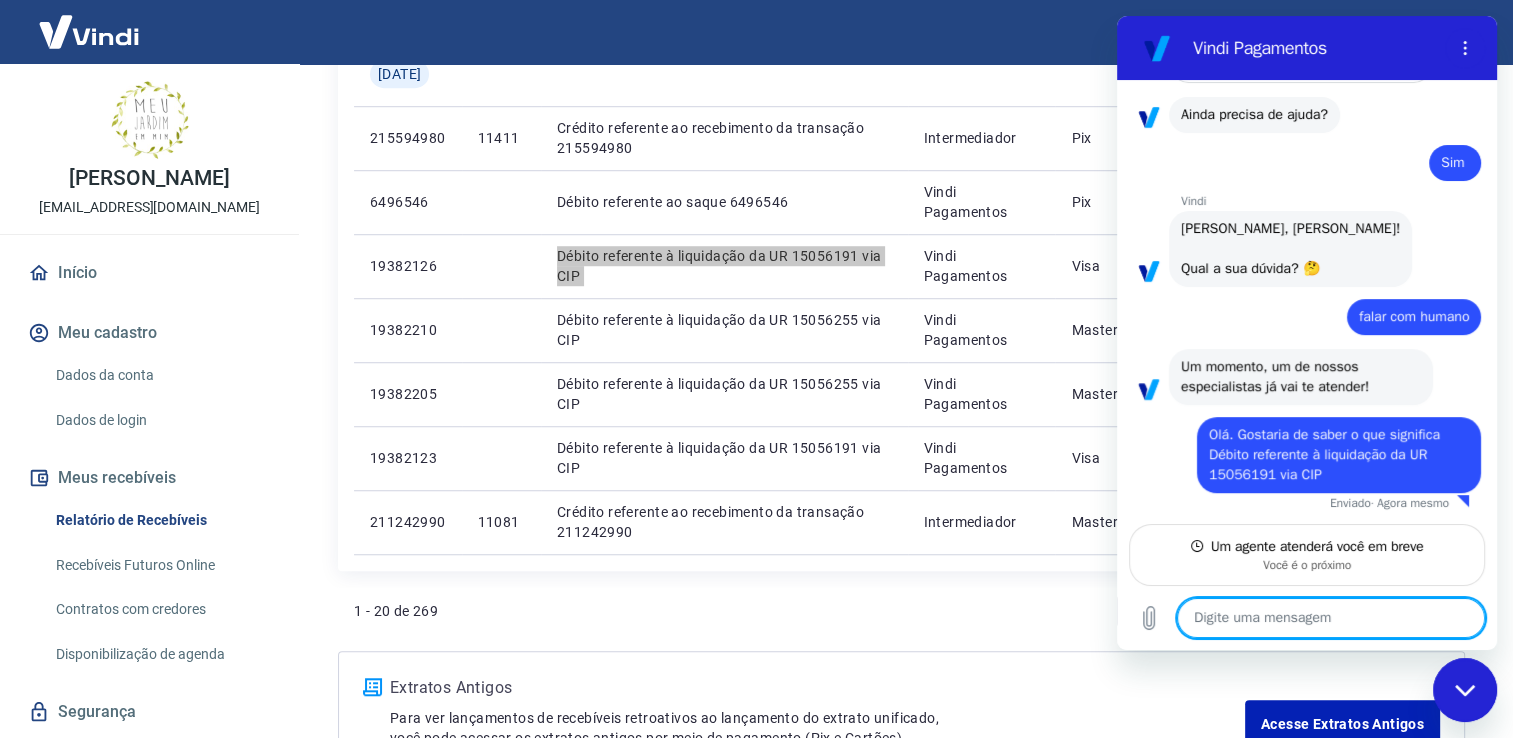 click at bounding box center [1331, 618] 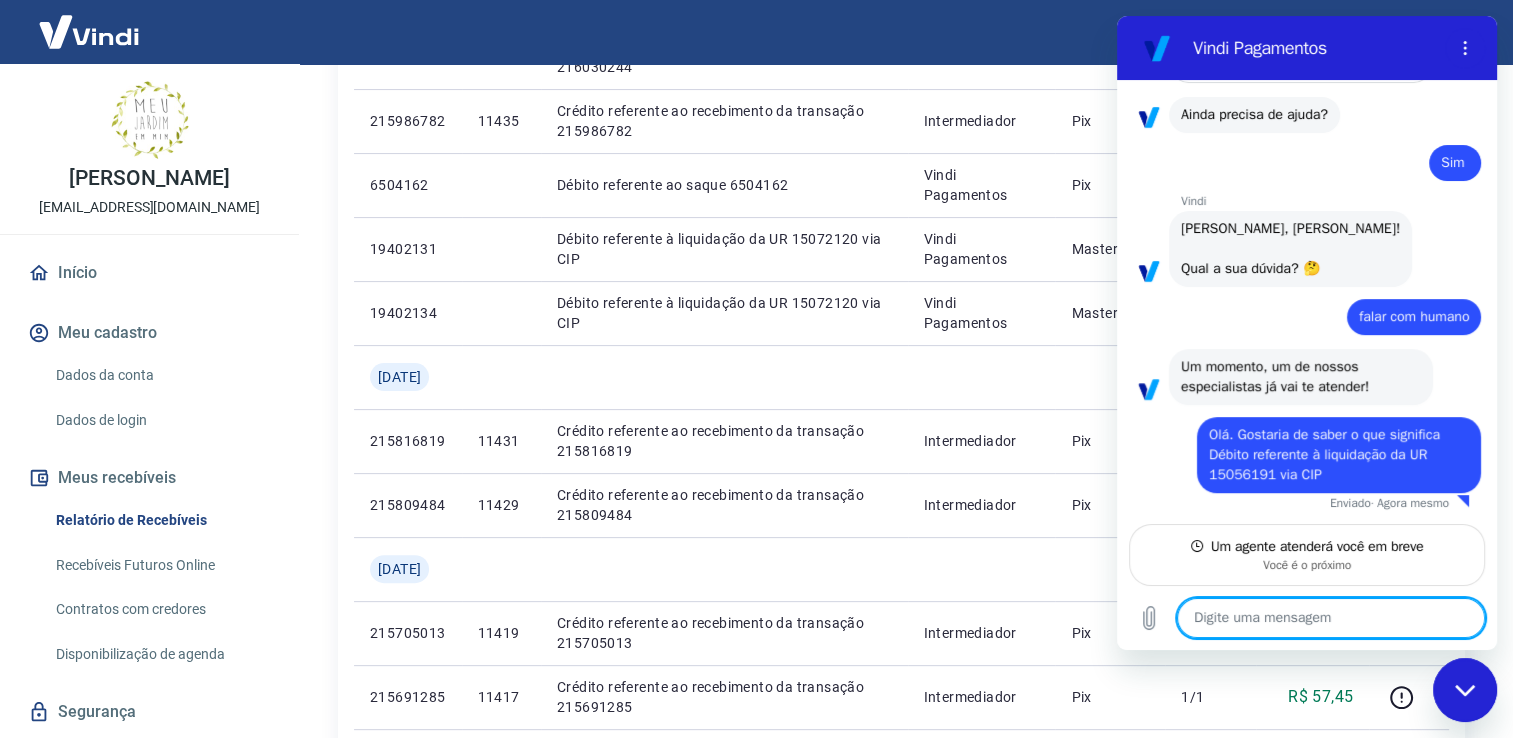 scroll, scrollTop: 444, scrollLeft: 0, axis: vertical 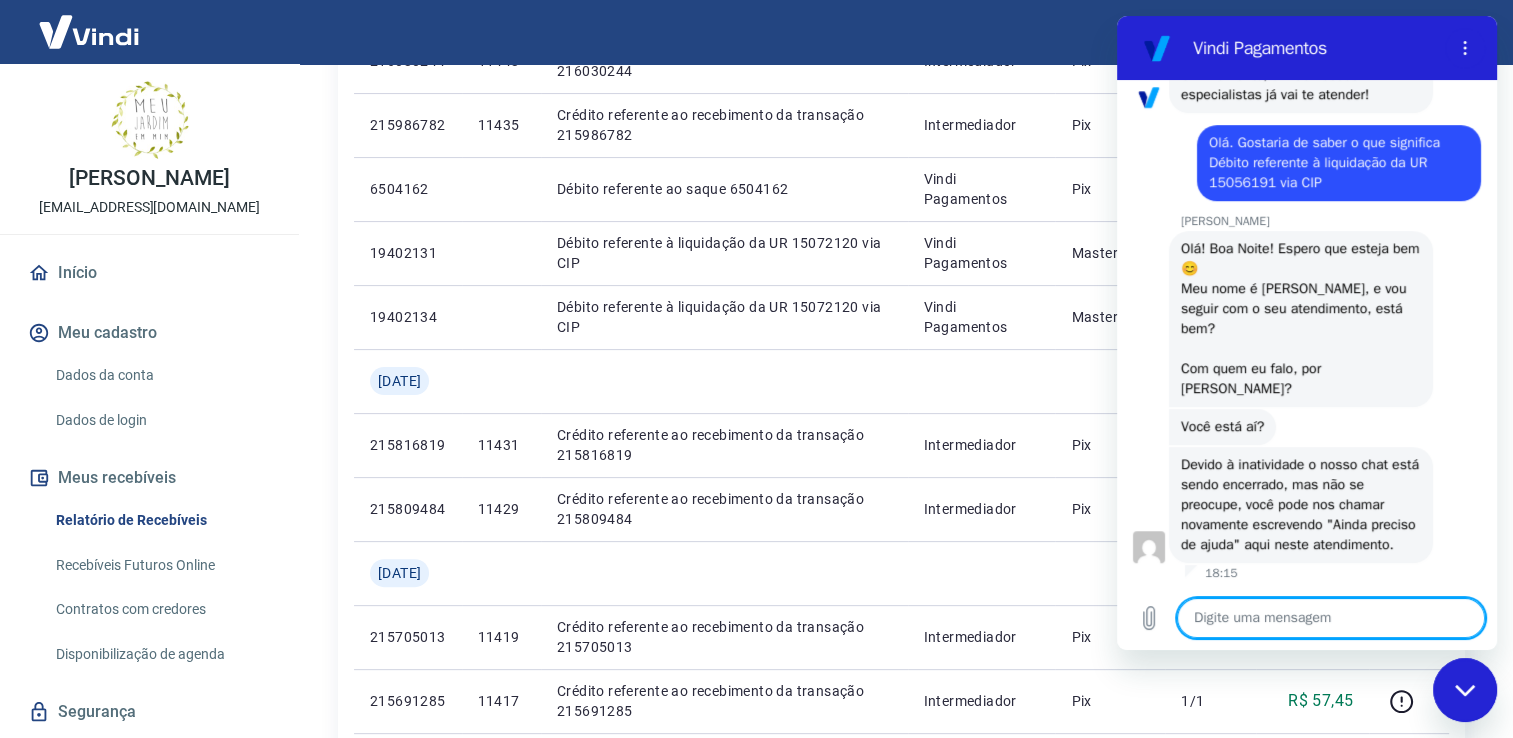 type on "x" 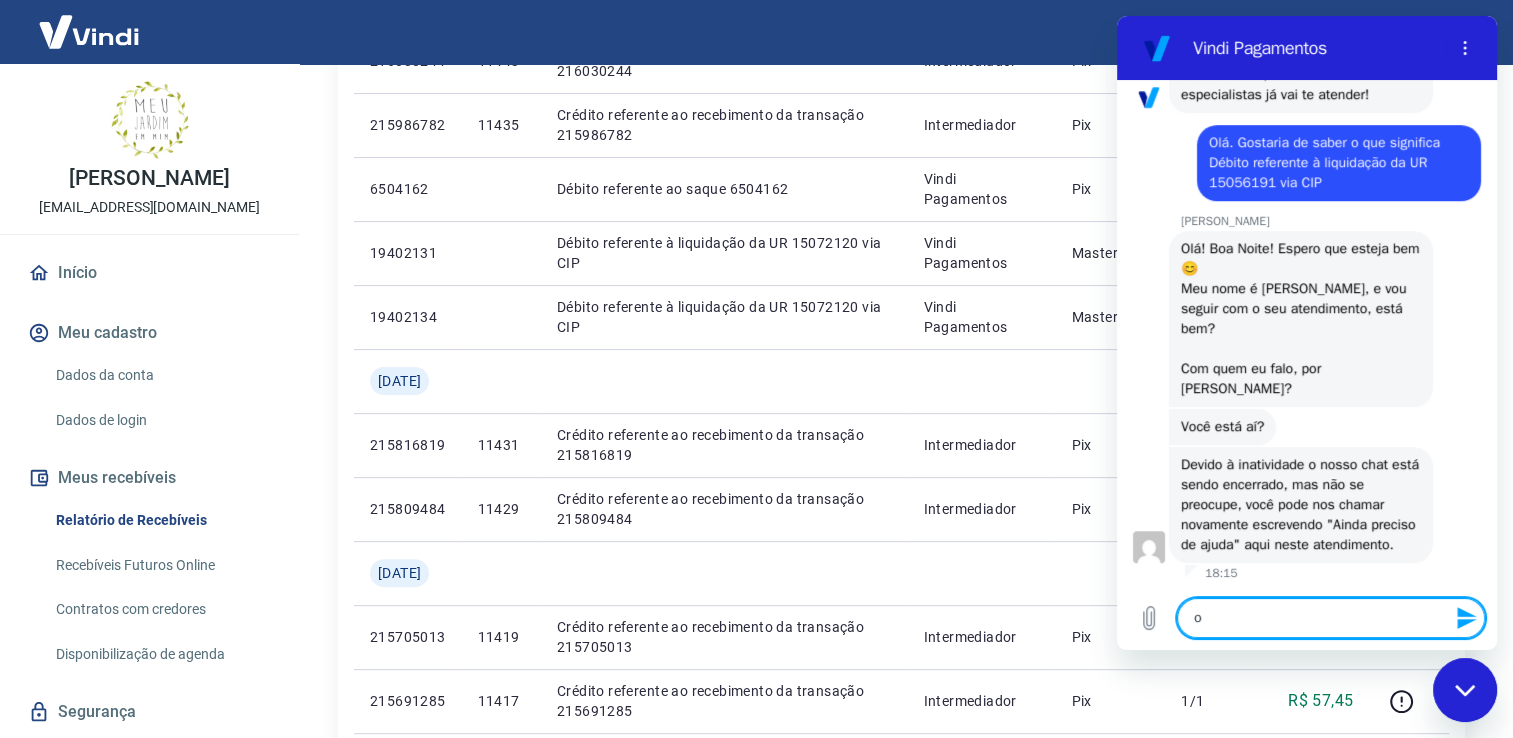 type on "ol" 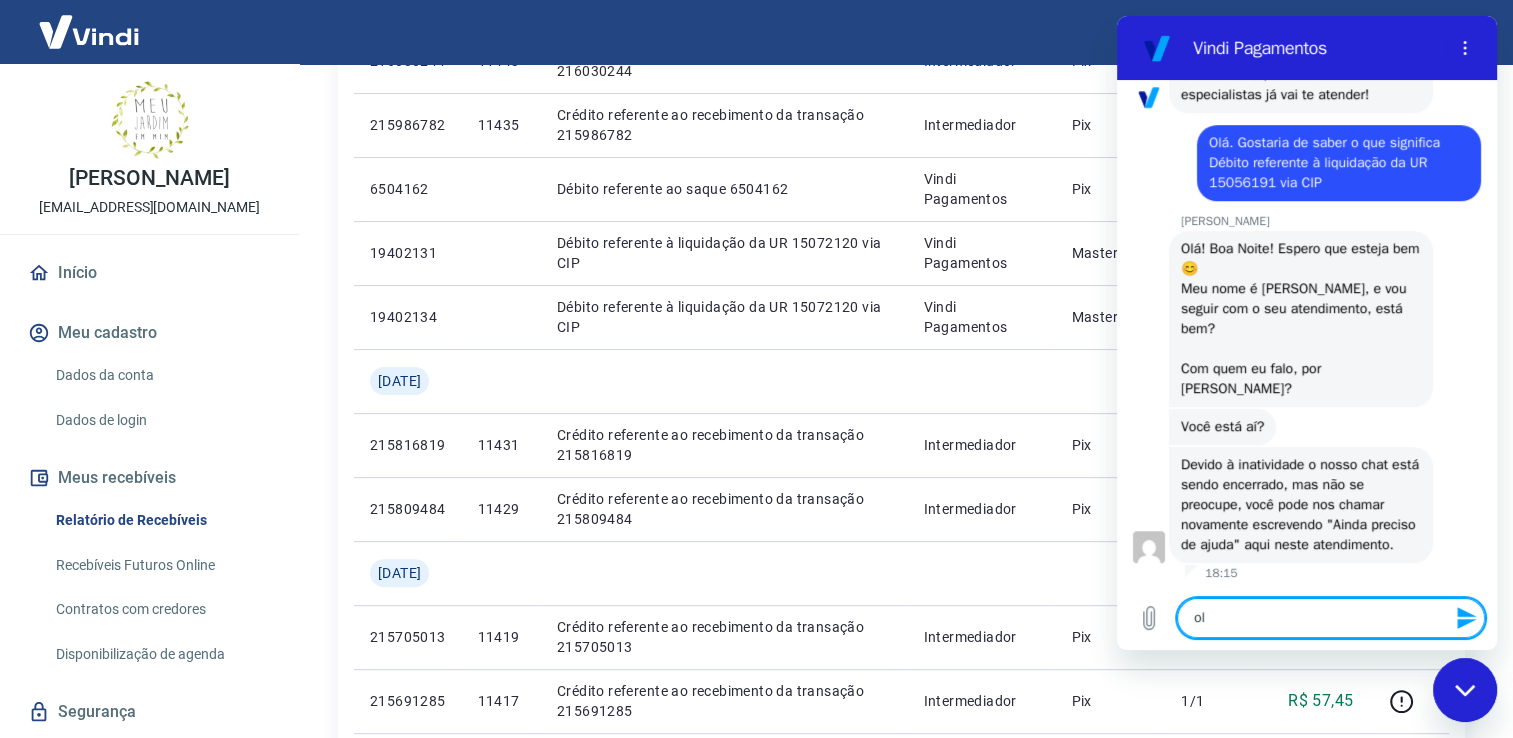 type on "olá" 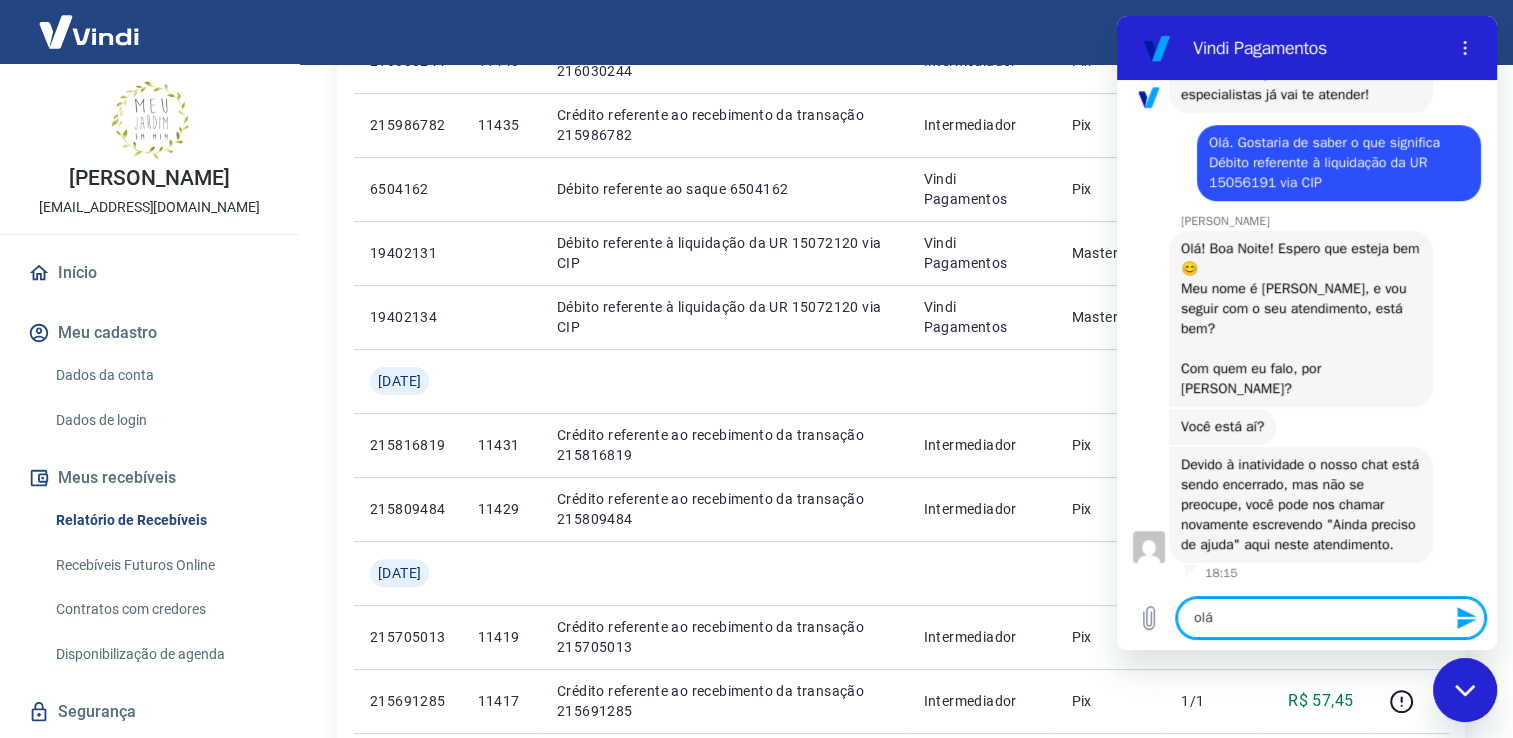 type 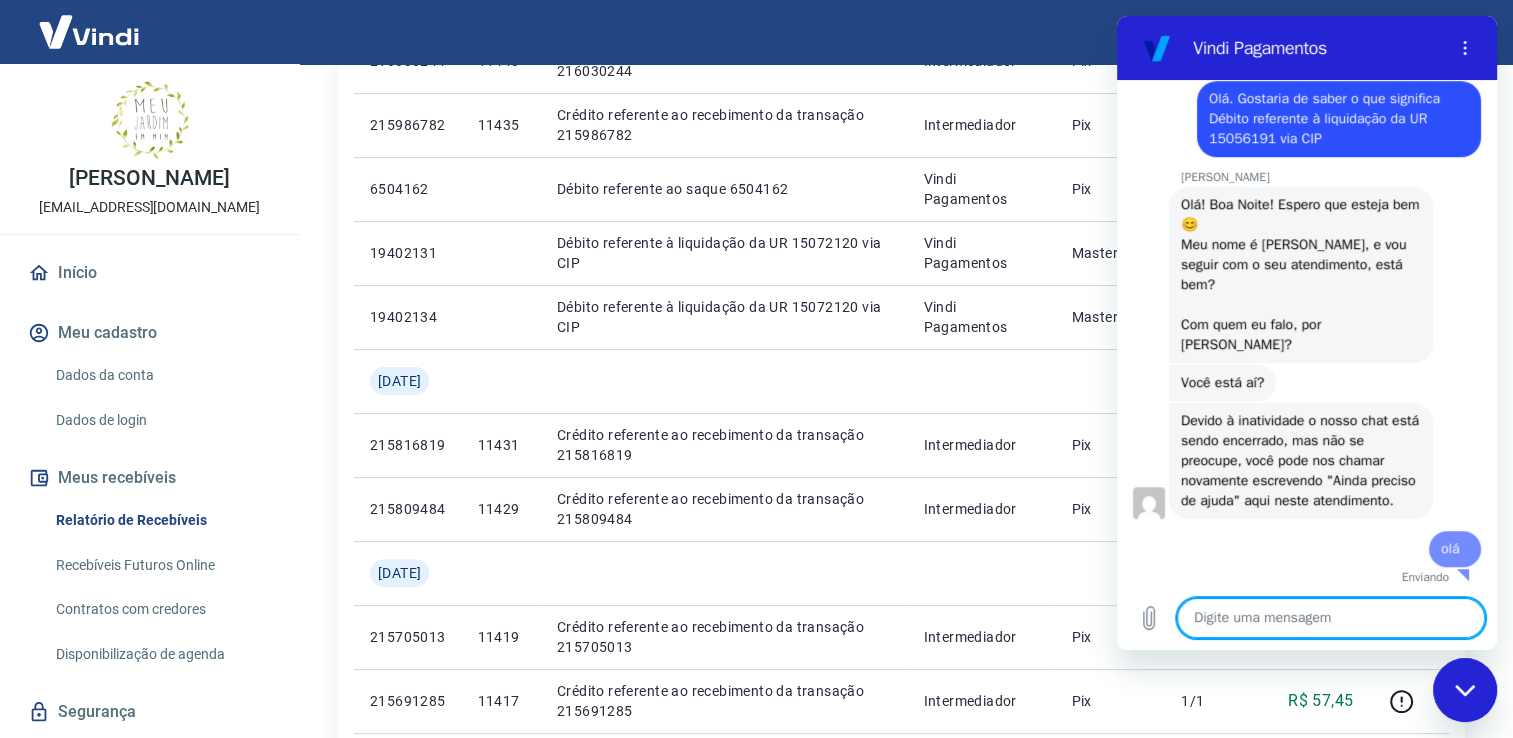 scroll, scrollTop: 1074, scrollLeft: 0, axis: vertical 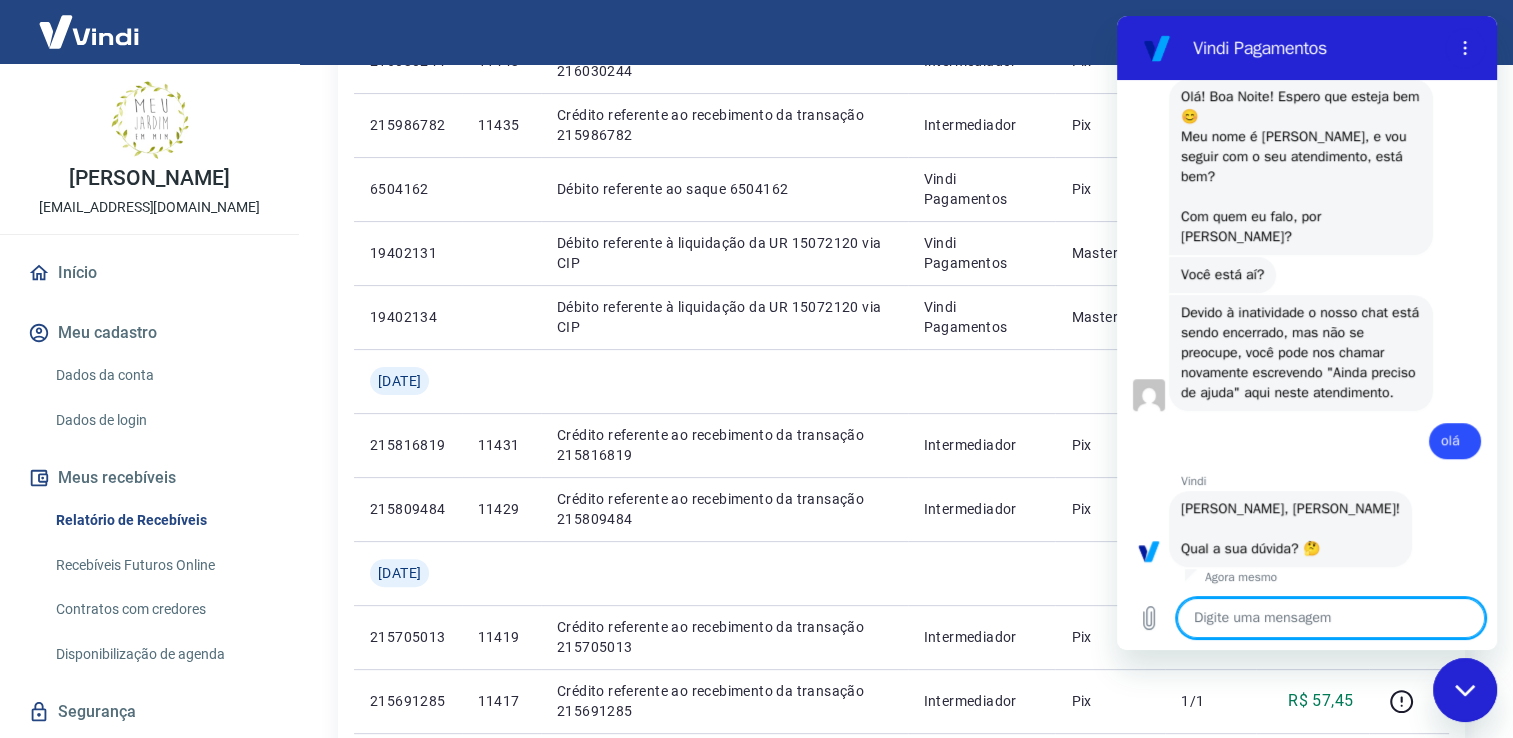 type on "x" 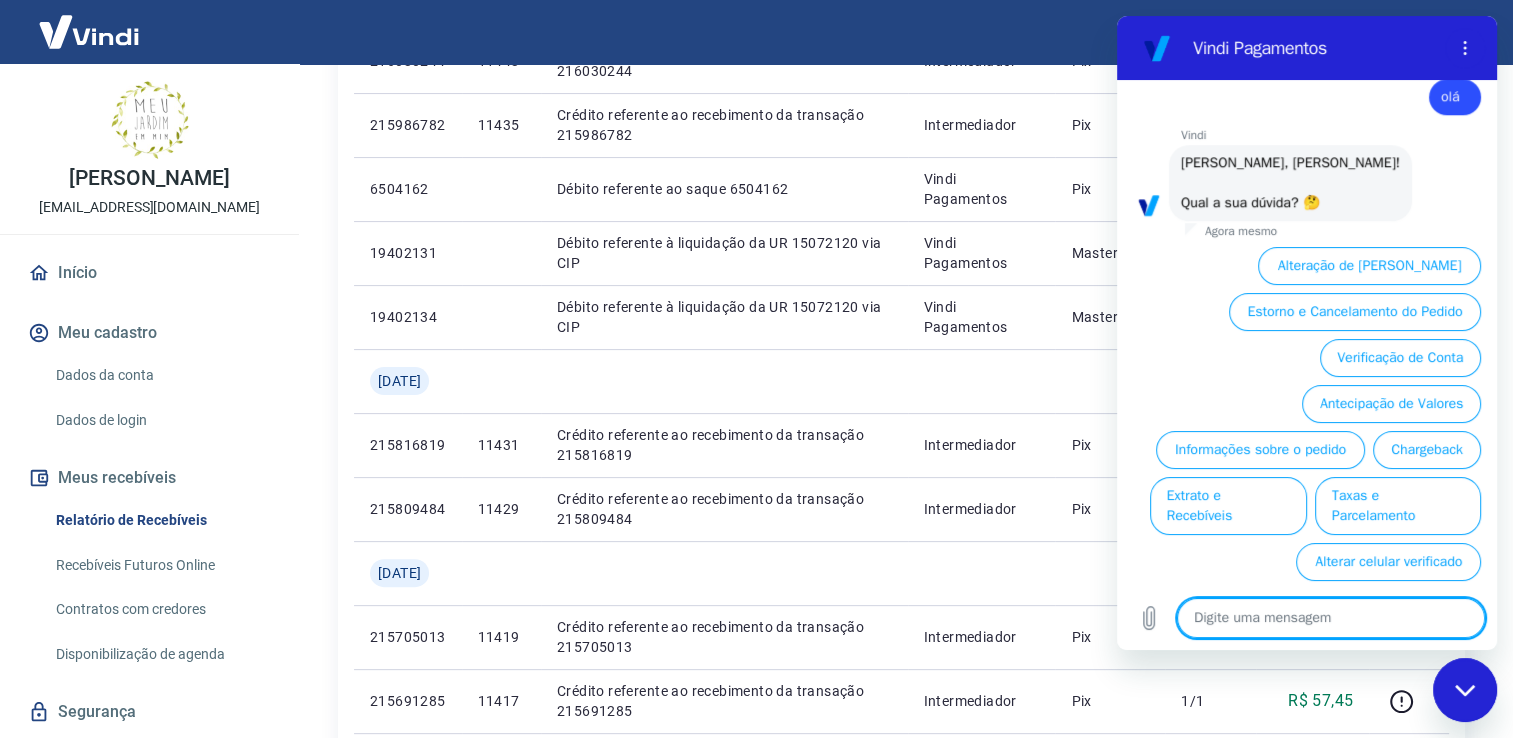 scroll, scrollTop: 1564, scrollLeft: 0, axis: vertical 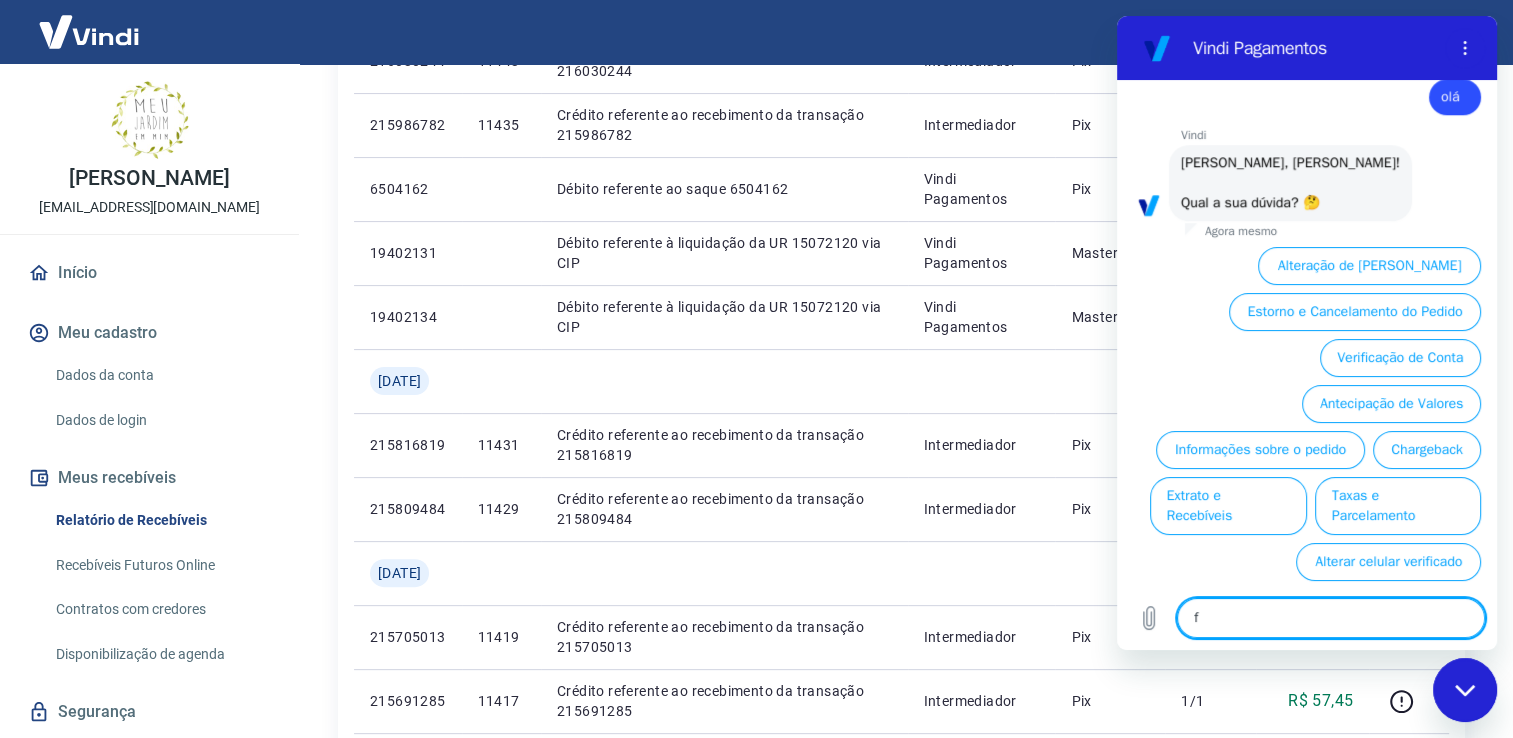 type on "fa" 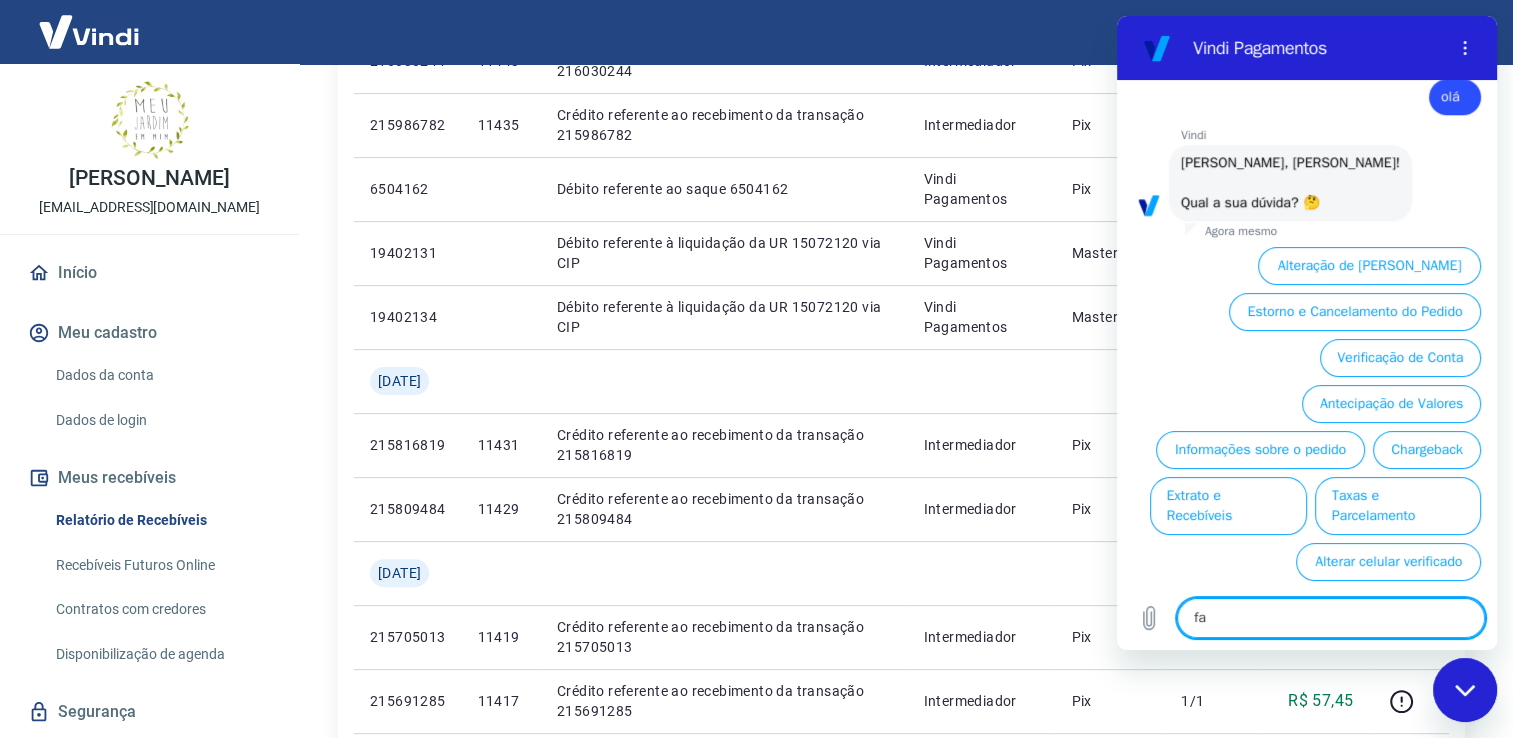 type on "fal" 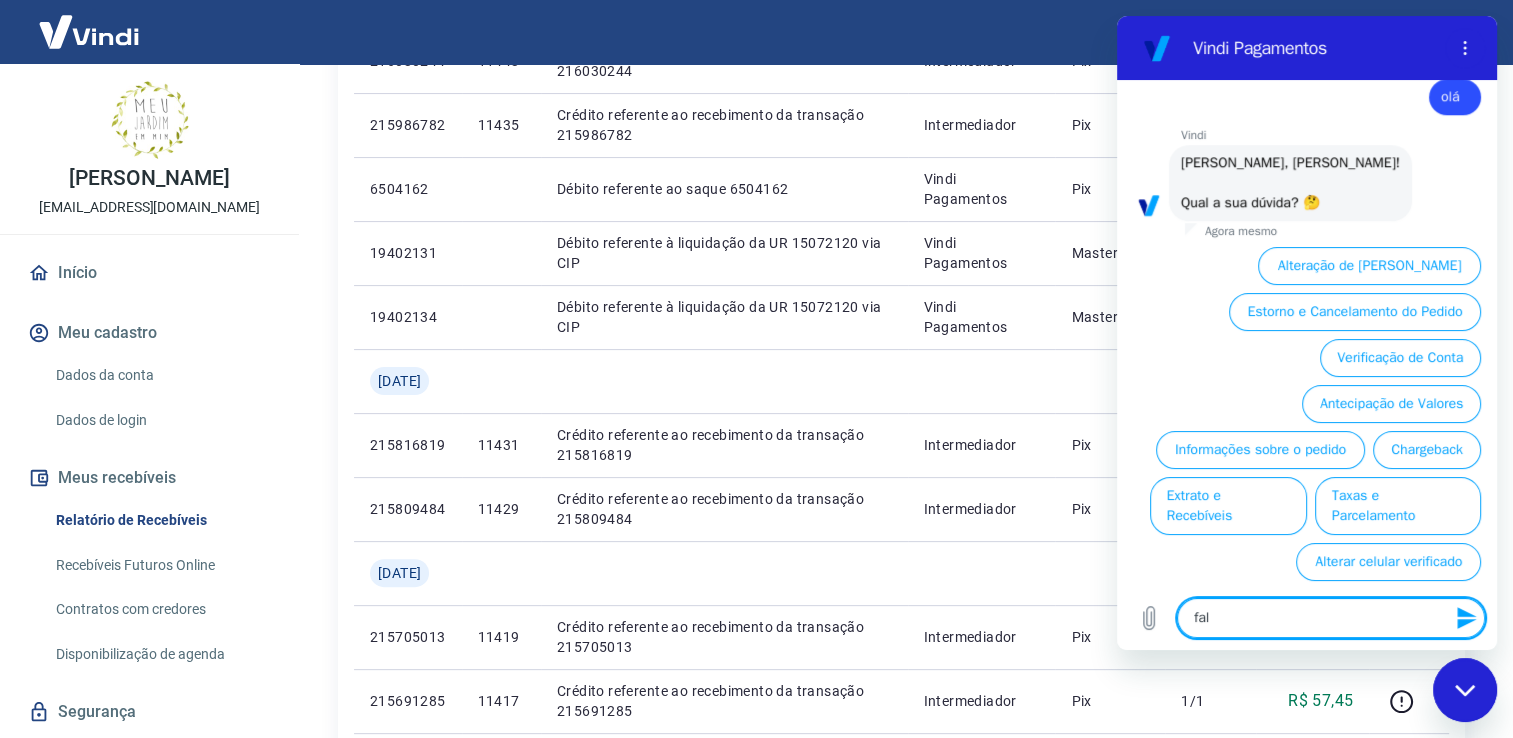 type on "fala" 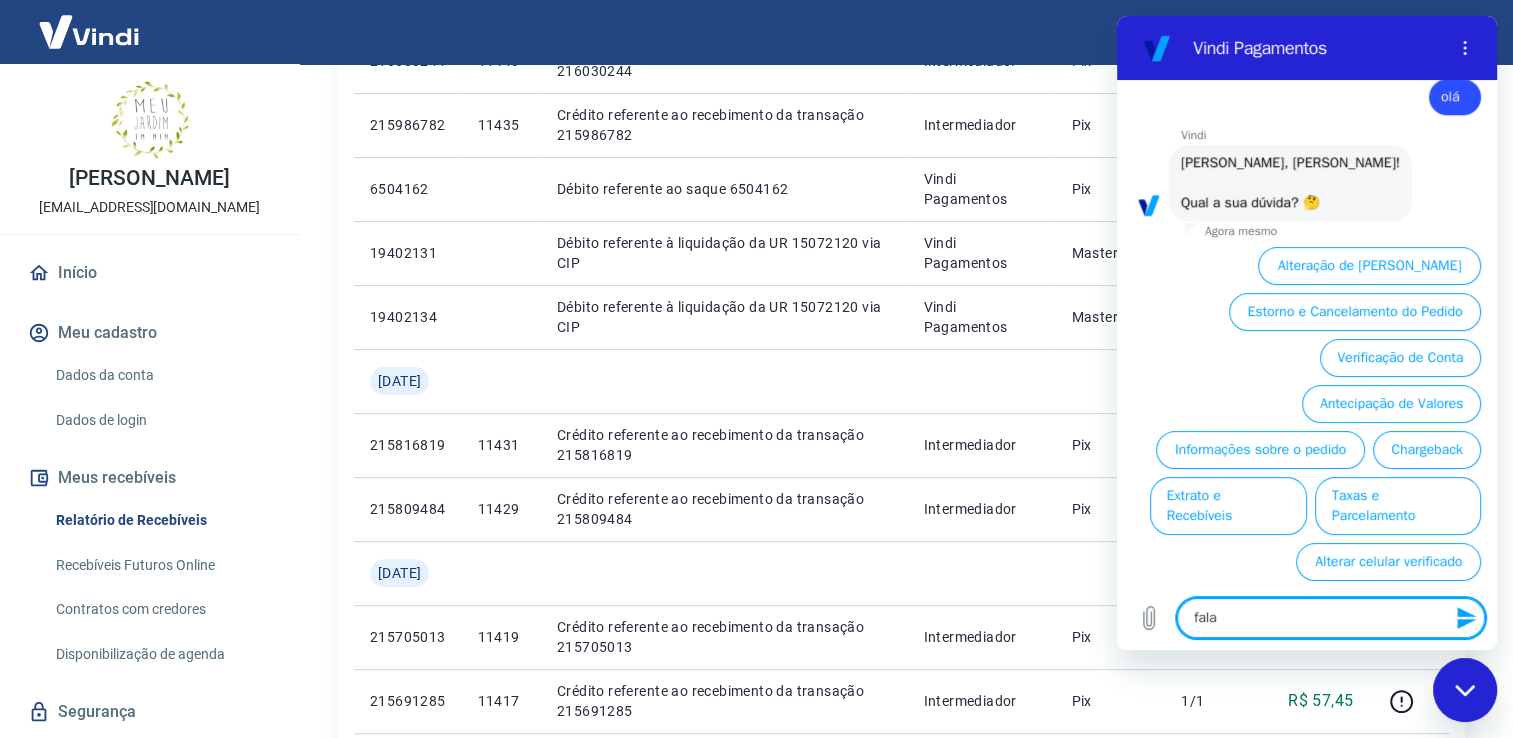 type on "falar" 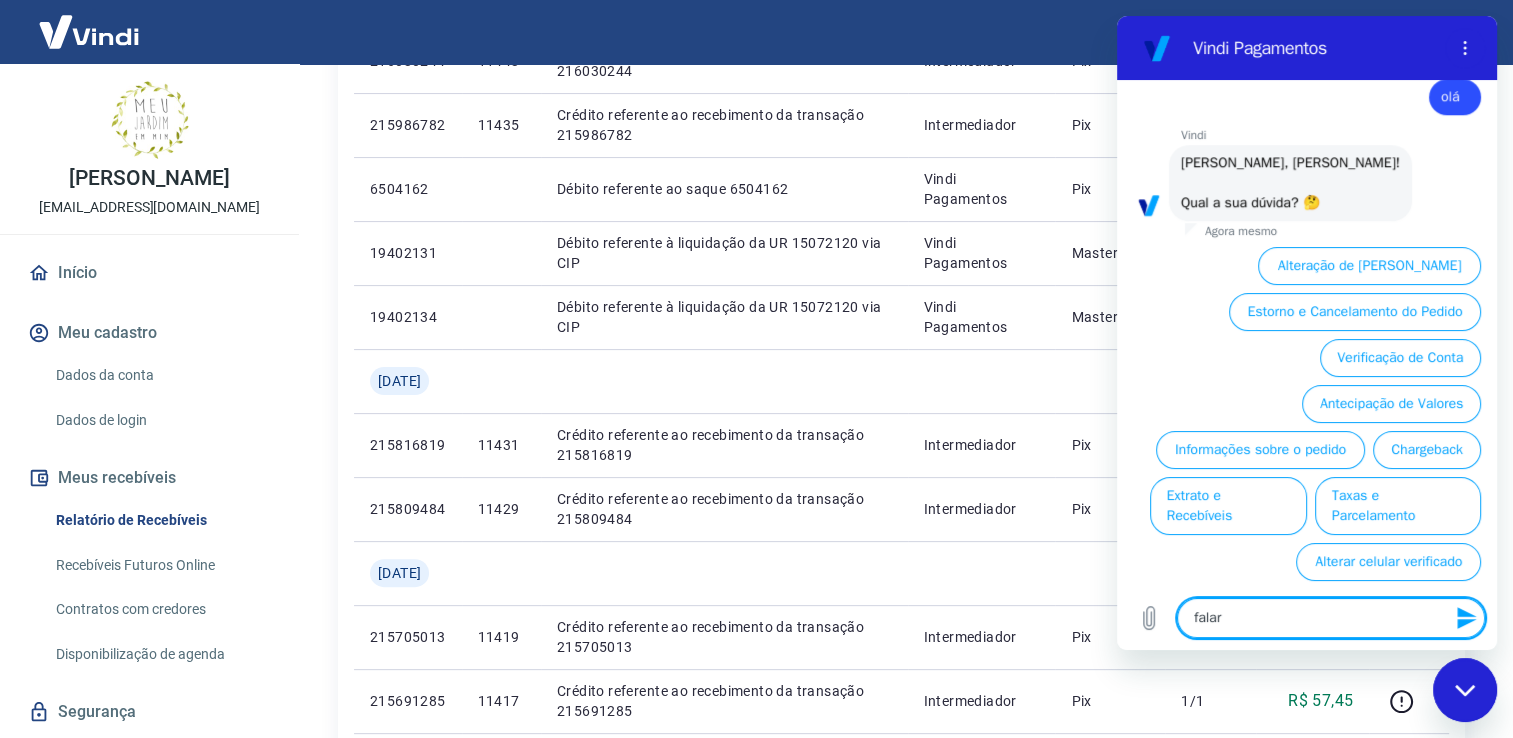 type on "falar" 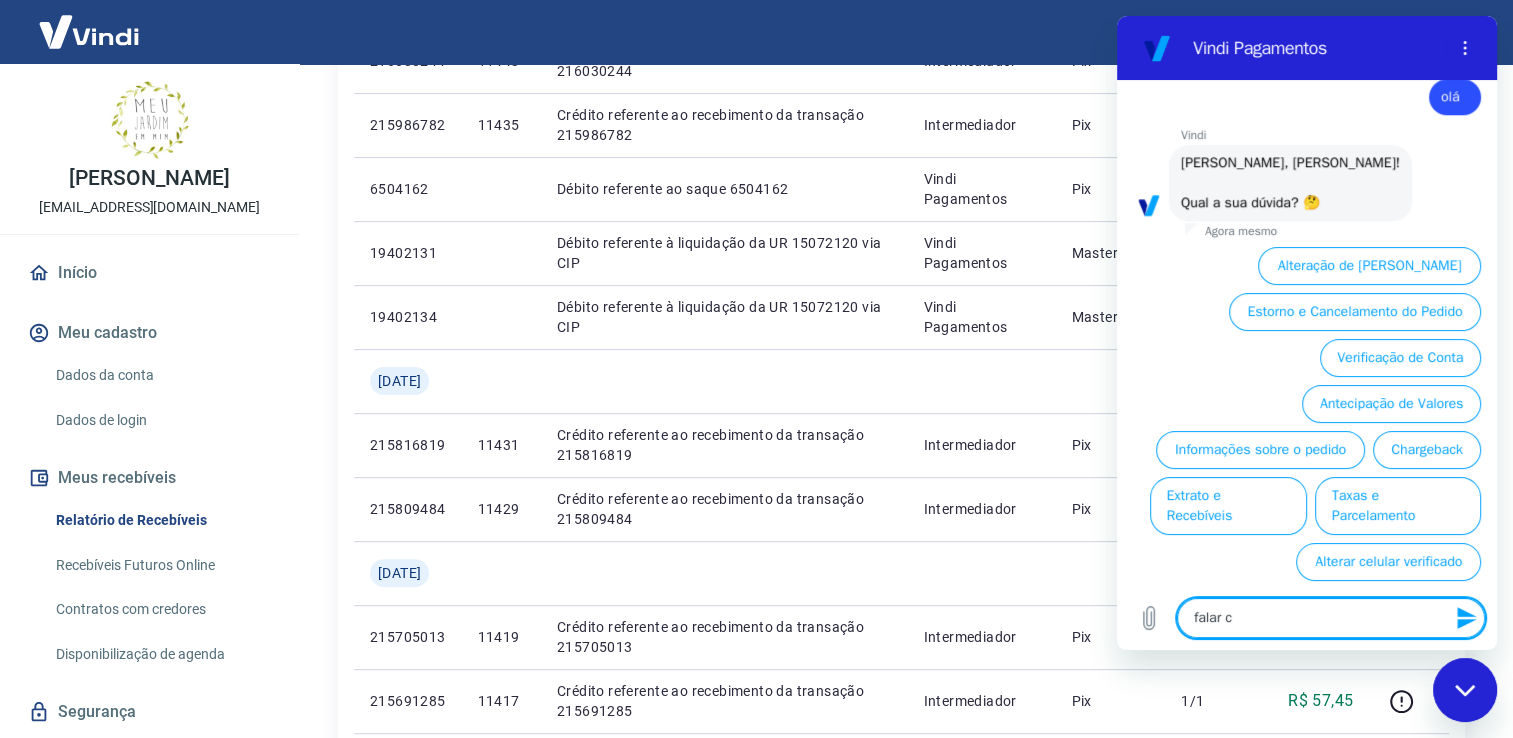 type on "falar co" 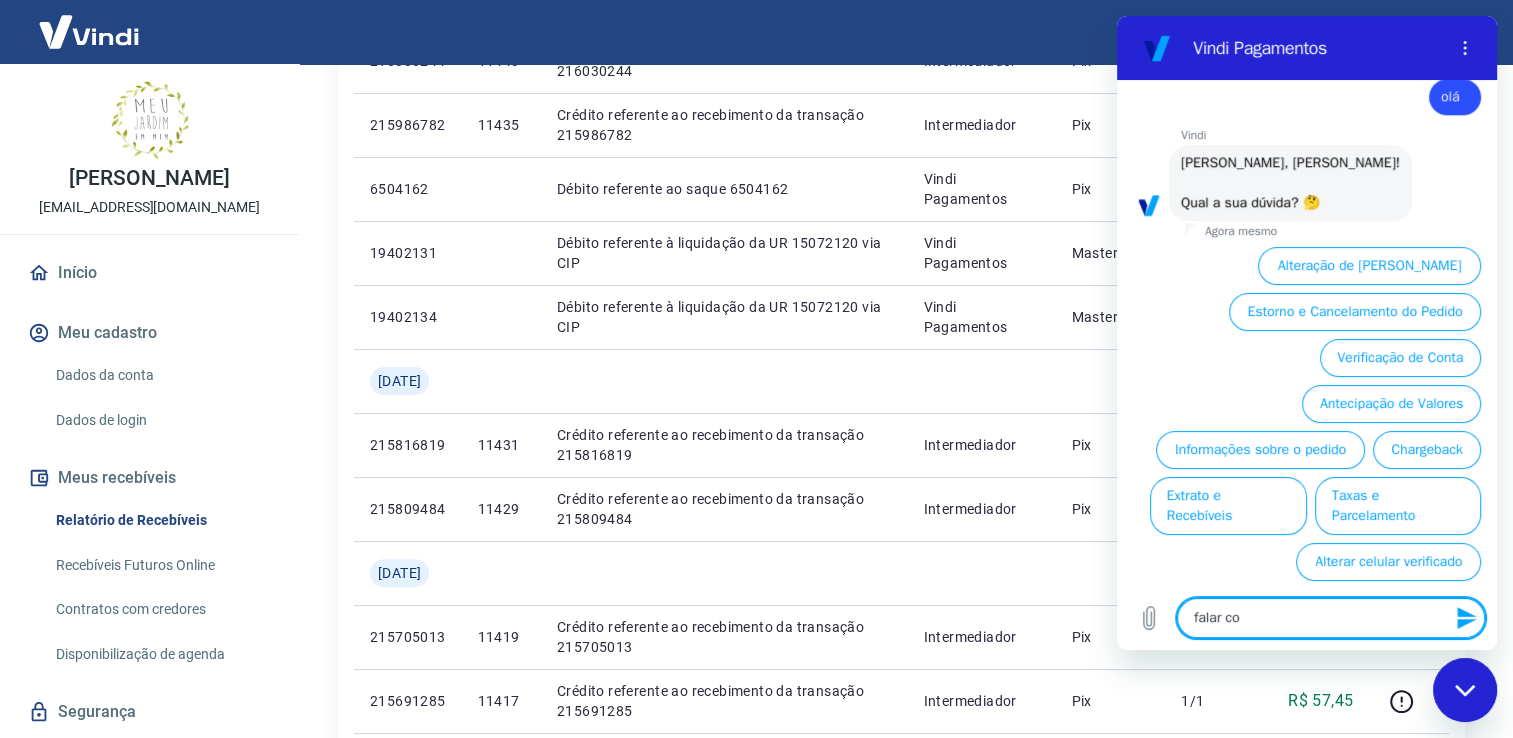 type on "falar com" 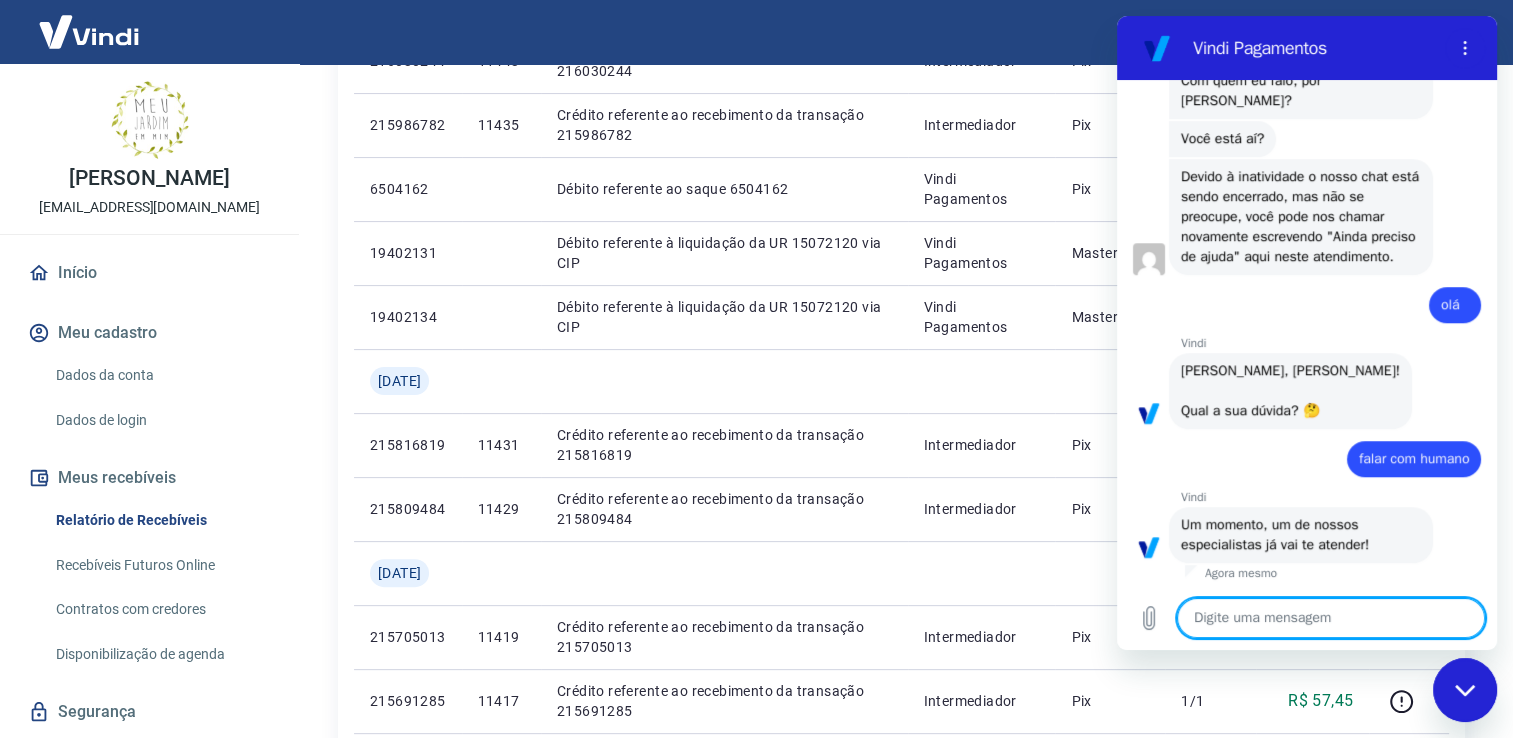 click at bounding box center (1331, 618) 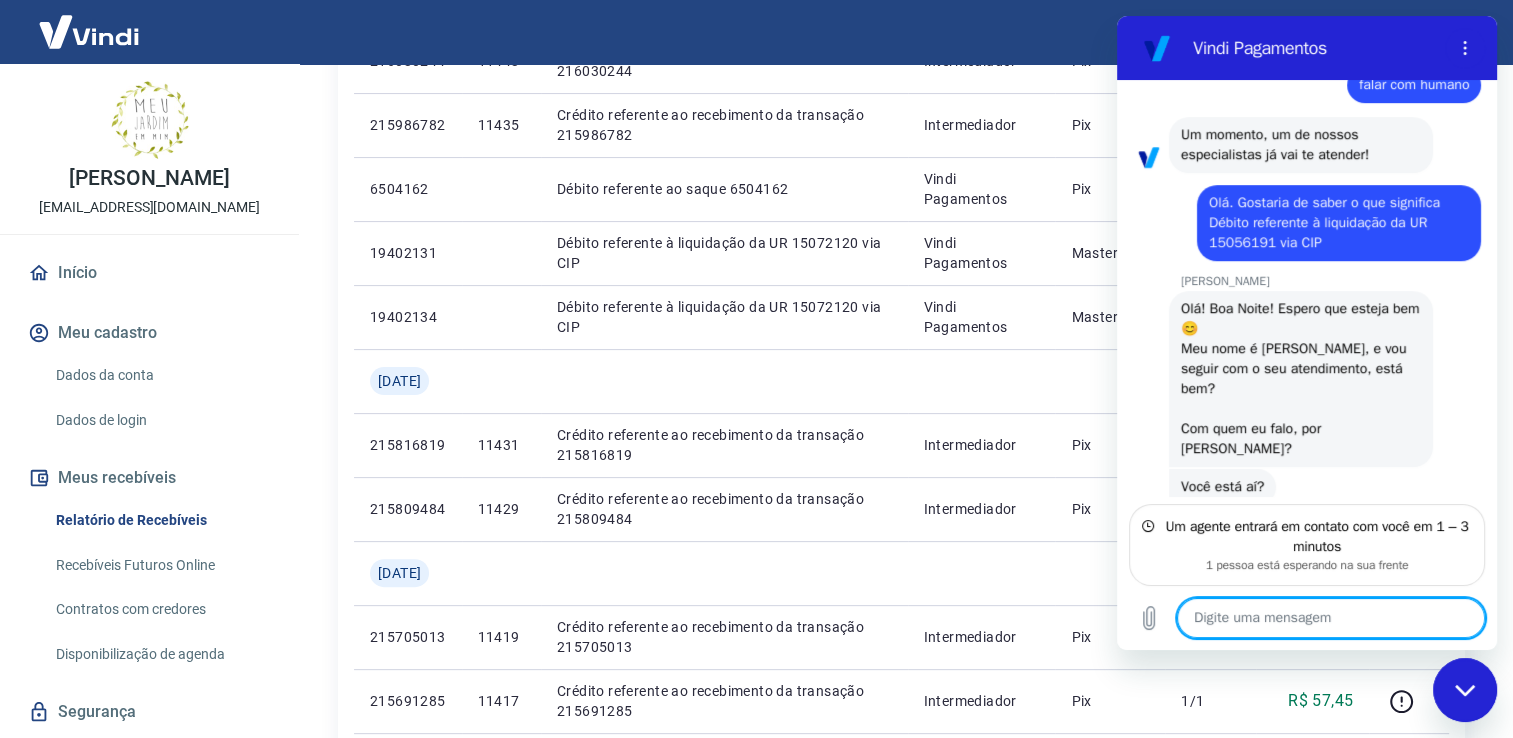 scroll, scrollTop: 926, scrollLeft: 0, axis: vertical 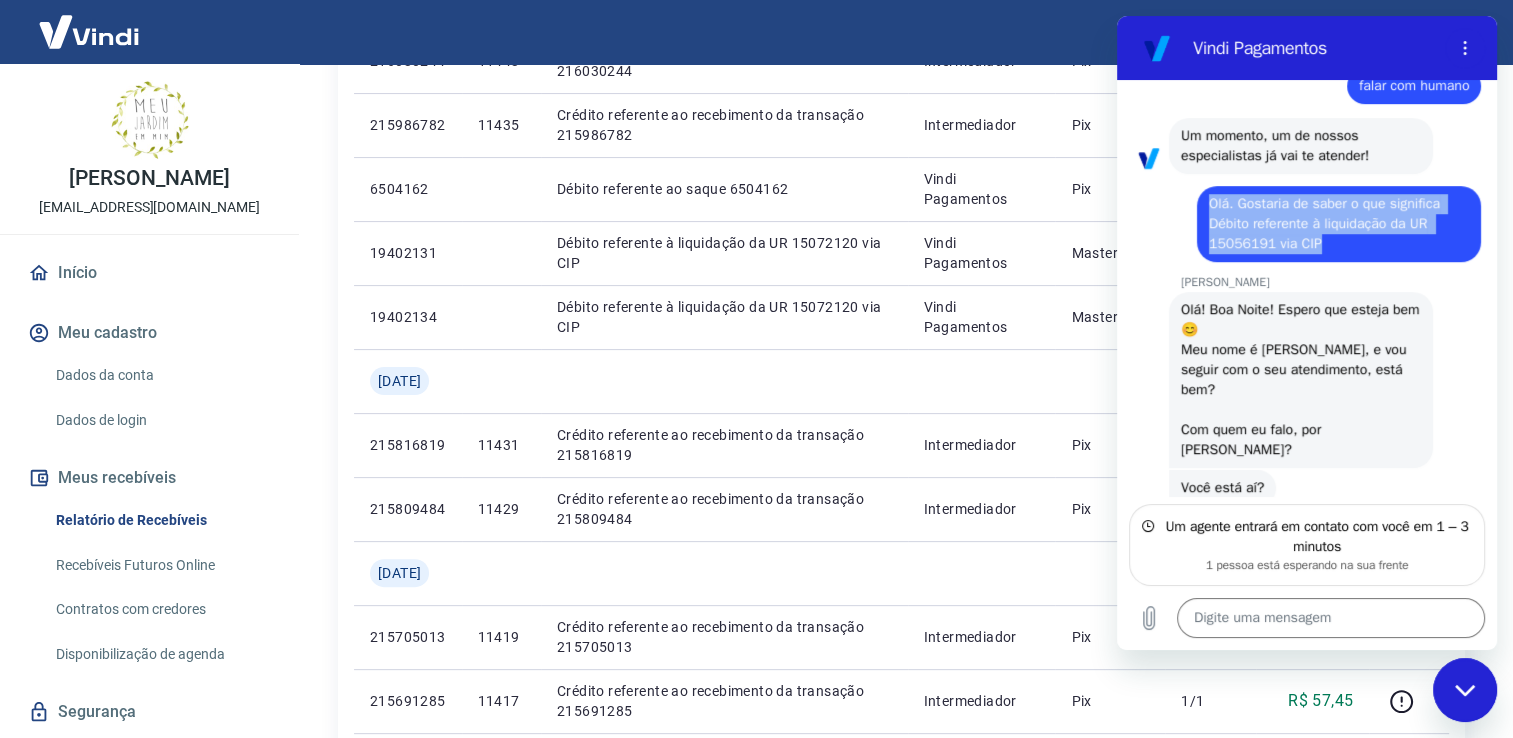 drag, startPoint x: 1339, startPoint y: 307, endPoint x: 1155, endPoint y: 264, distance: 188.95767 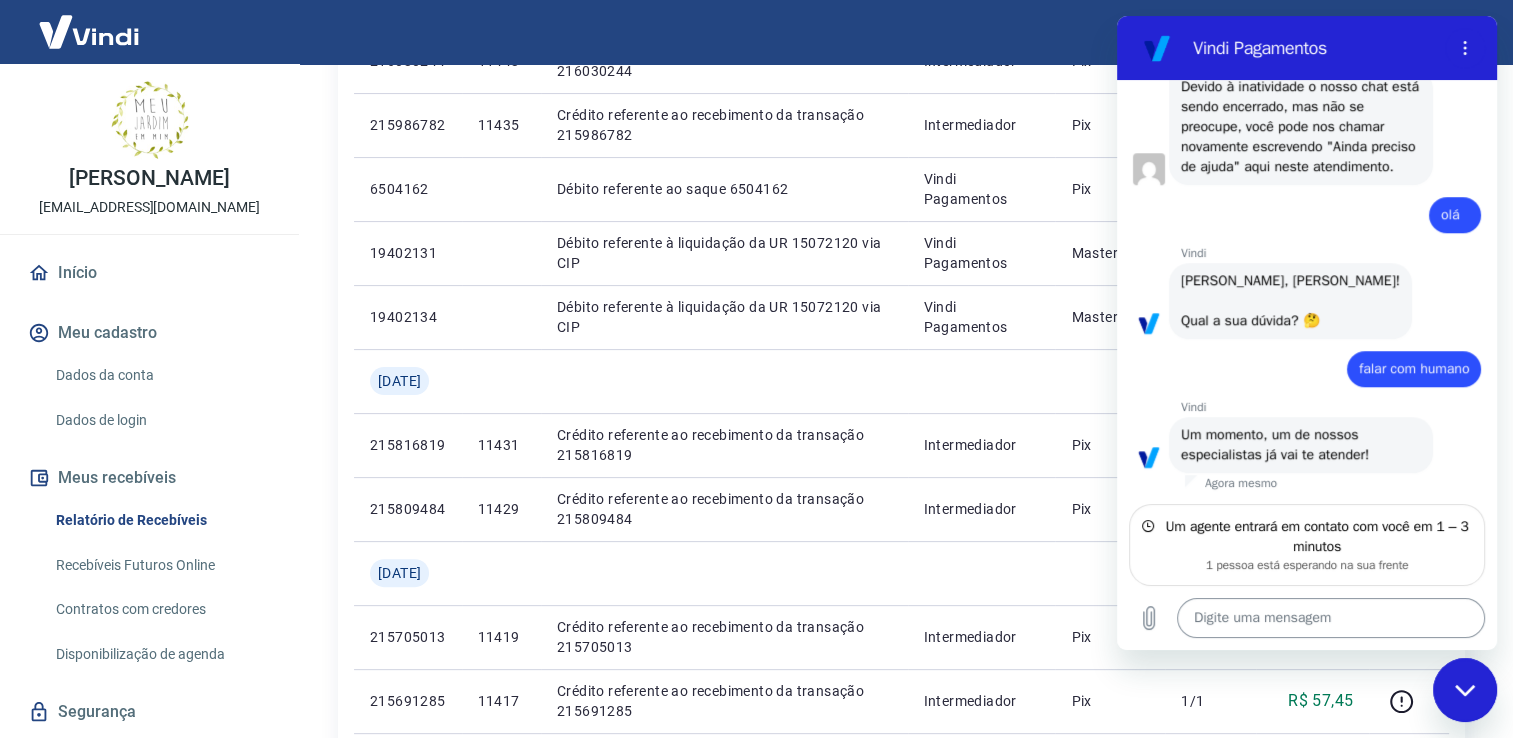 paste on "Olá. Gostaria de saber o que significa Débito referente à liquidação da UR 15056191 via CIP" 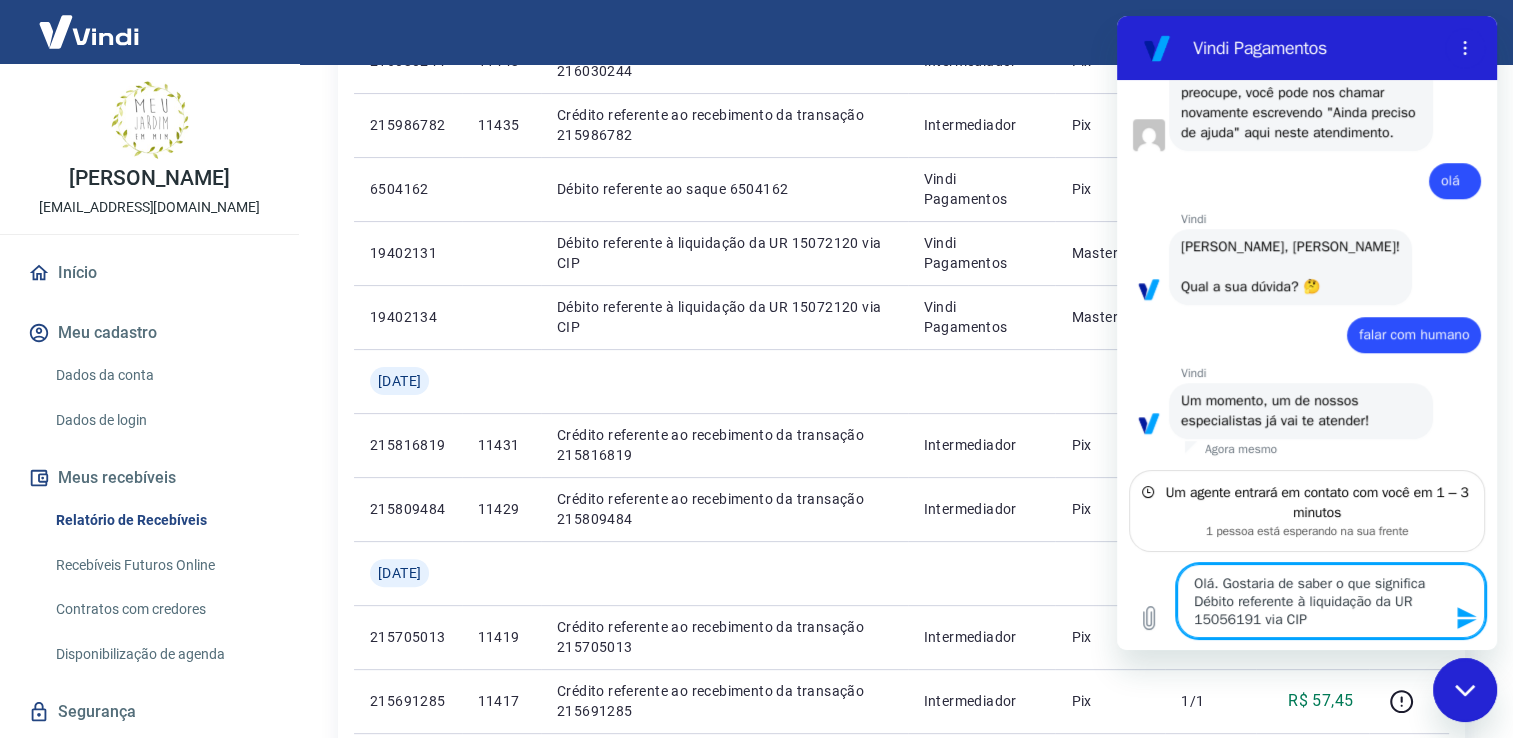 click on "Olá. Gostaria de saber o que significa Débito referente à liquidação da UR 15056191 via CIP" at bounding box center [1331, 601] 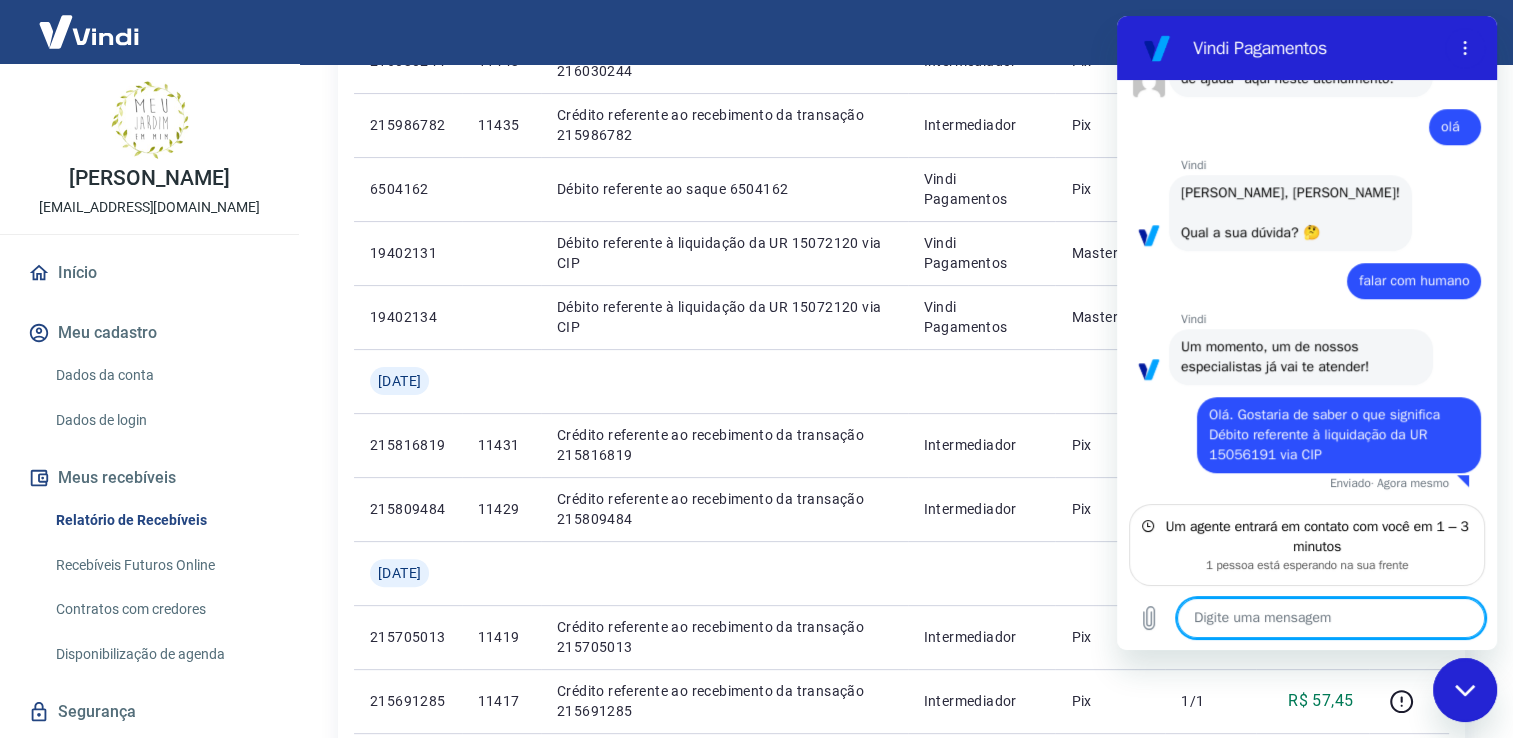 scroll, scrollTop: 1512, scrollLeft: 0, axis: vertical 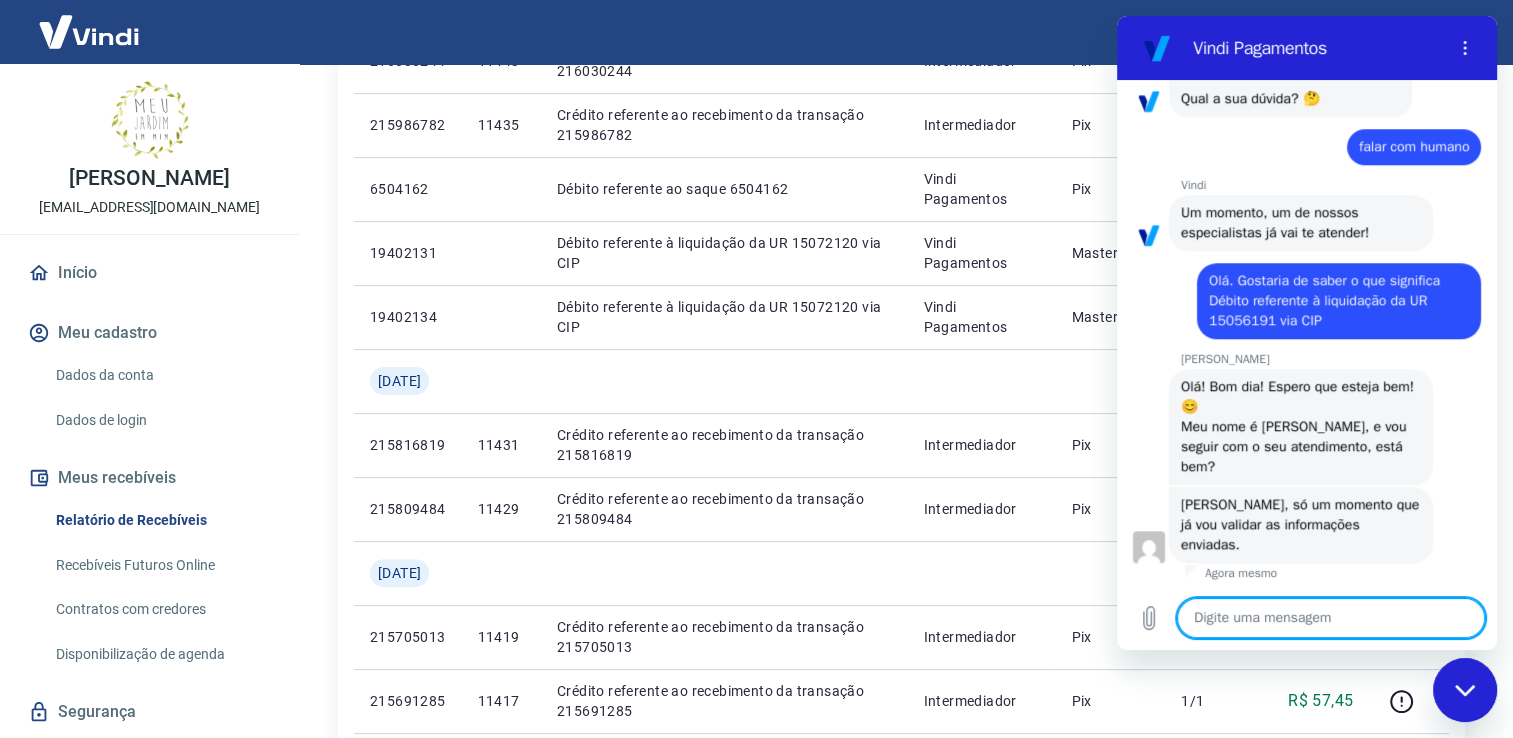 click at bounding box center (1331, 618) 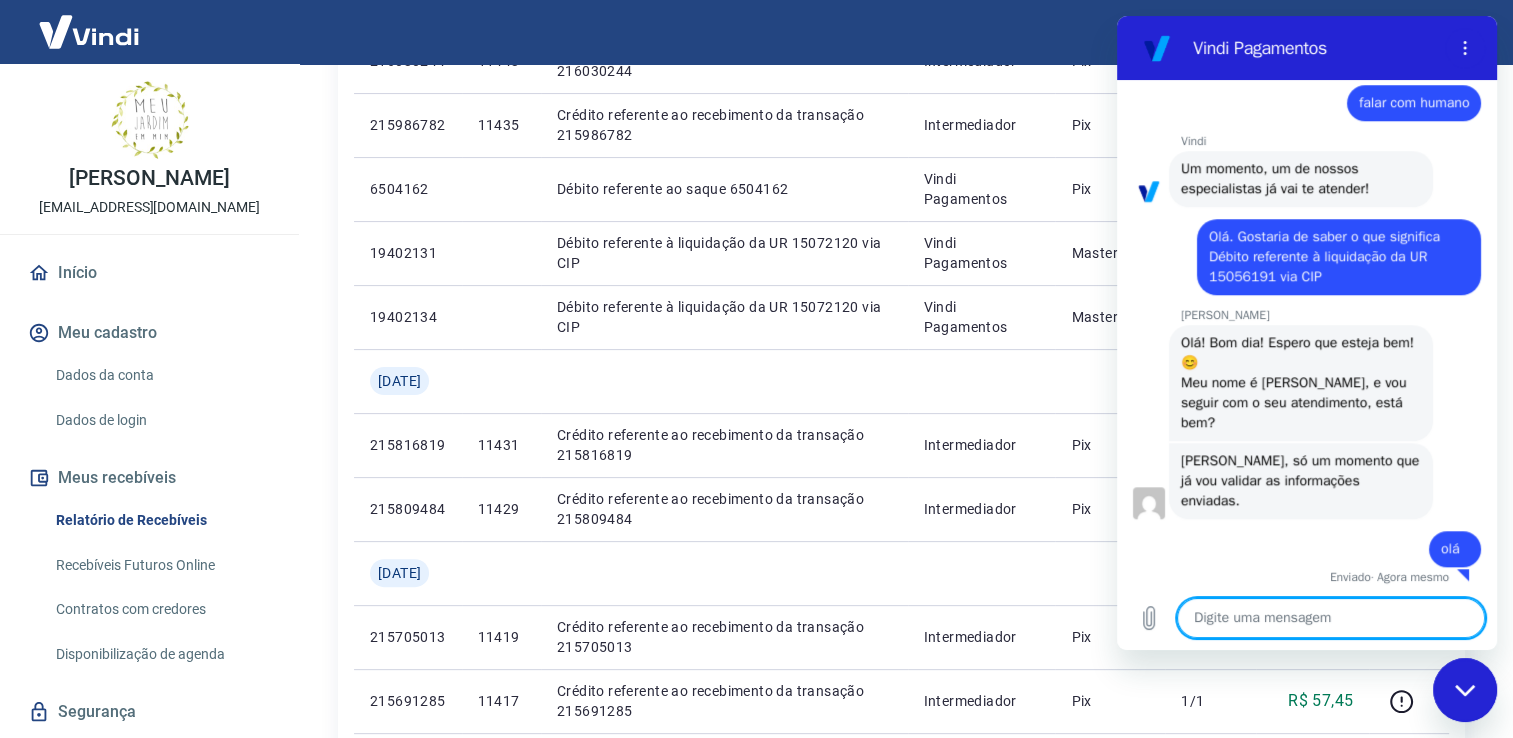 paste on "Olá. Gostaria de saber o que significa Débito referente à liquidação da UR 15056191 via CIP" 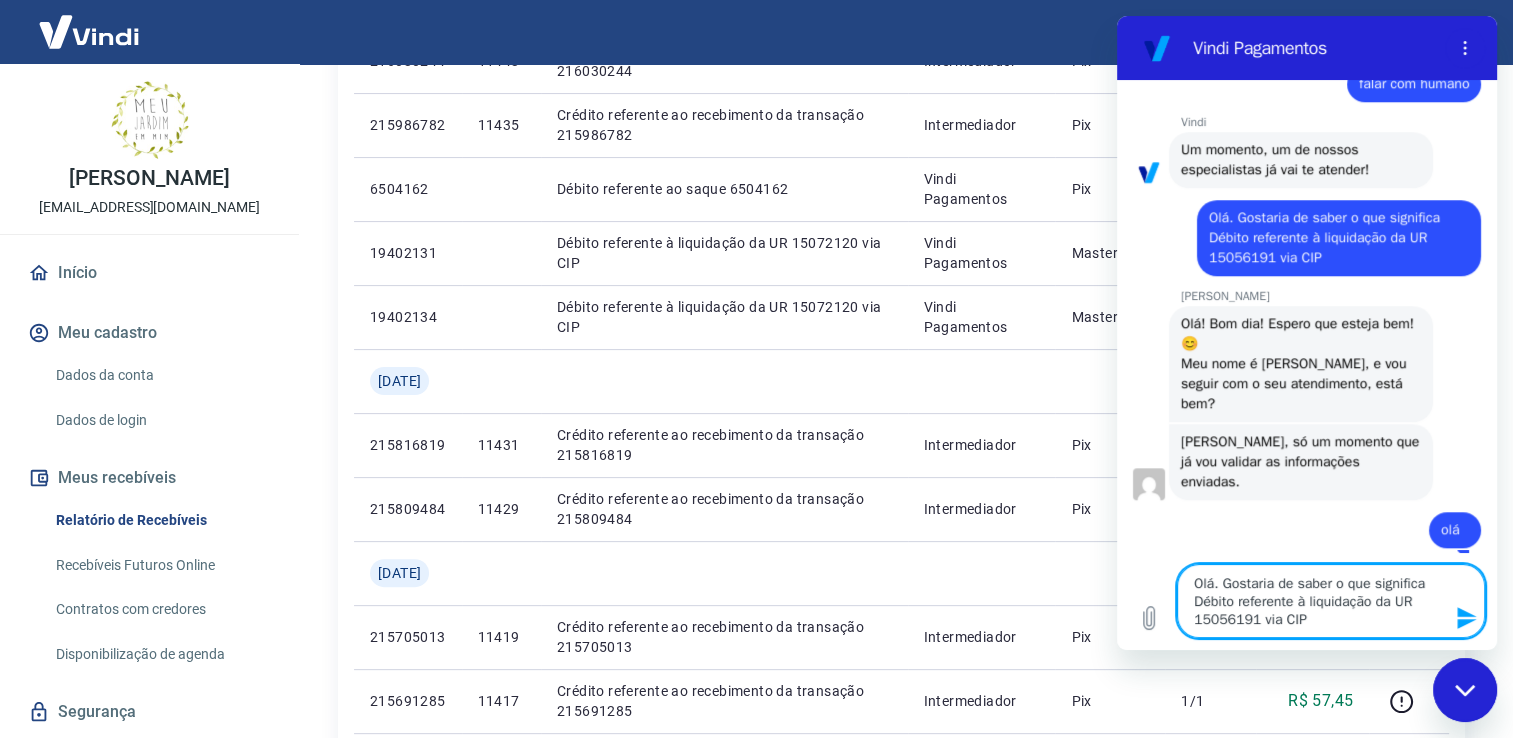 scroll, scrollTop: 1688, scrollLeft: 0, axis: vertical 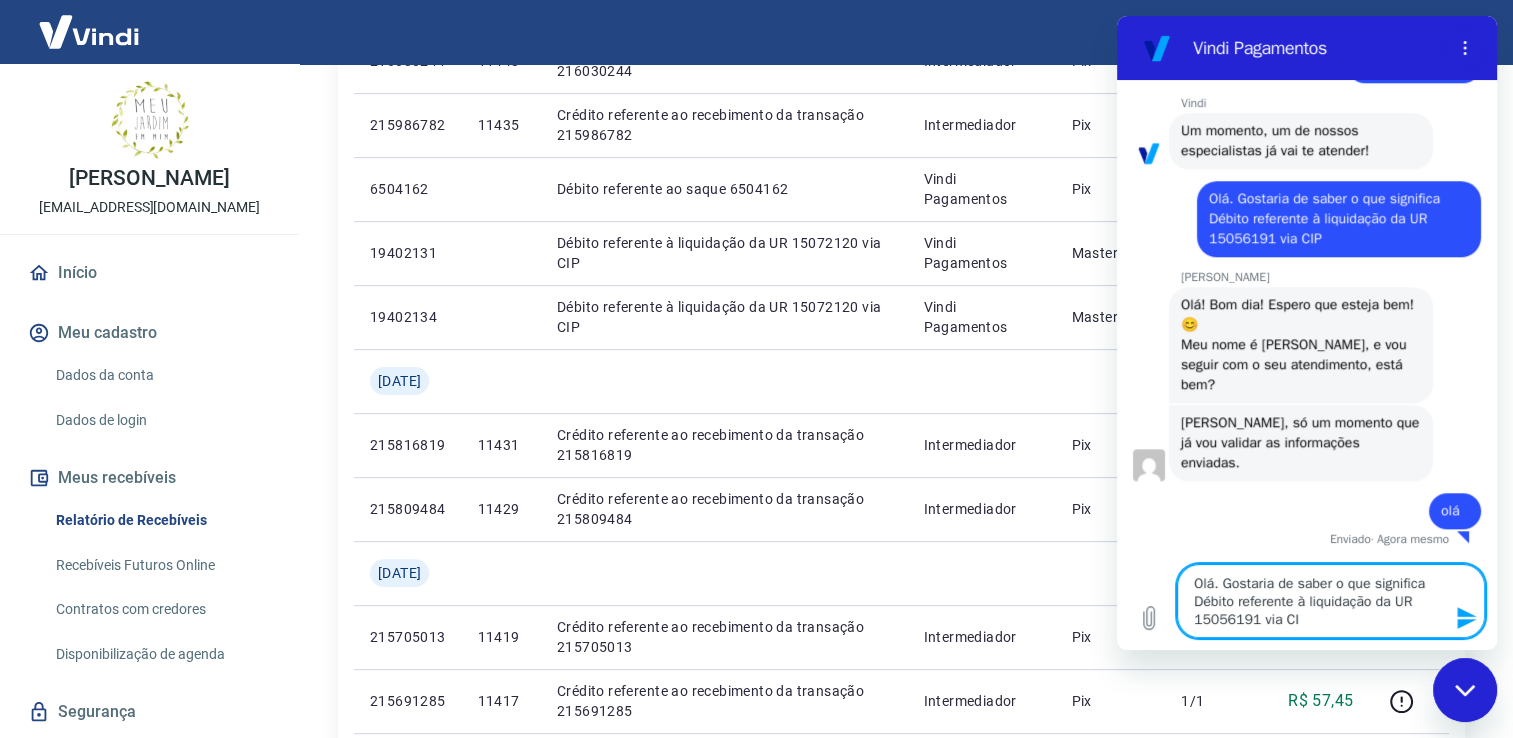 drag, startPoint x: 1323, startPoint y: 613, endPoint x: 1157, endPoint y: 566, distance: 172.52536 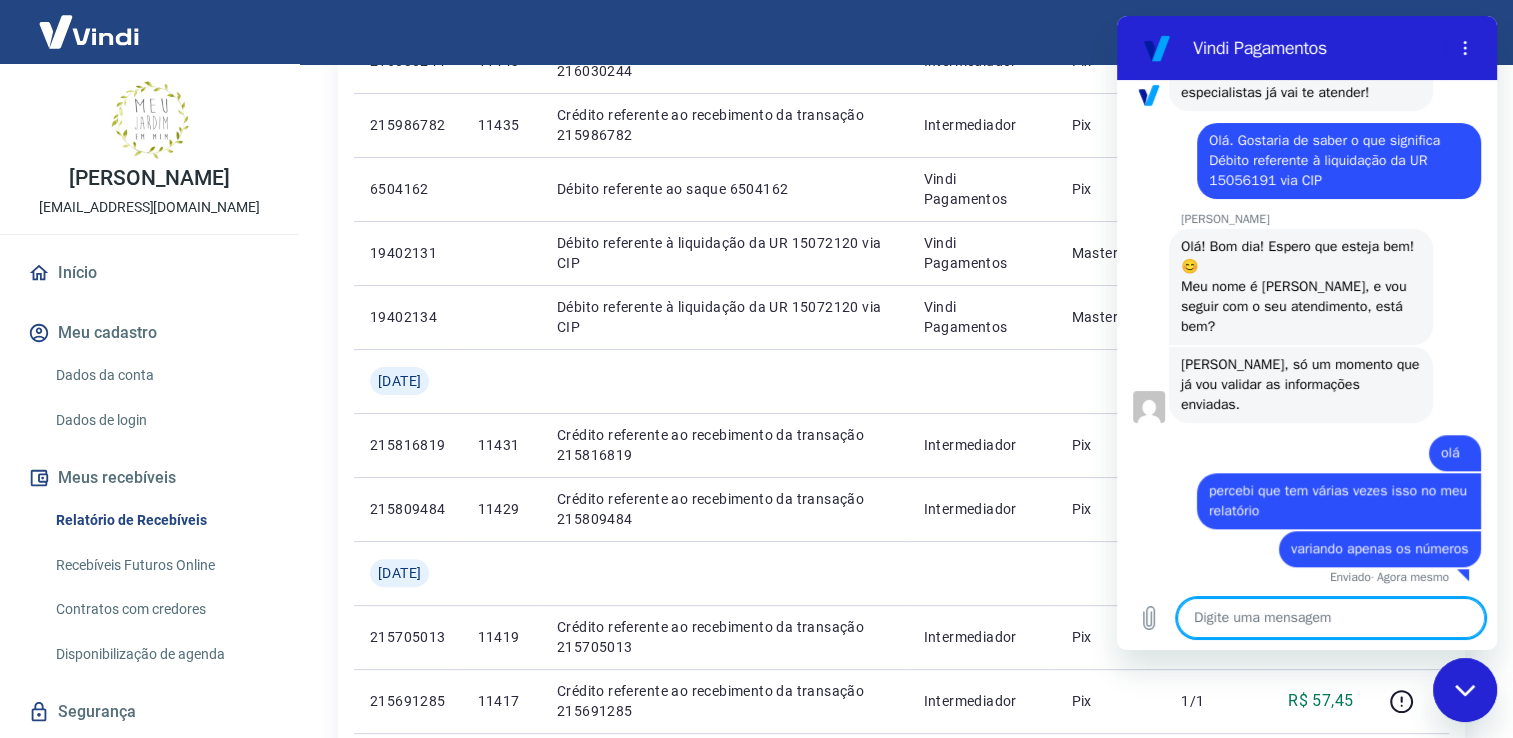 scroll, scrollTop: 1750, scrollLeft: 0, axis: vertical 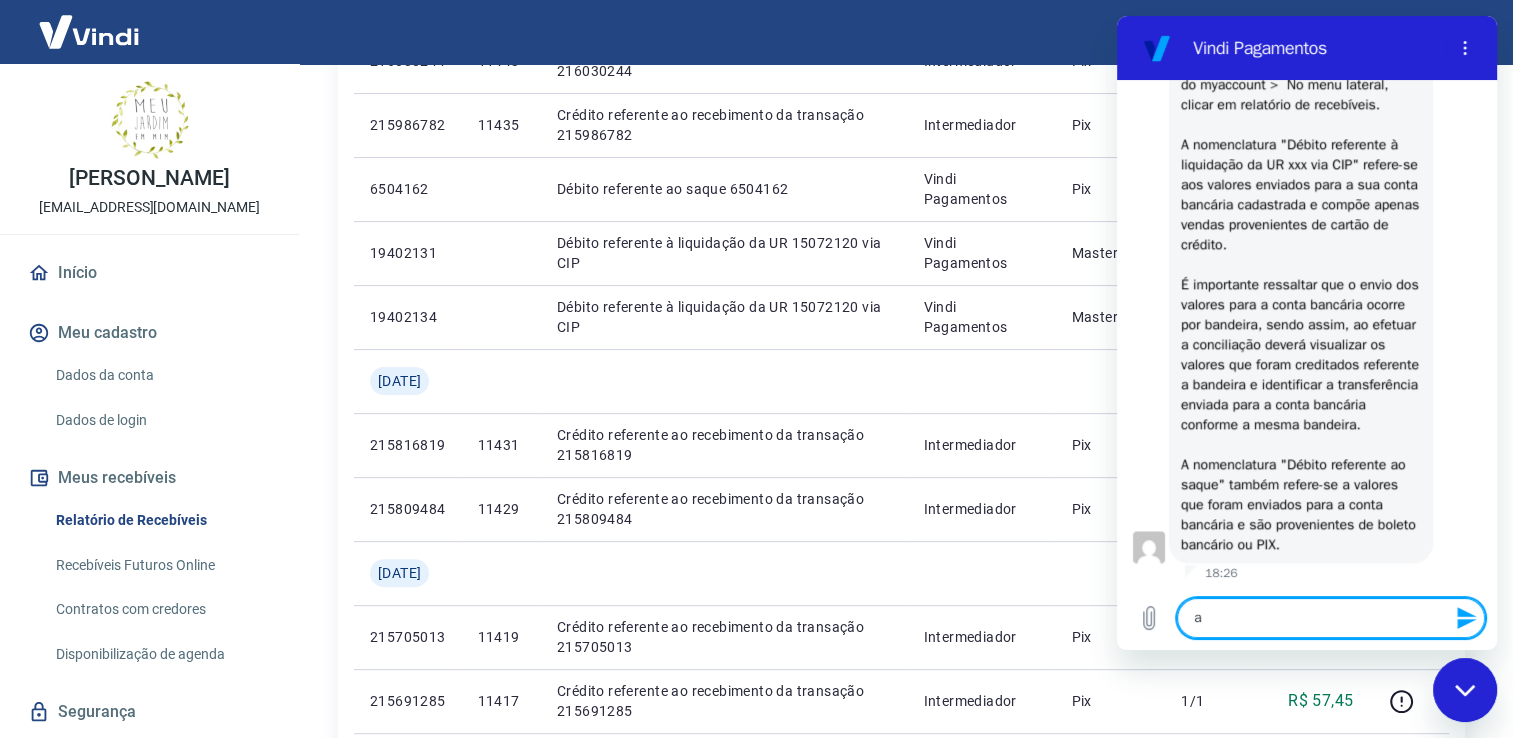 click on "a" at bounding box center [1331, 618] 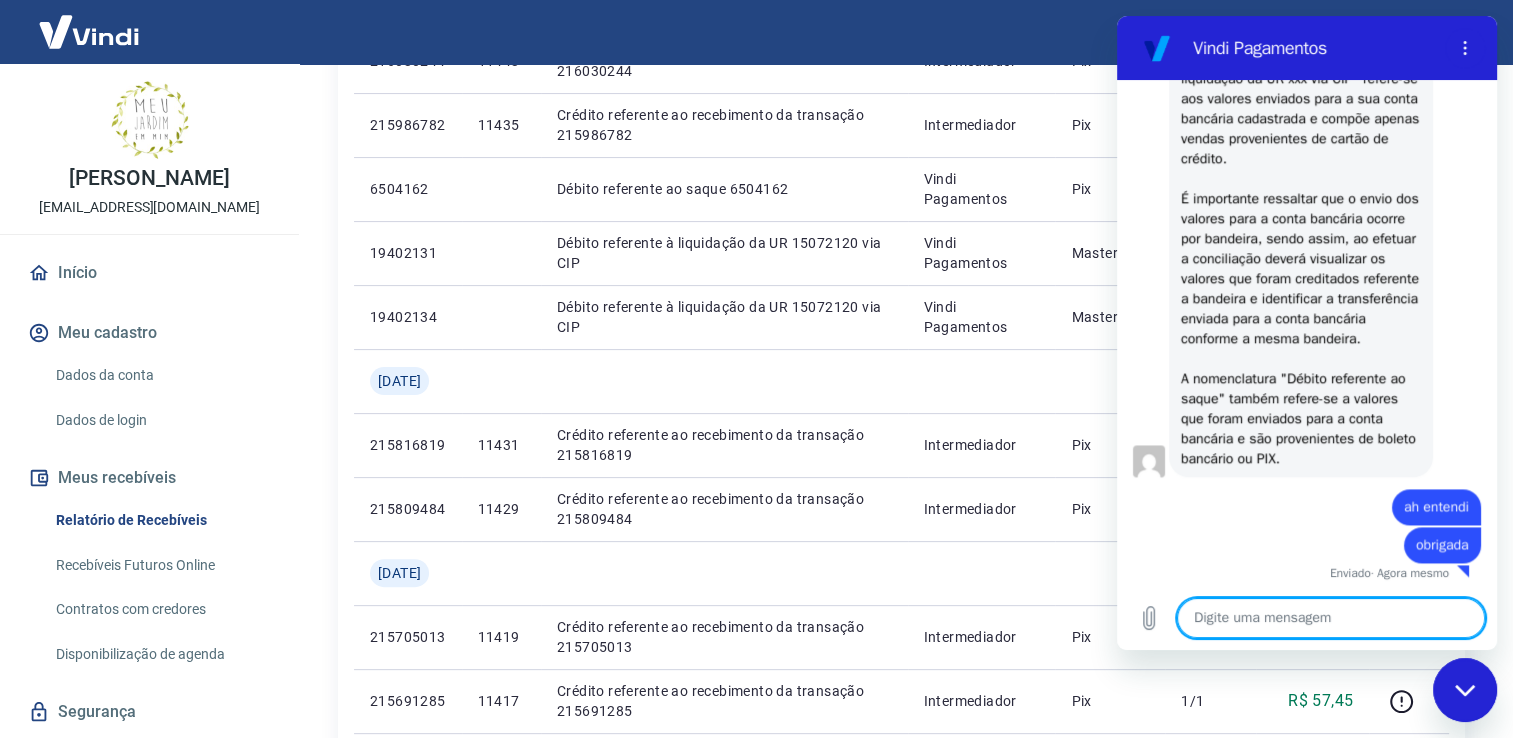 scroll, scrollTop: 2780, scrollLeft: 0, axis: vertical 